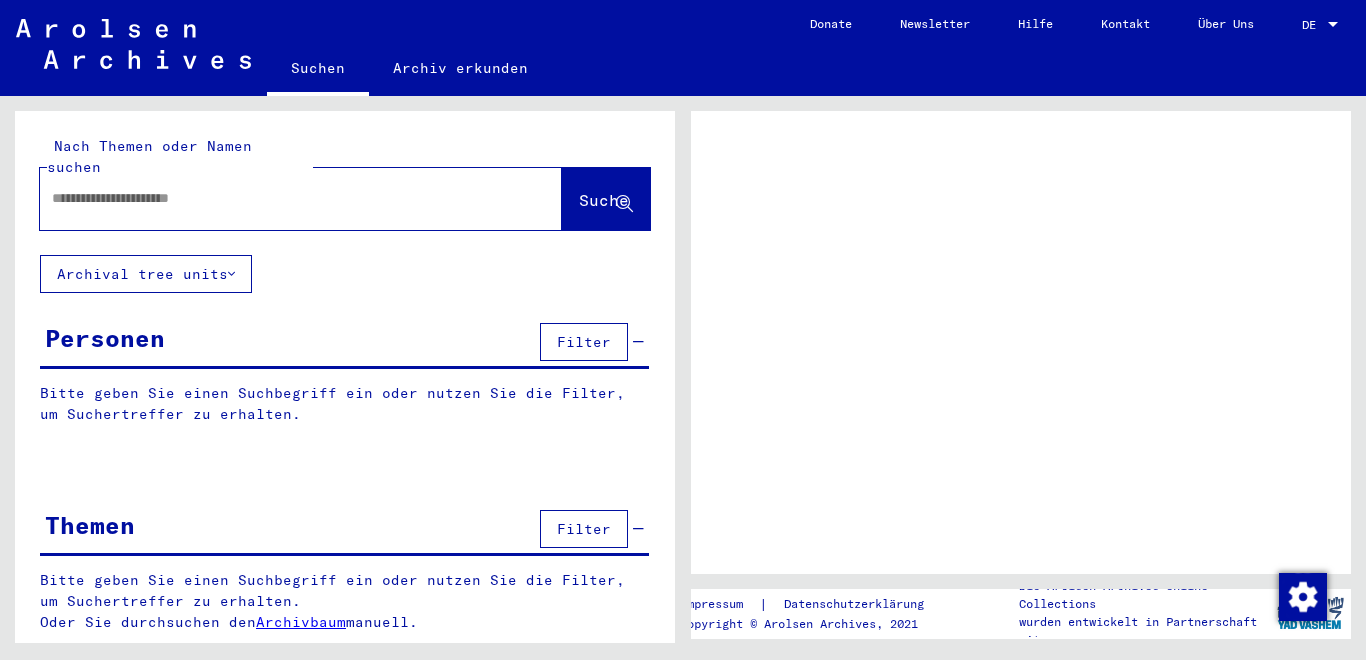 scroll, scrollTop: 0, scrollLeft: 0, axis: both 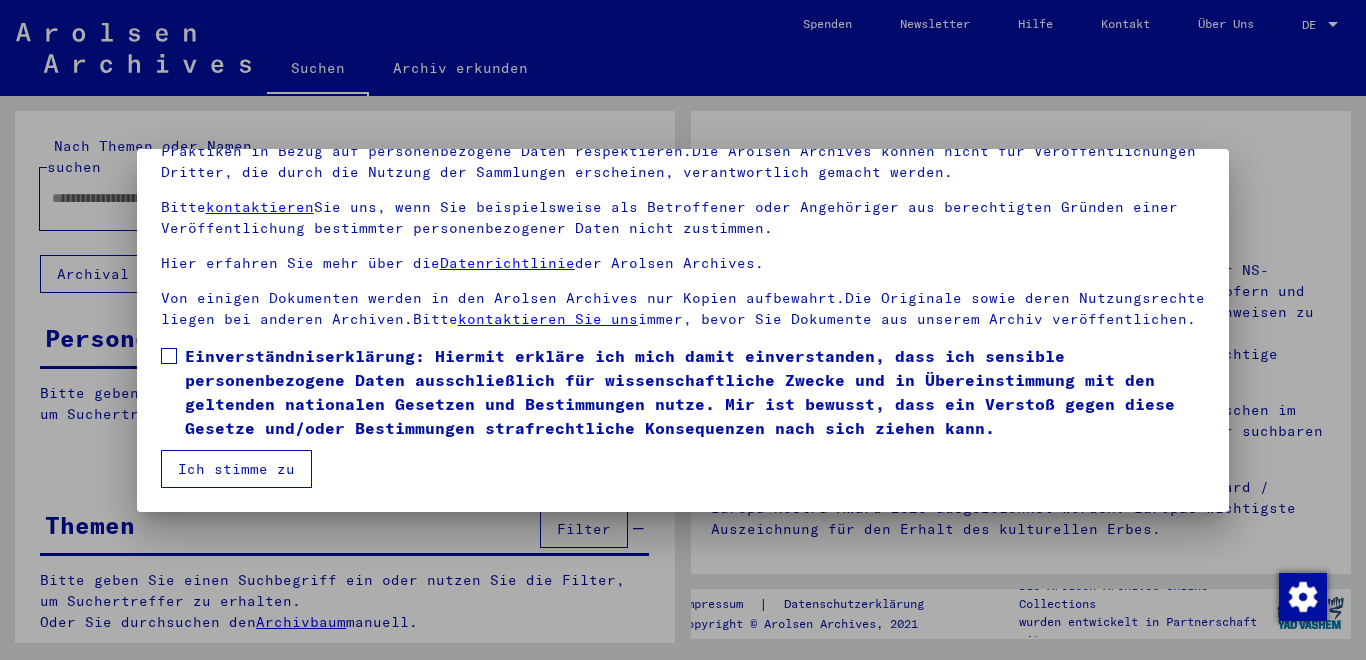 click at bounding box center (169, 356) 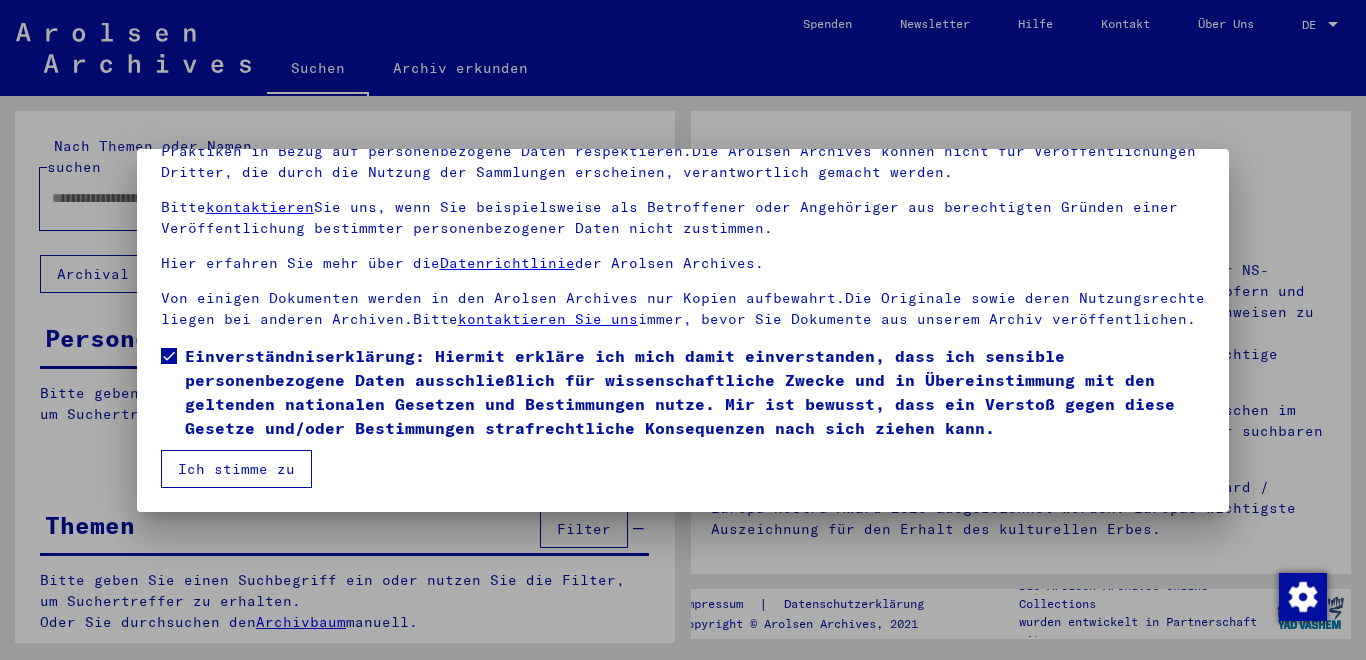 click on "Ich stimme zu" at bounding box center [236, 469] 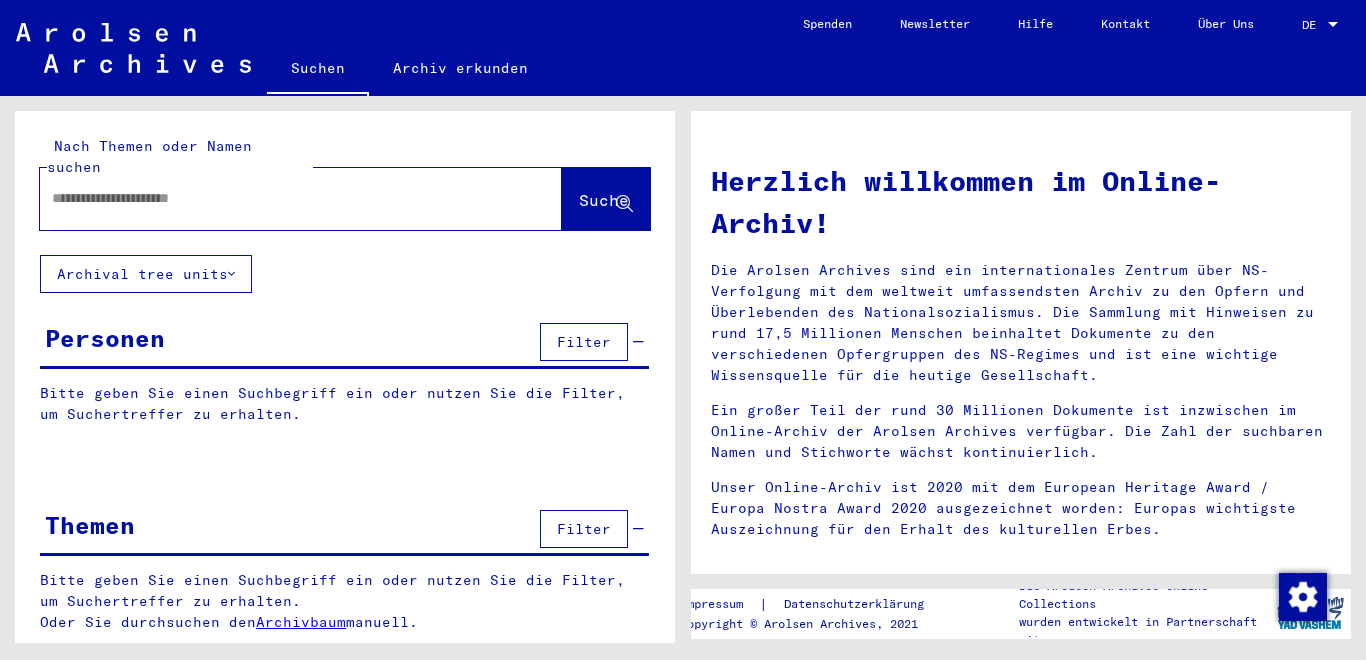 click 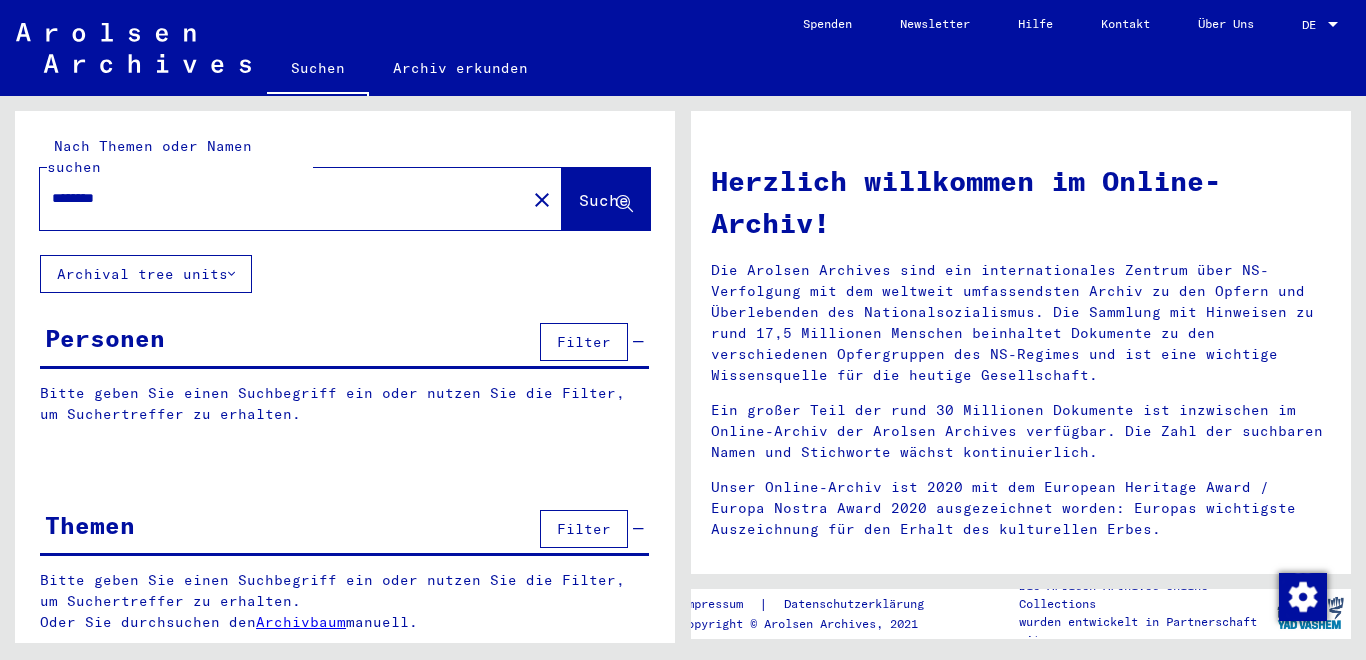 click on "Suche" 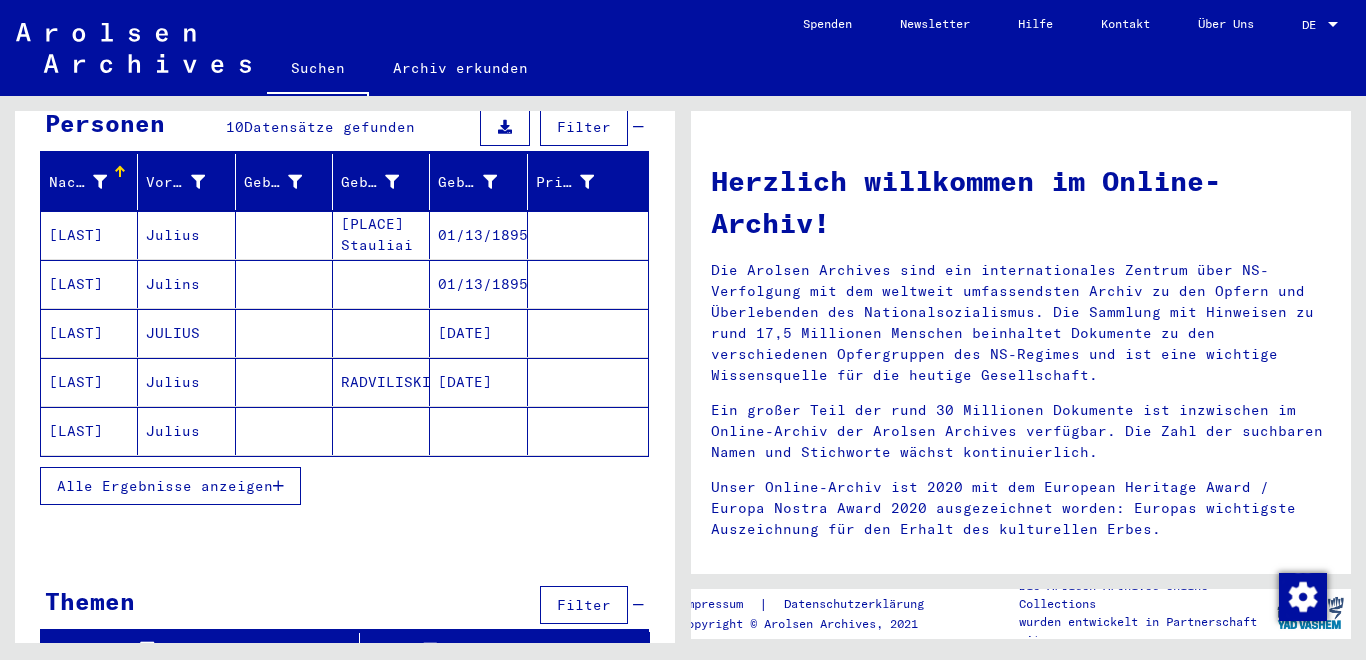 scroll, scrollTop: 219, scrollLeft: 0, axis: vertical 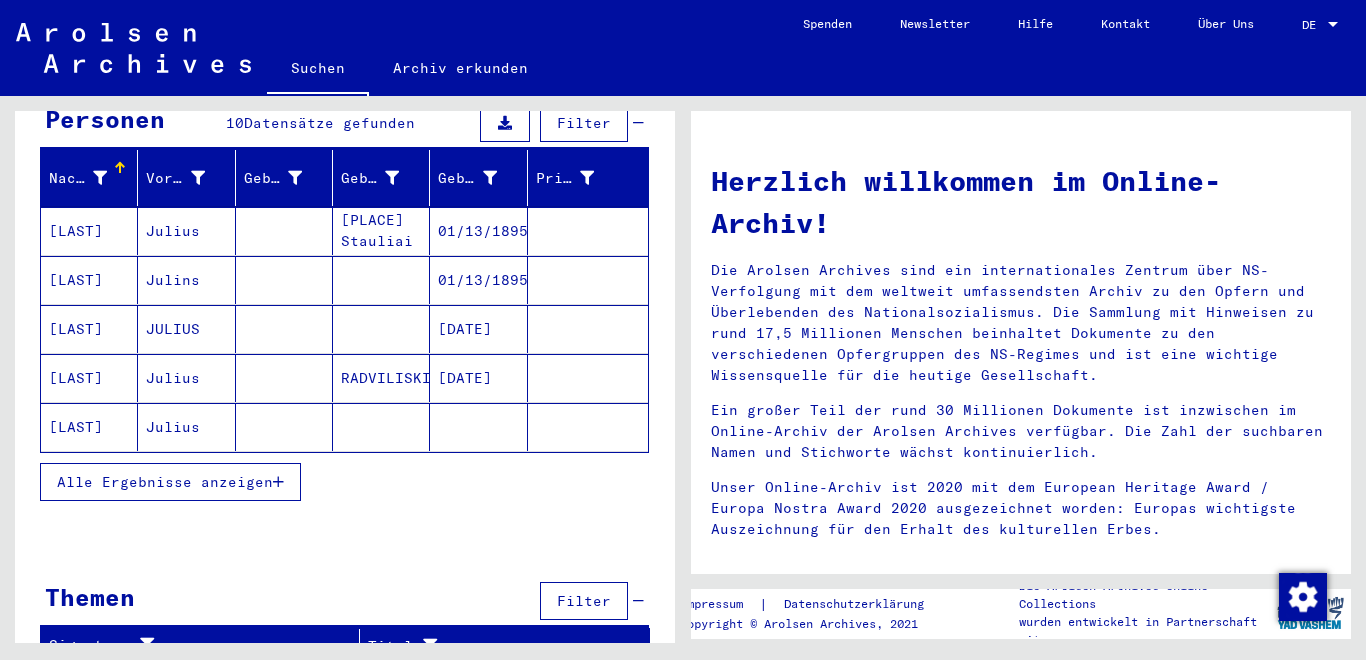 click on "Alle Ergebnisse anzeigen" at bounding box center [165, 482] 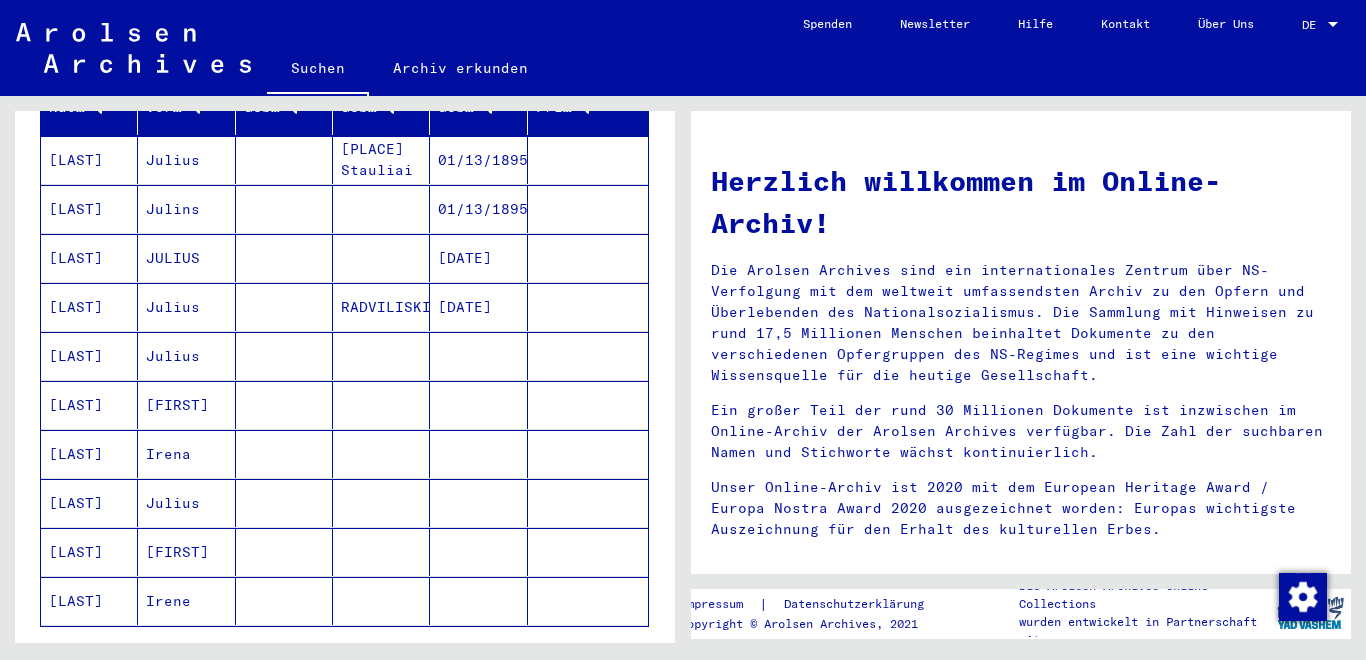 scroll, scrollTop: 303, scrollLeft: 0, axis: vertical 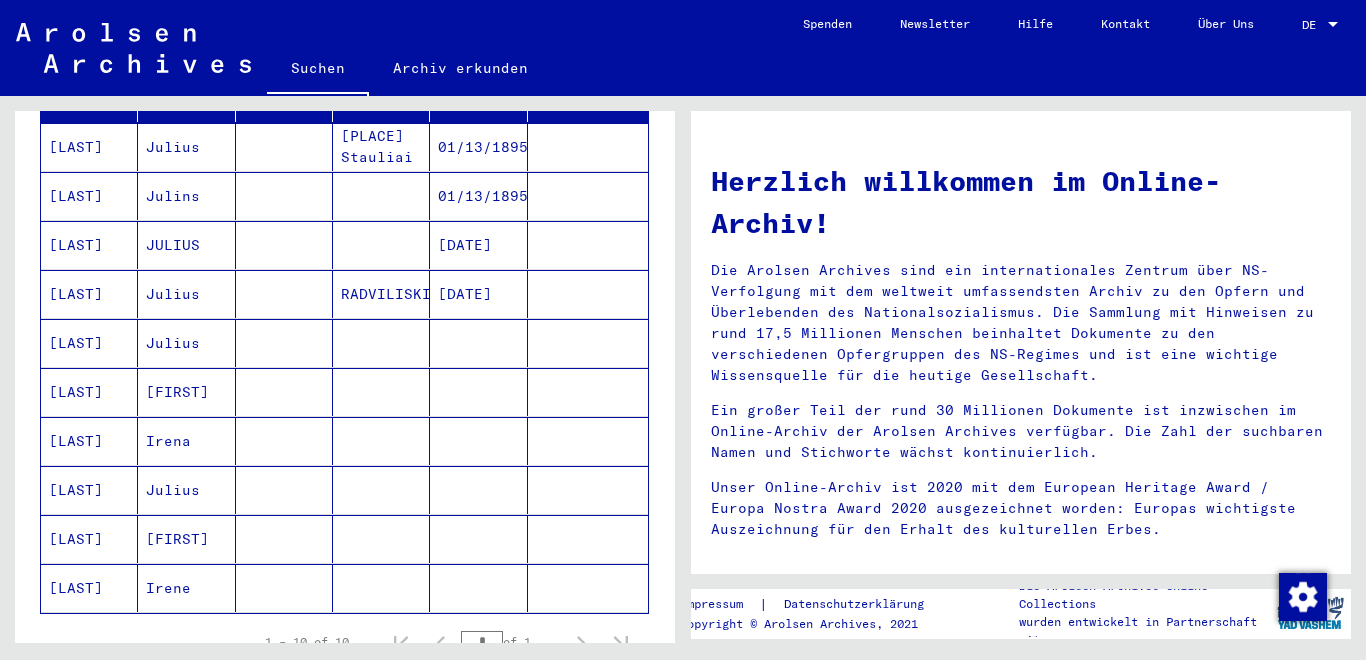 click on "[LAST]" at bounding box center (89, 294) 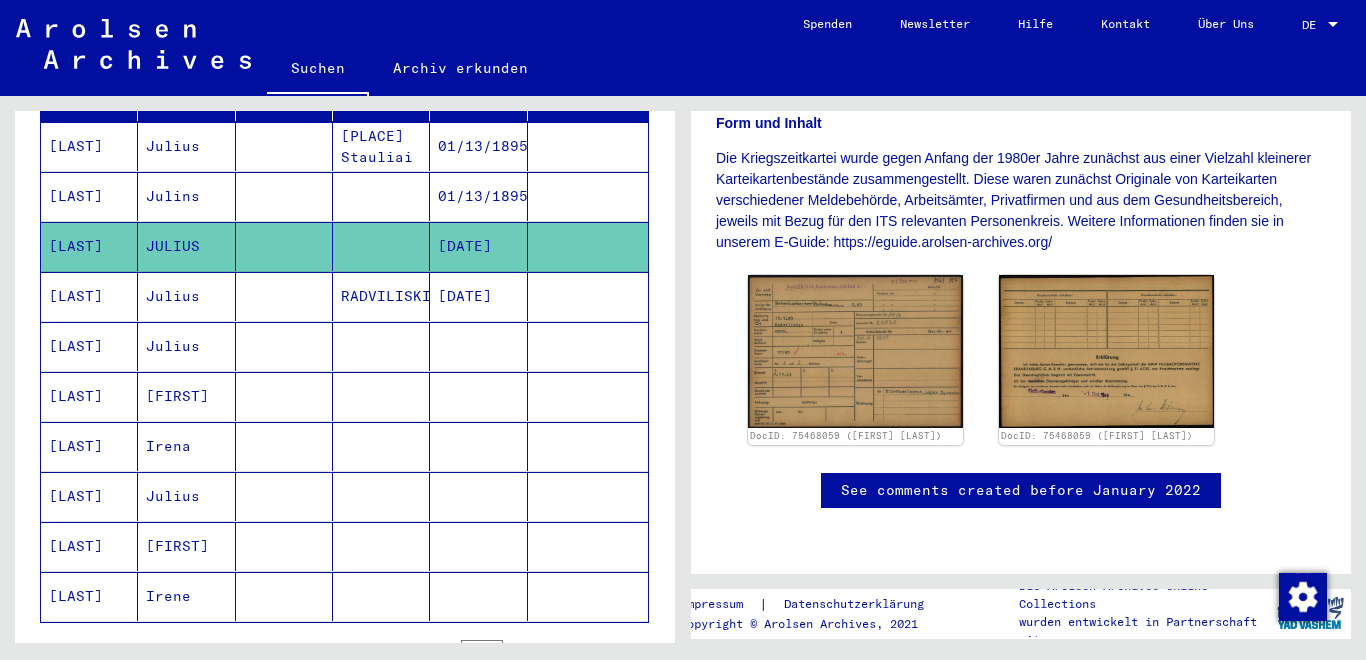 scroll, scrollTop: 570, scrollLeft: 0, axis: vertical 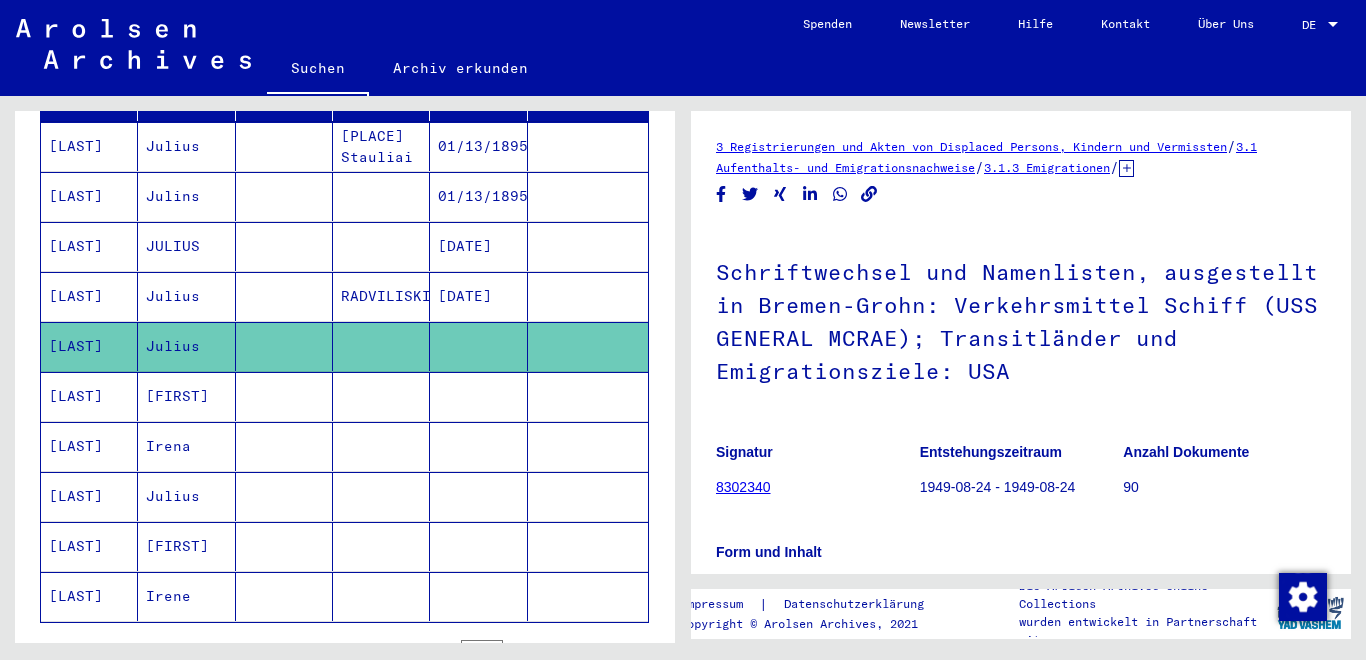 click on "Julius" at bounding box center [186, 346] 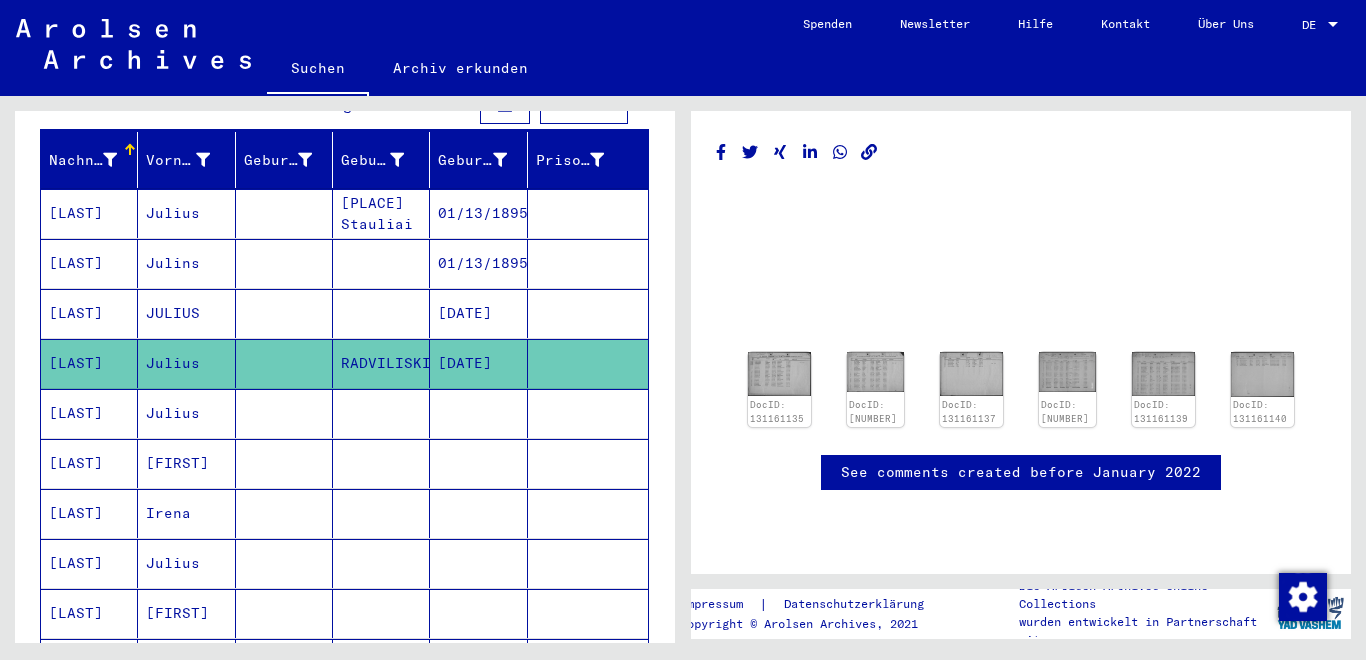 scroll, scrollTop: 189, scrollLeft: 0, axis: vertical 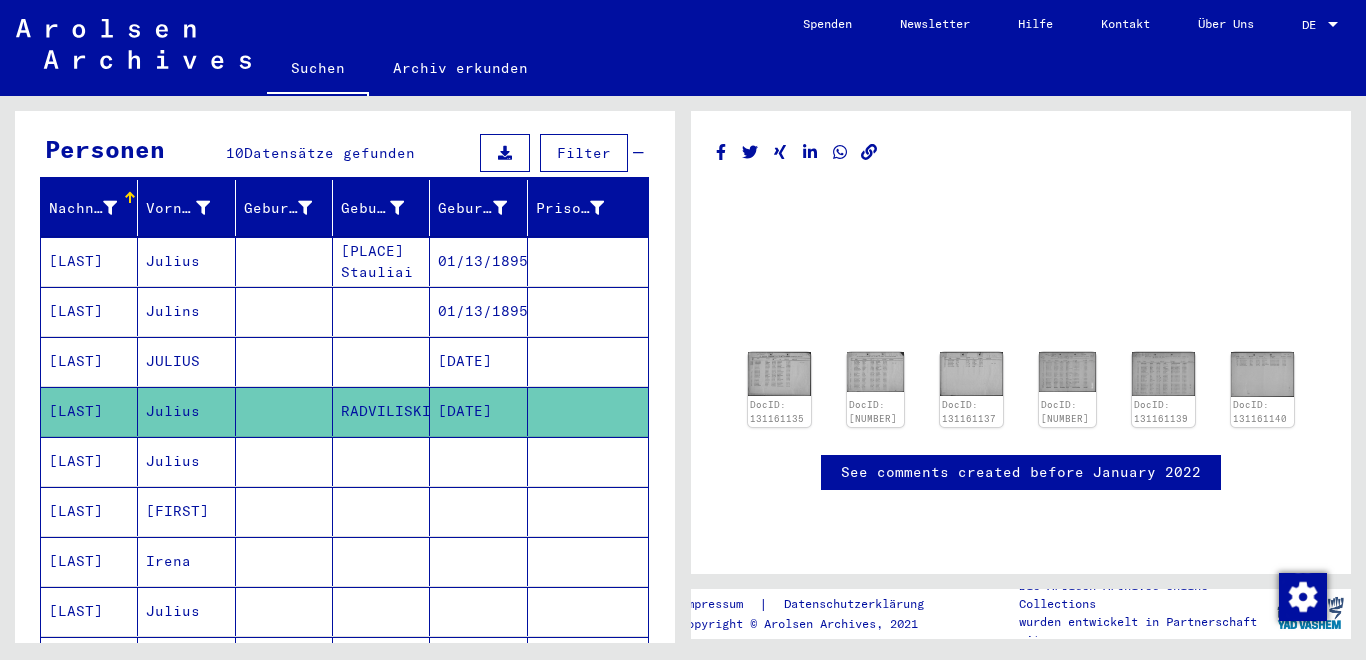 click on "Julius" at bounding box center [186, 311] 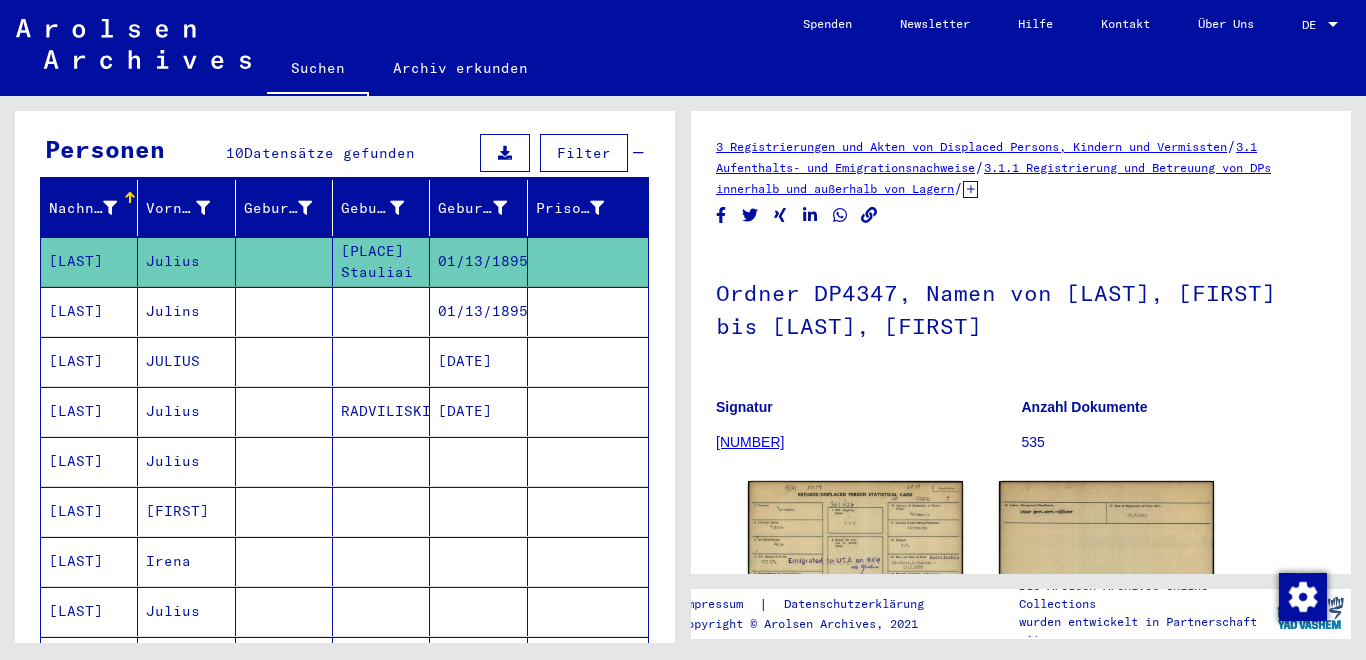 click on "Signatur [NUMBER]" 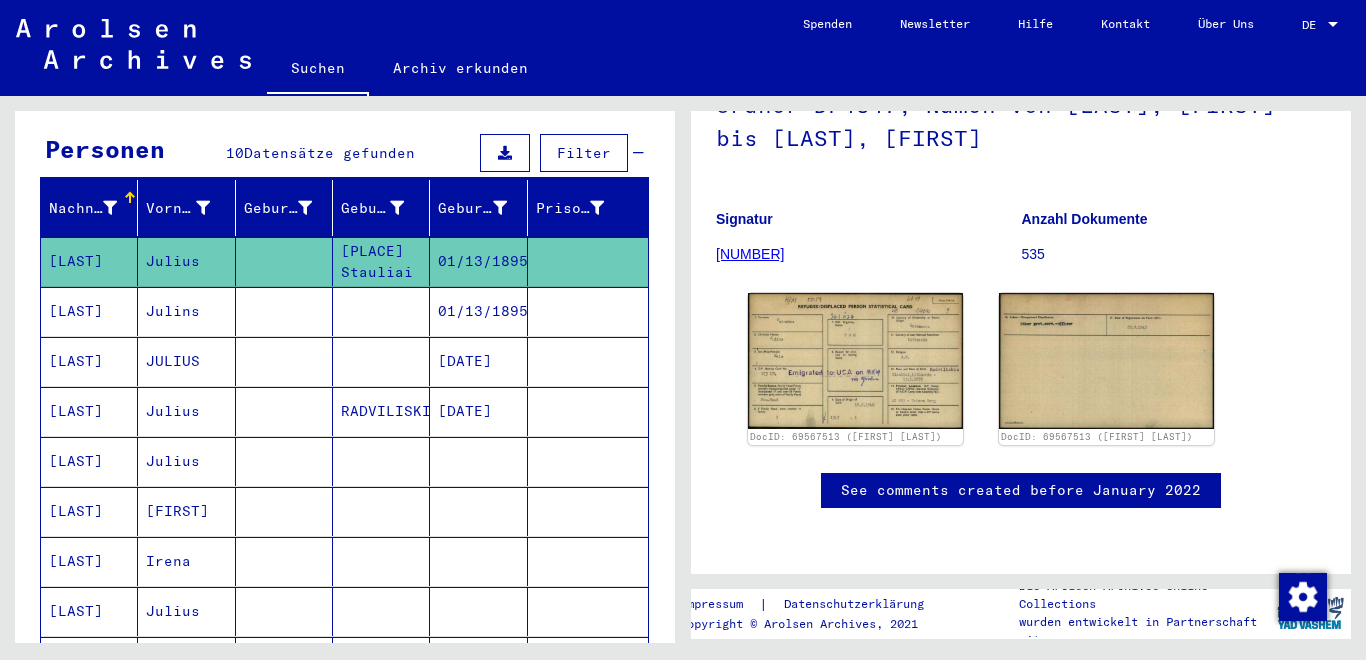 scroll, scrollTop: 493, scrollLeft: 0, axis: vertical 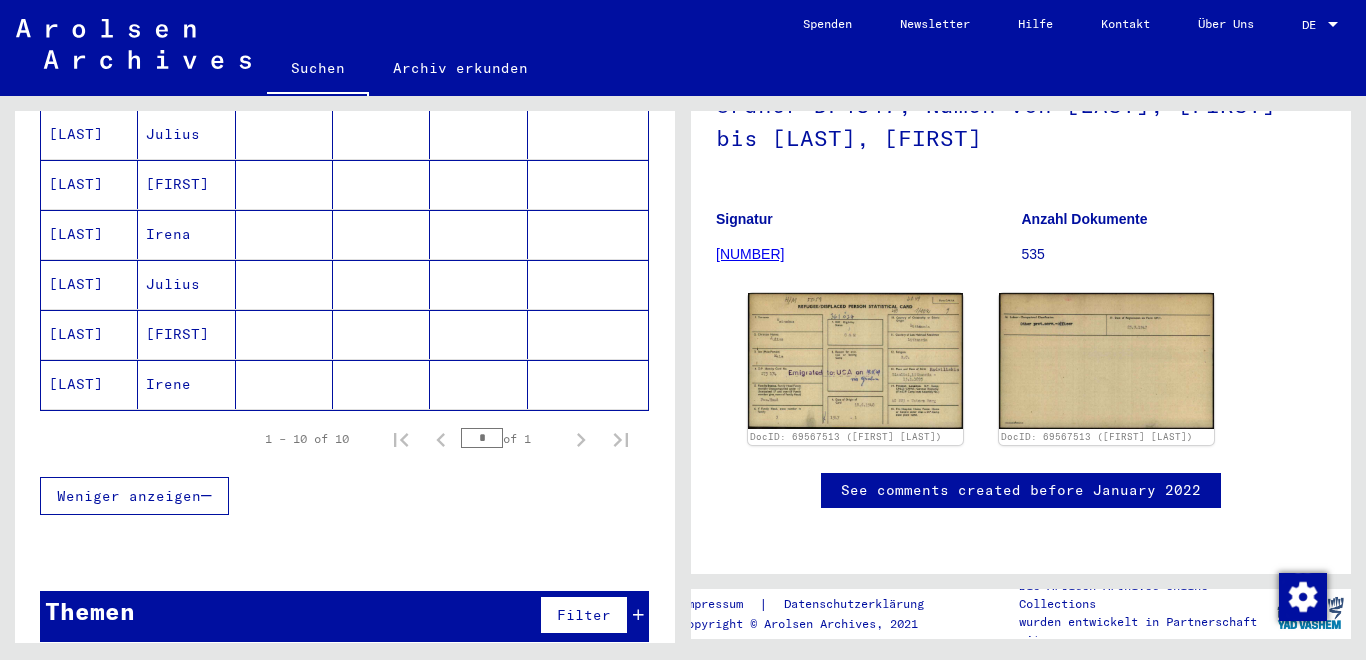 click on "Irene" 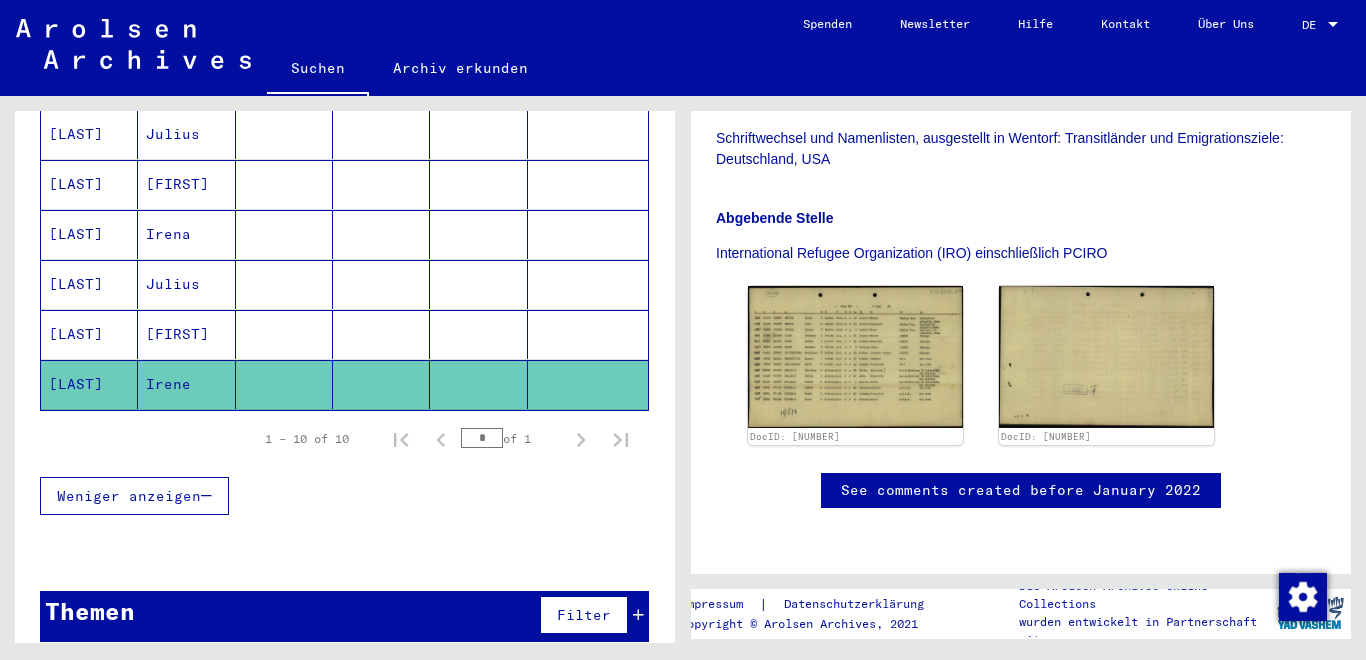 scroll, scrollTop: 824, scrollLeft: 0, axis: vertical 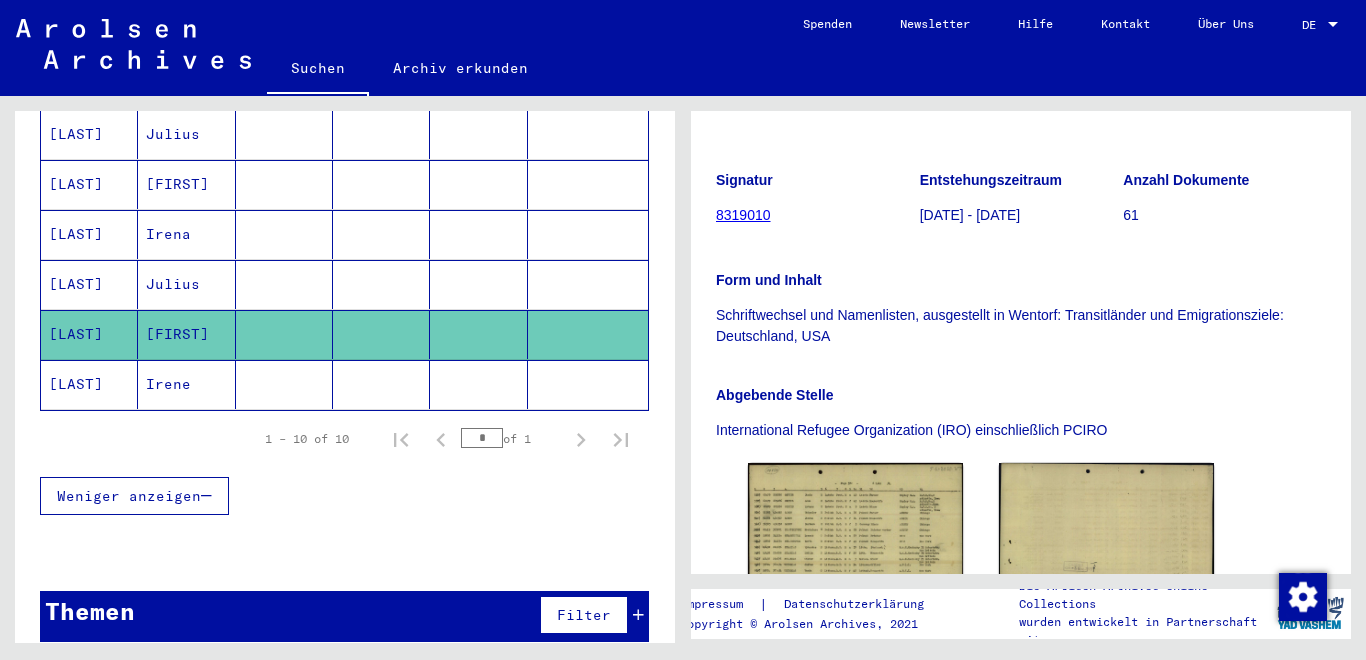 click on "Julius" at bounding box center (186, 334) 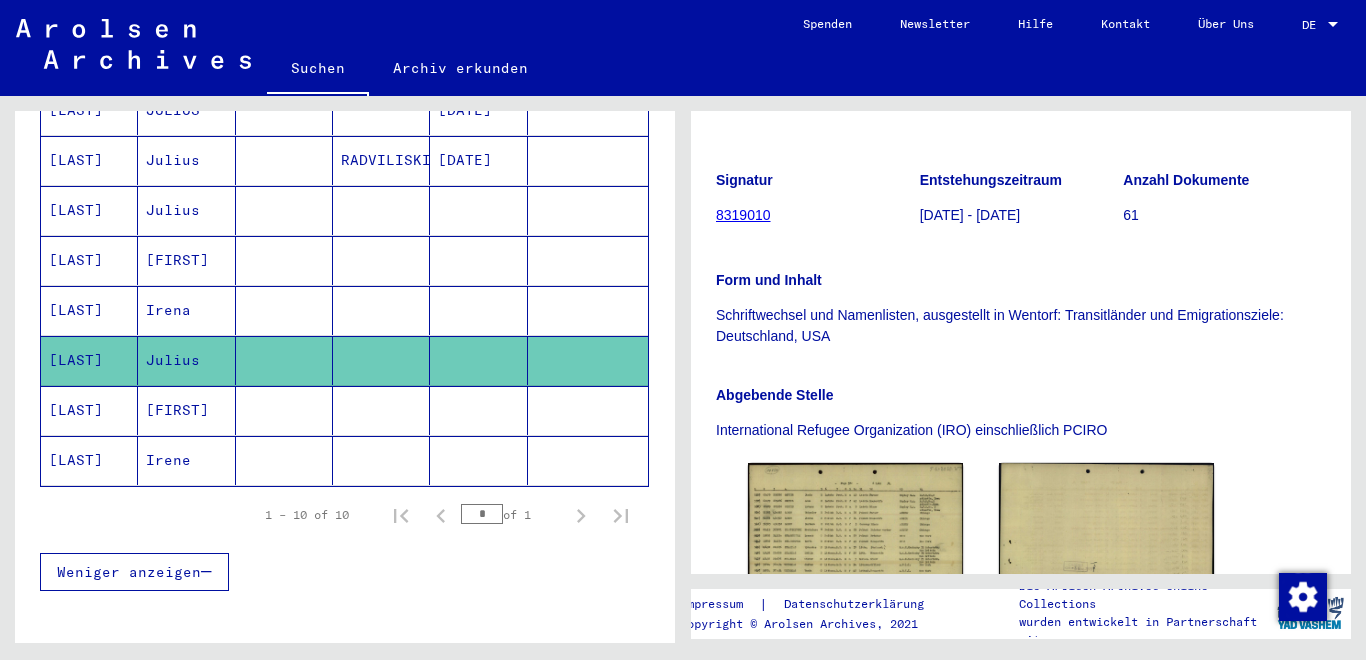 scroll, scrollTop: 375, scrollLeft: 0, axis: vertical 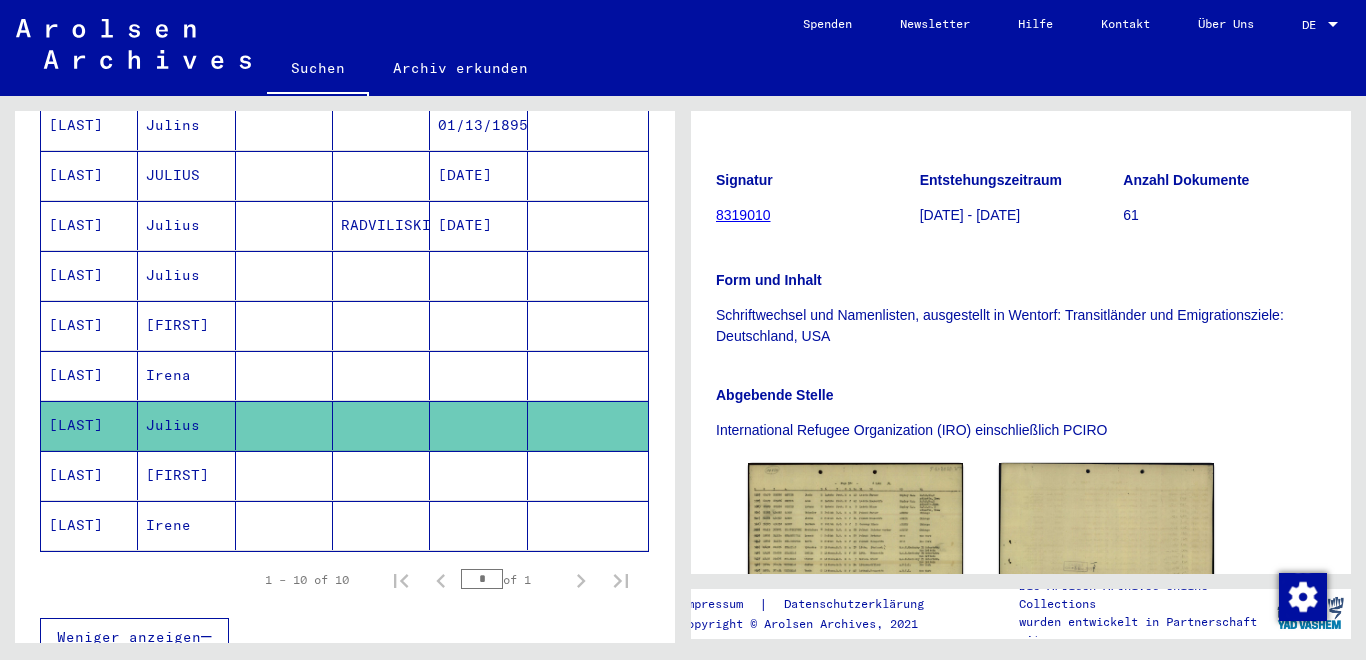 click on "Irena" at bounding box center [186, 425] 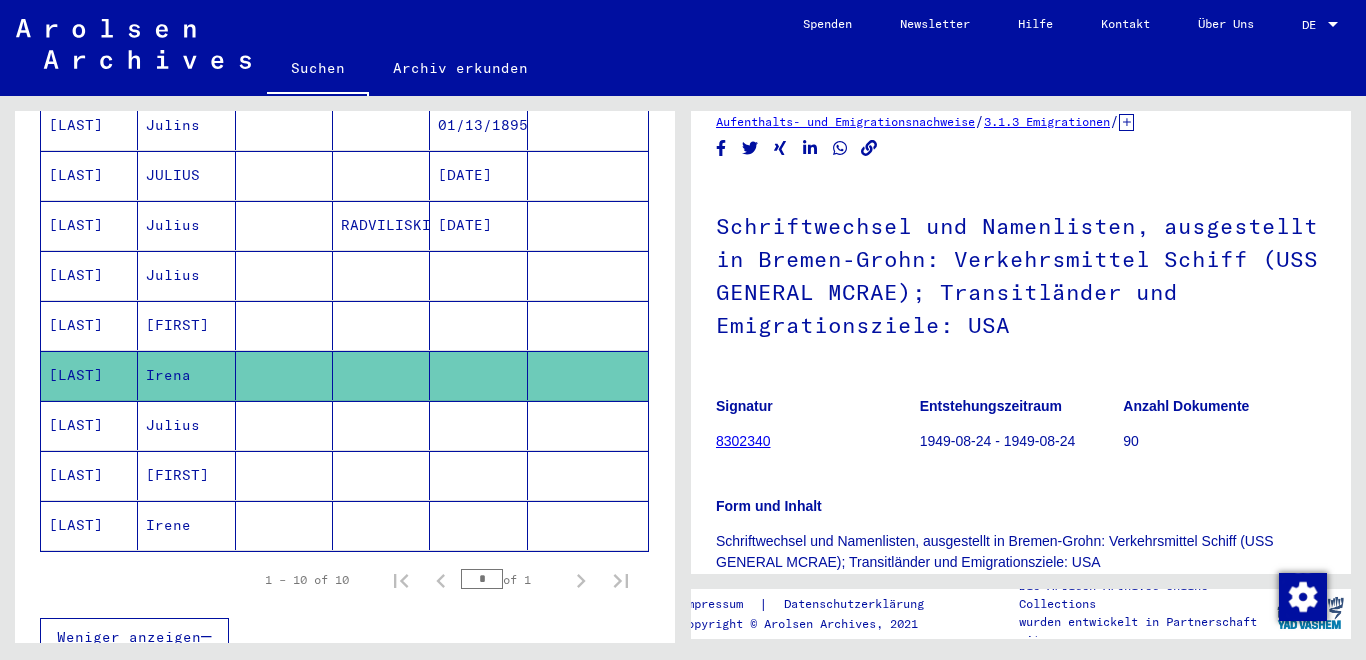 scroll, scrollTop: 0, scrollLeft: 0, axis: both 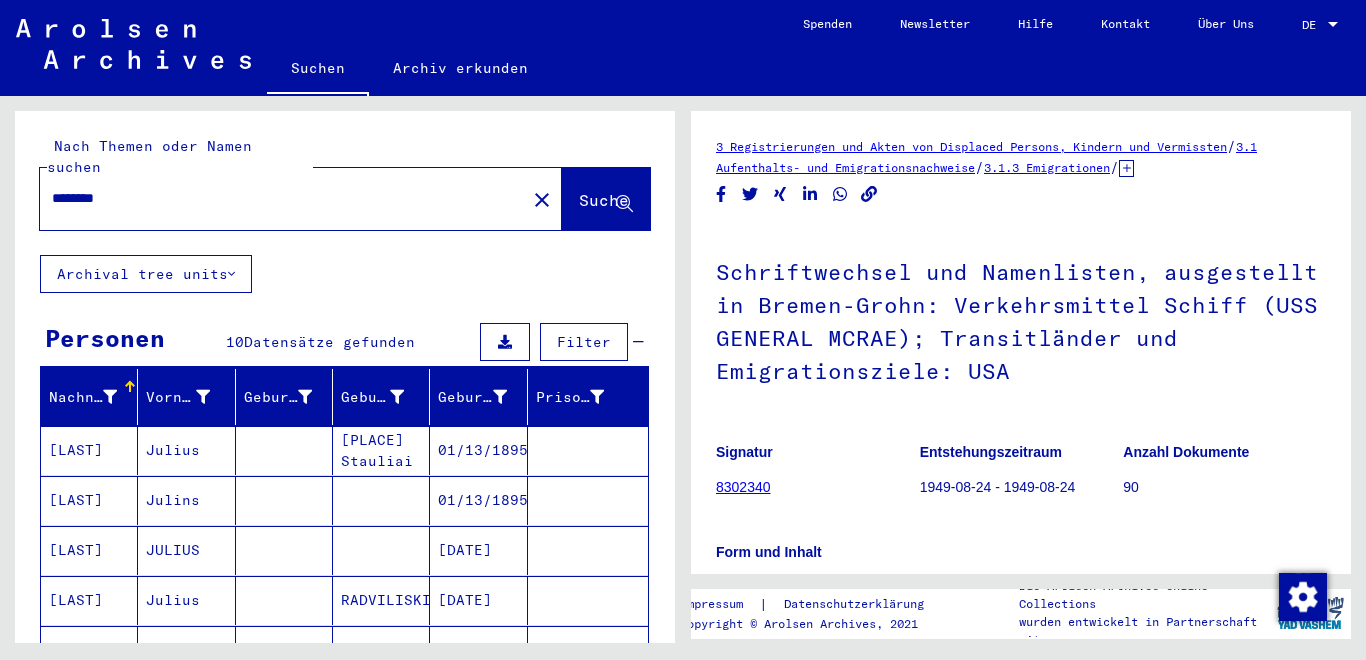 click on "********" at bounding box center [283, 198] 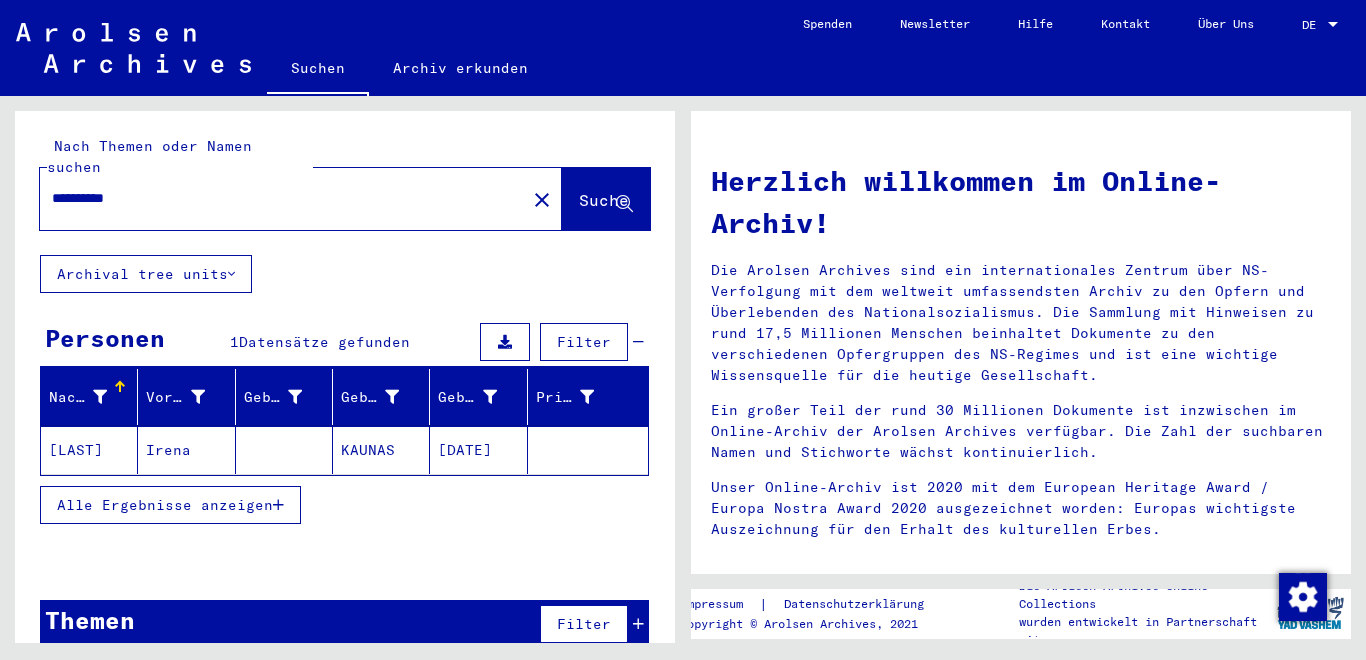 click on "[LAST]" 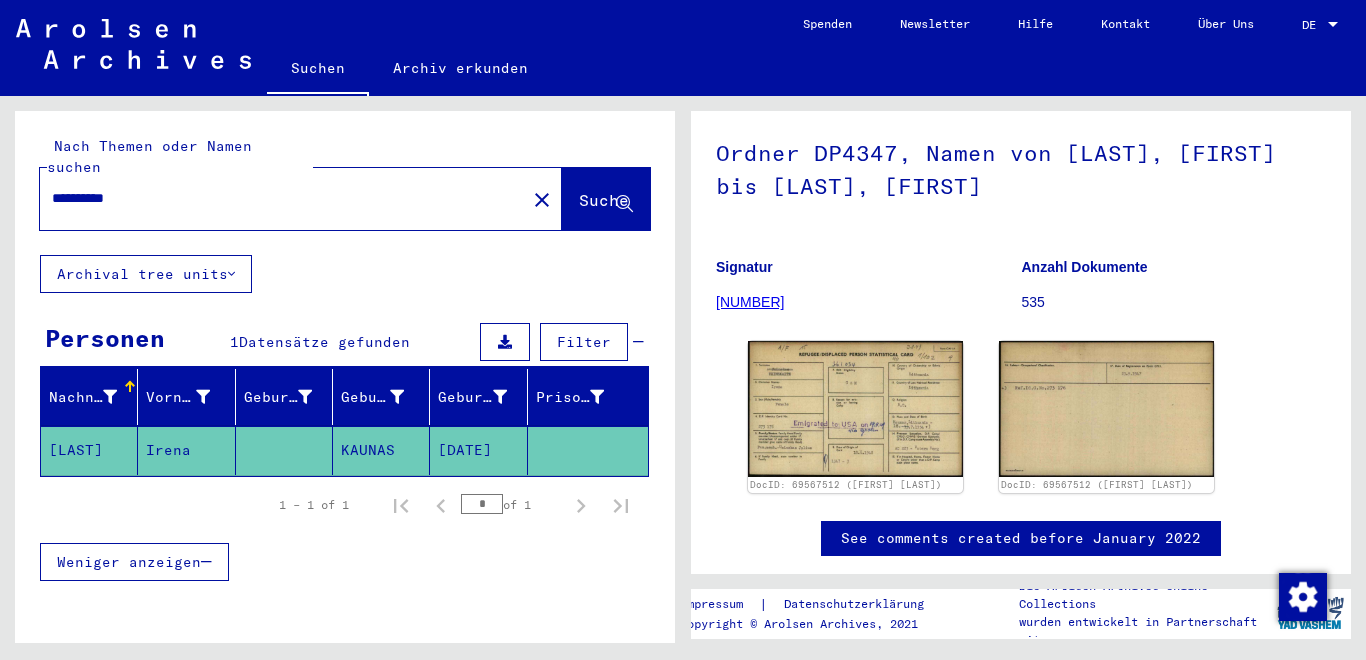 scroll, scrollTop: 0, scrollLeft: 0, axis: both 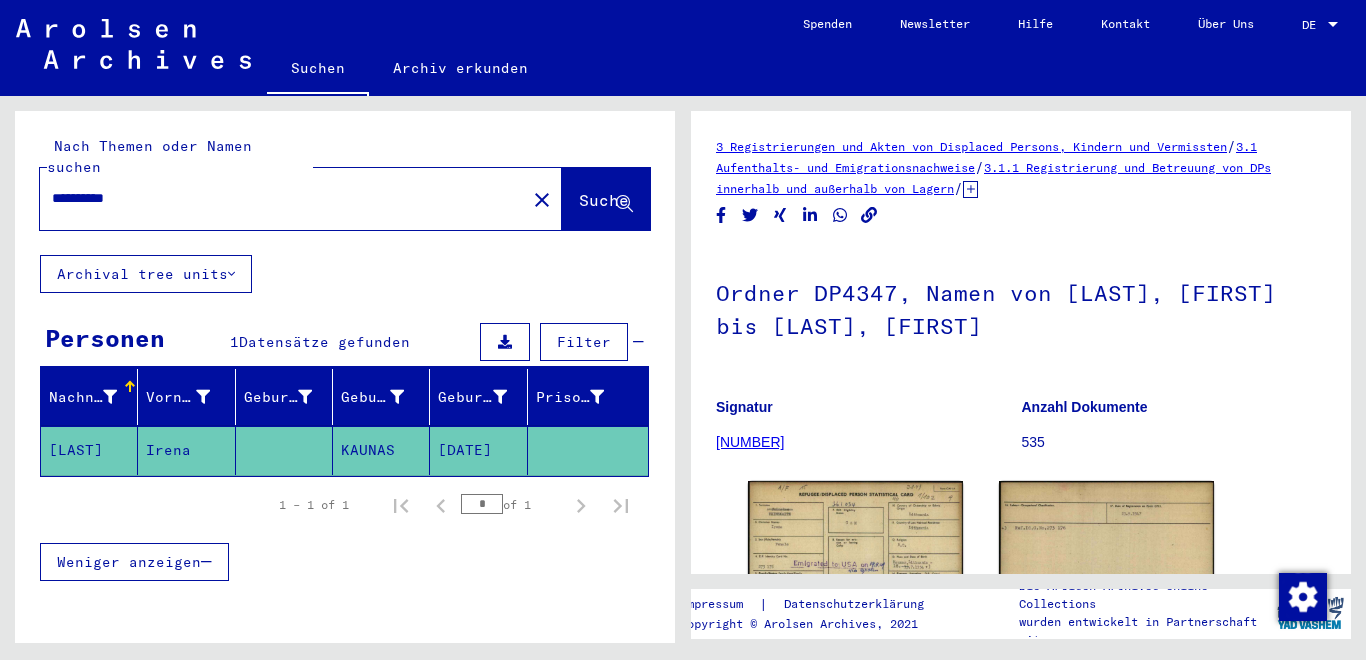 click on "**********" at bounding box center (283, 198) 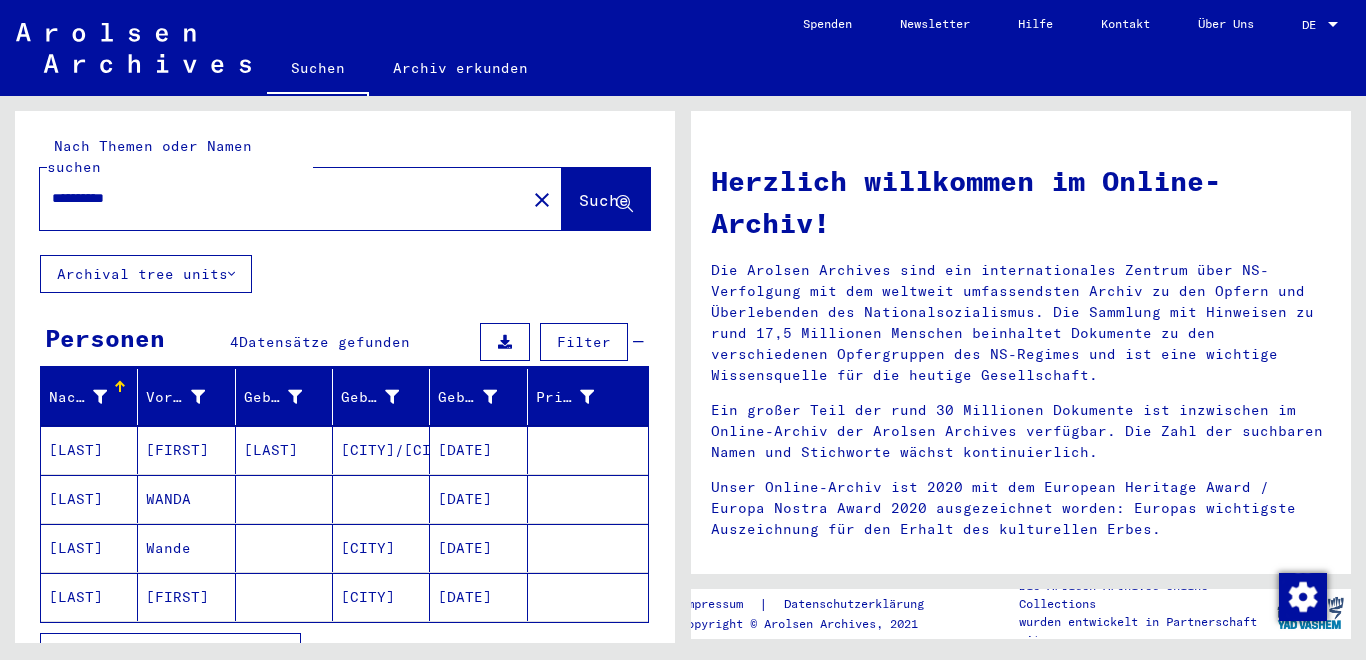 click on "[LAST]" at bounding box center (89, 499) 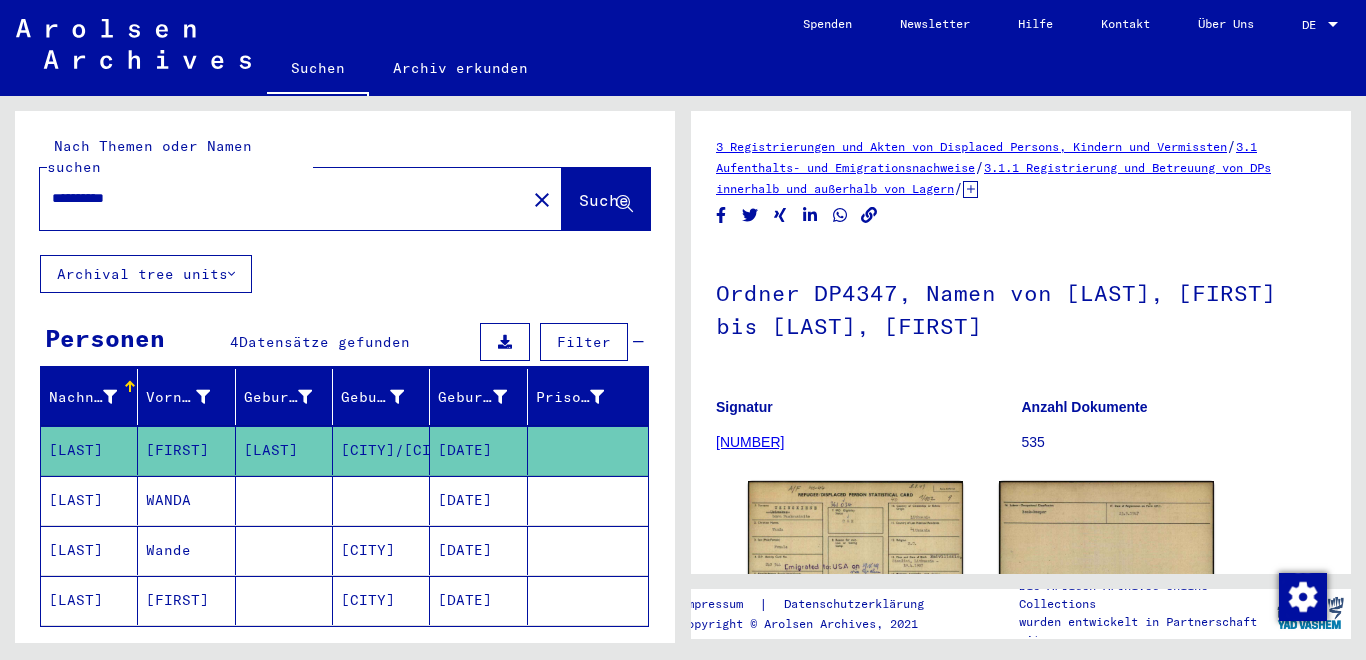click on "[LAST]" at bounding box center (89, 550) 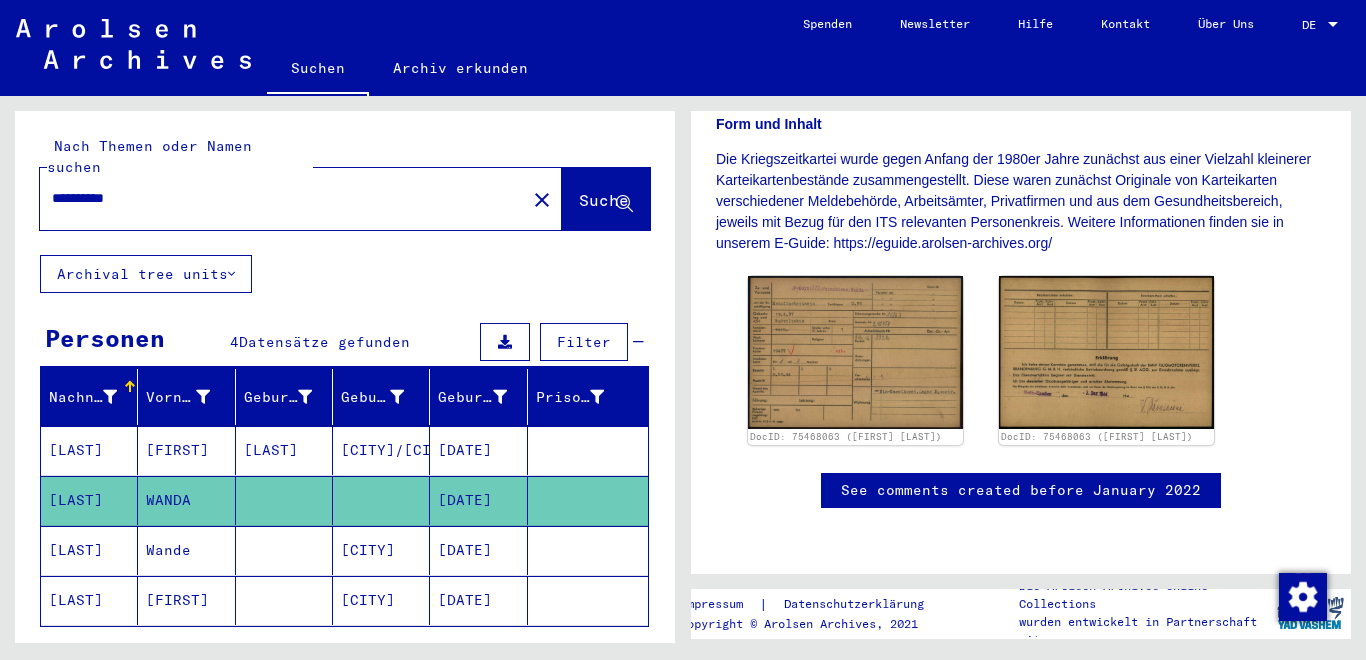 scroll, scrollTop: 516, scrollLeft: 0, axis: vertical 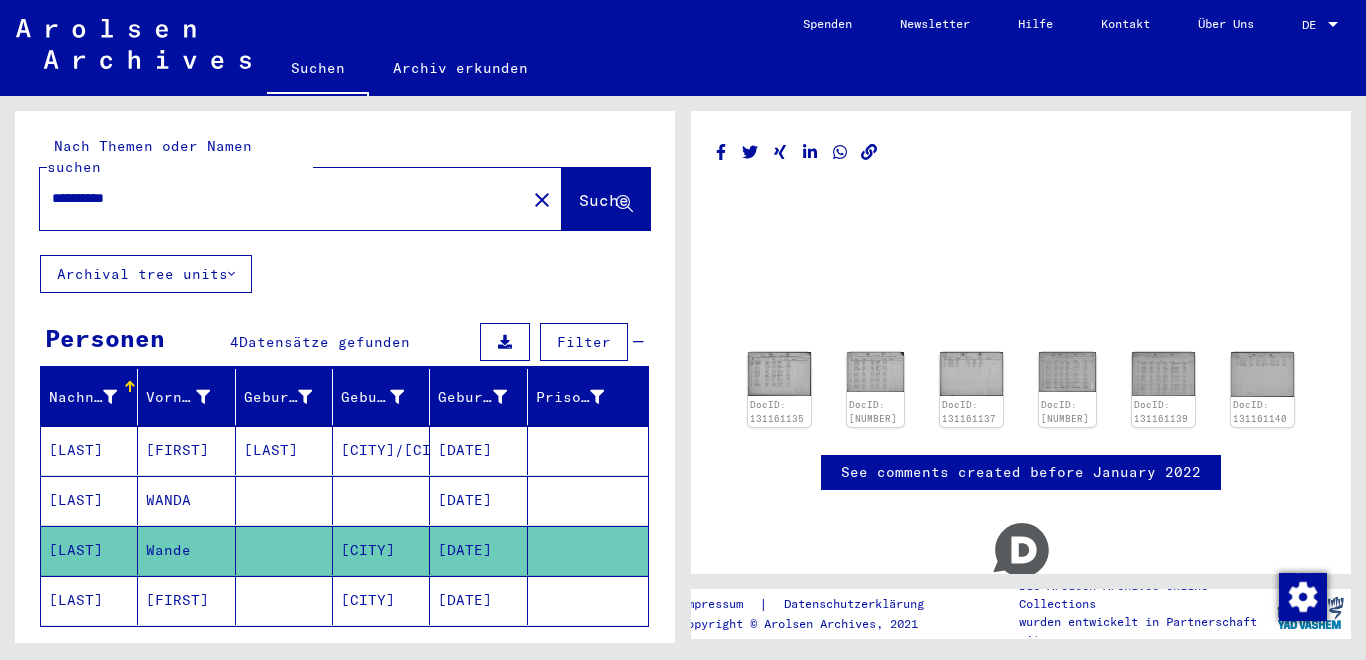 click on "[LAST]" 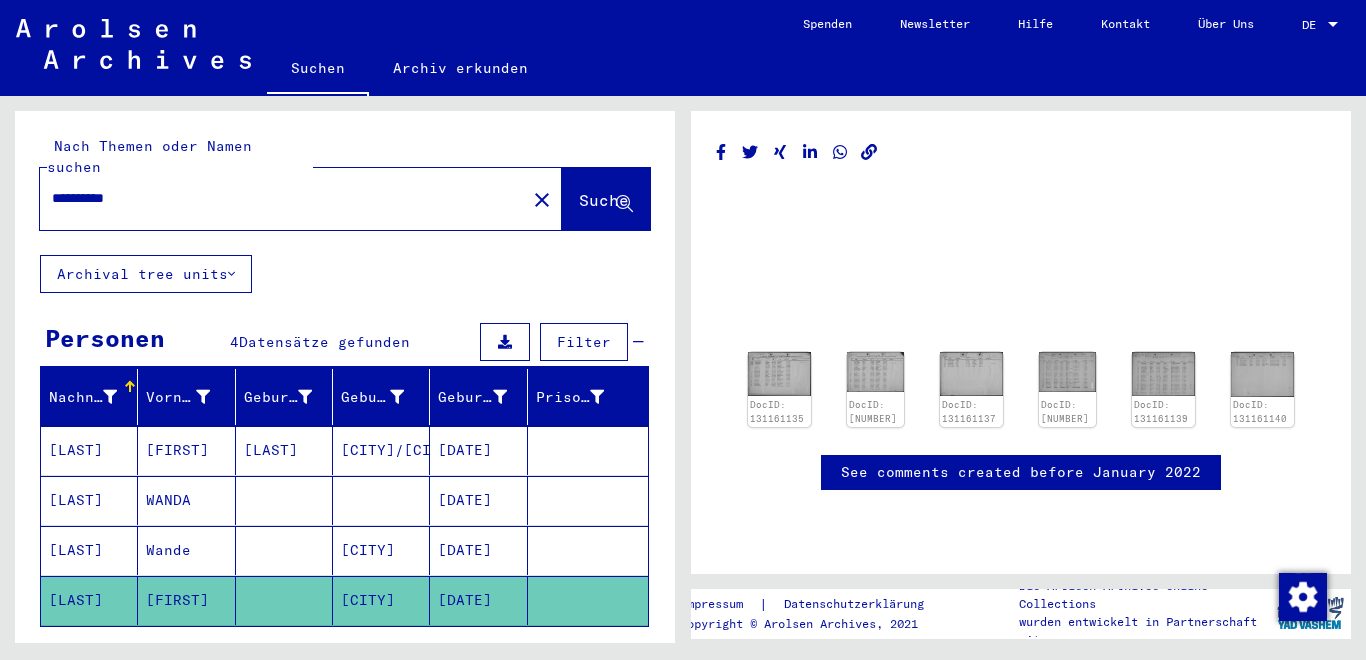 click on "**********" at bounding box center [283, 198] 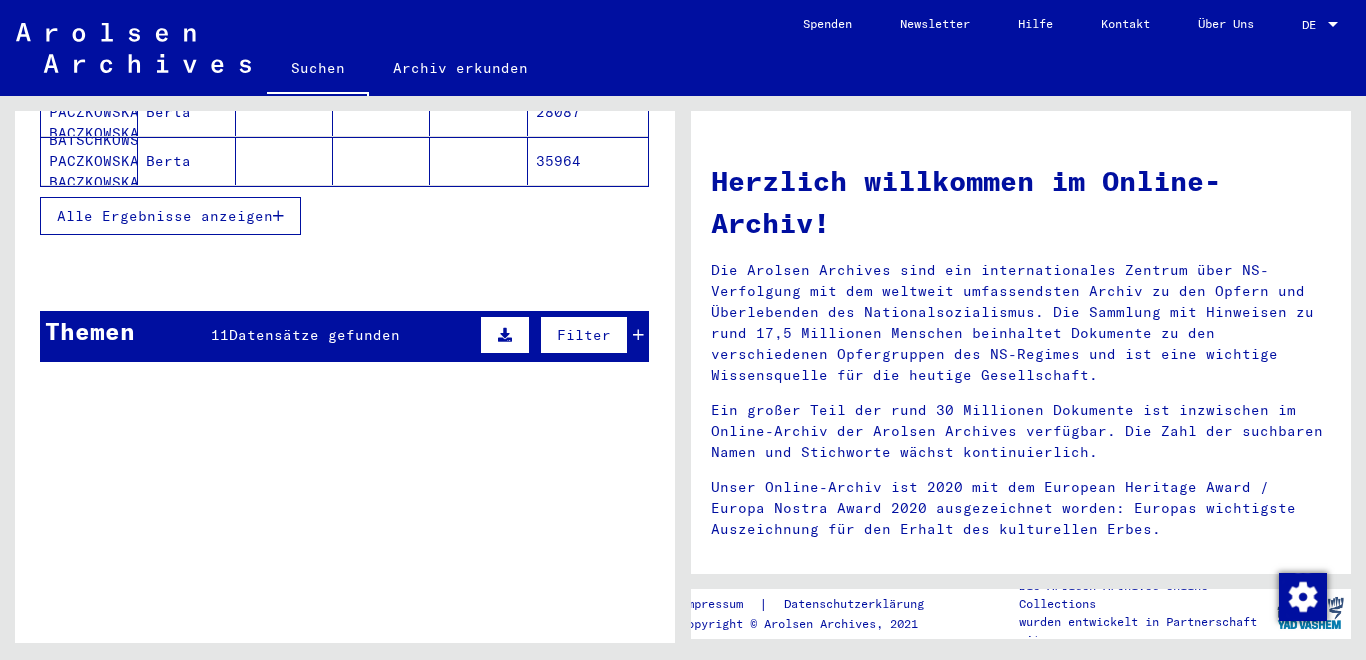 scroll, scrollTop: 486, scrollLeft: 0, axis: vertical 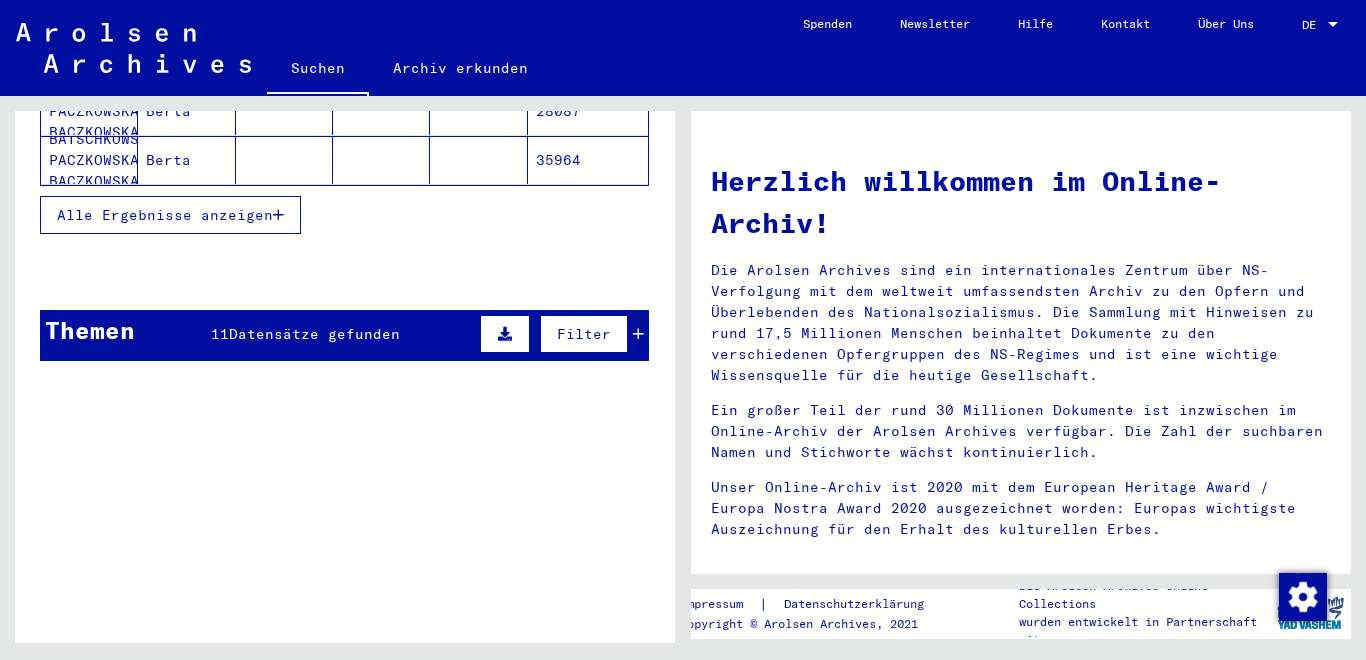 click on "Alle Ergebnisse anzeigen" at bounding box center (165, 215) 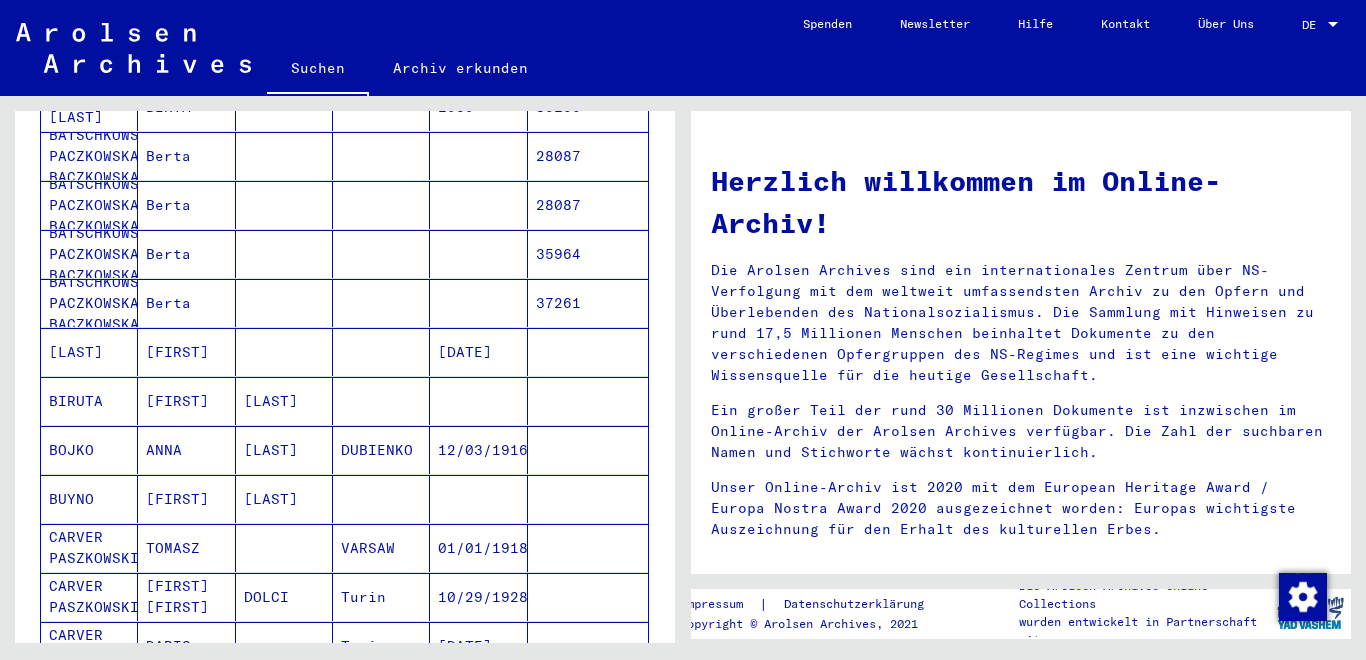 scroll, scrollTop: 0, scrollLeft: 0, axis: both 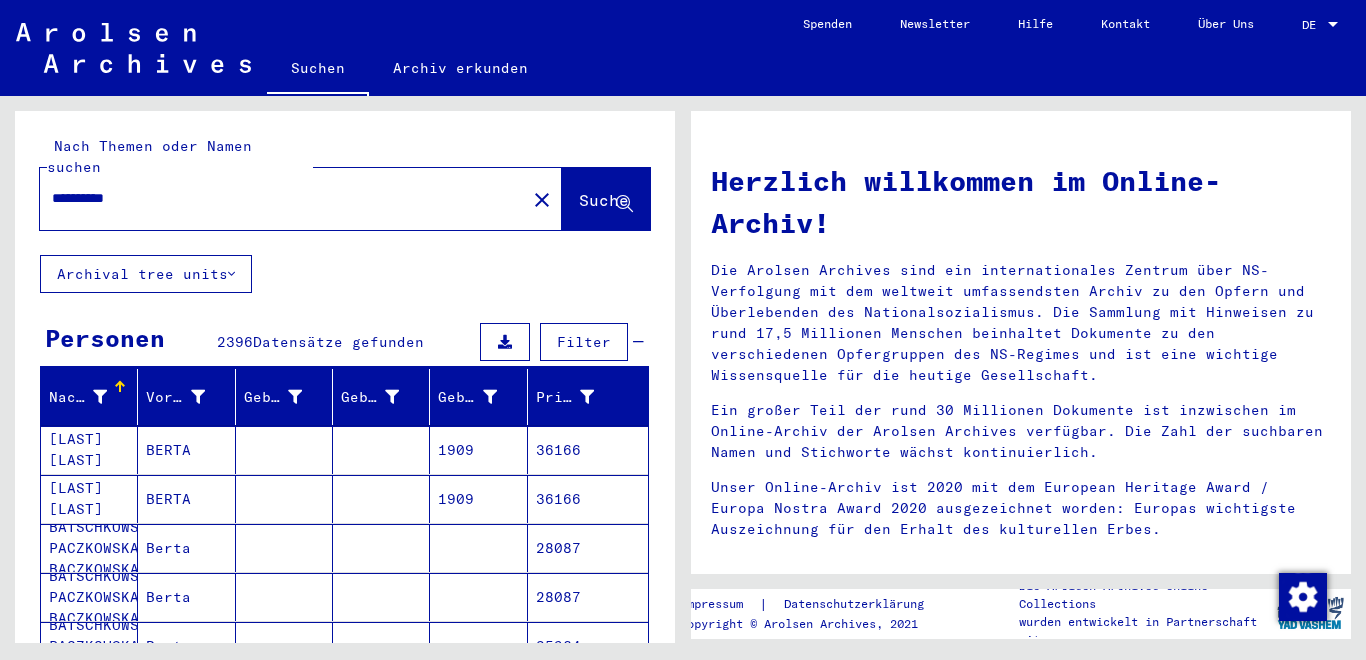 click on "**********" at bounding box center (277, 198) 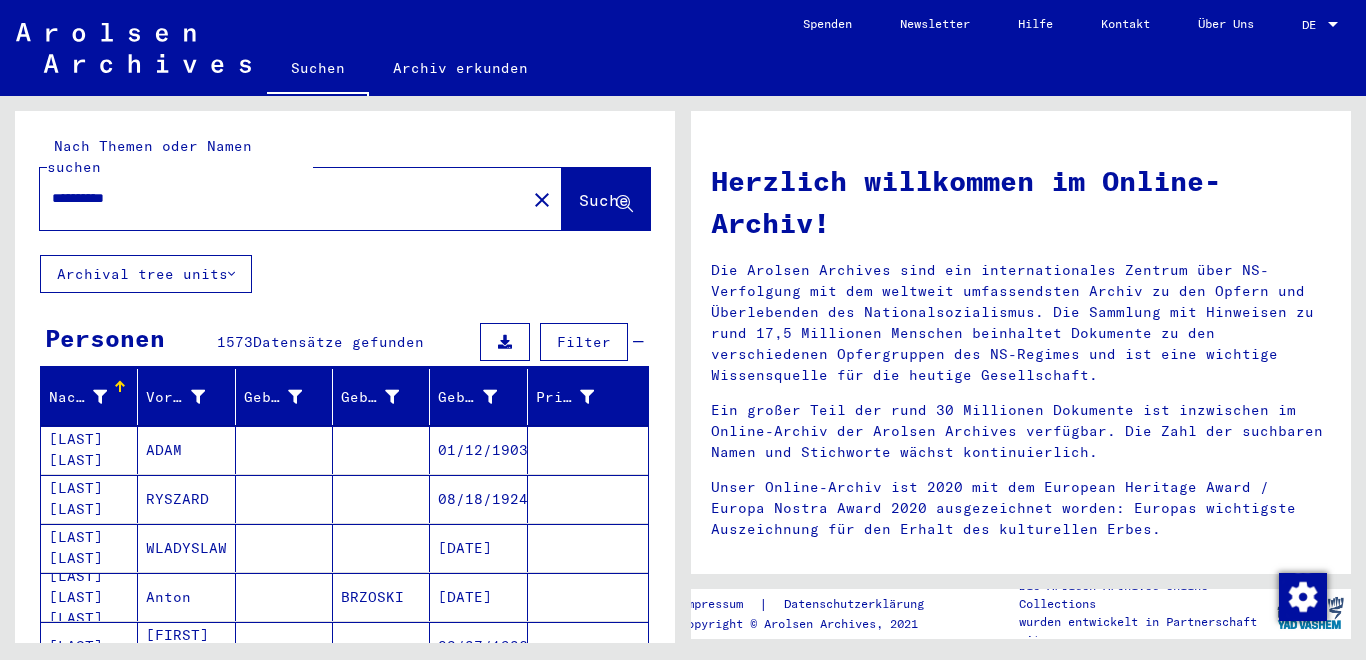 scroll, scrollTop: 72, scrollLeft: 0, axis: vertical 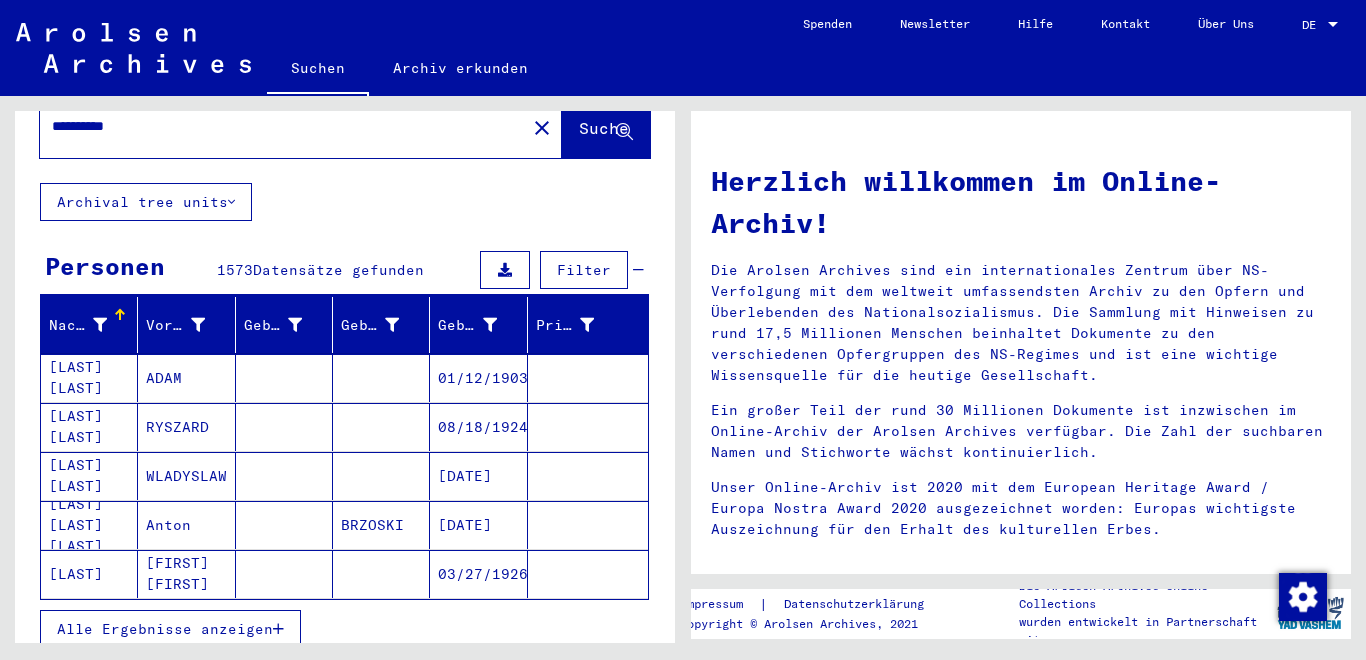 click on "[LAST]" 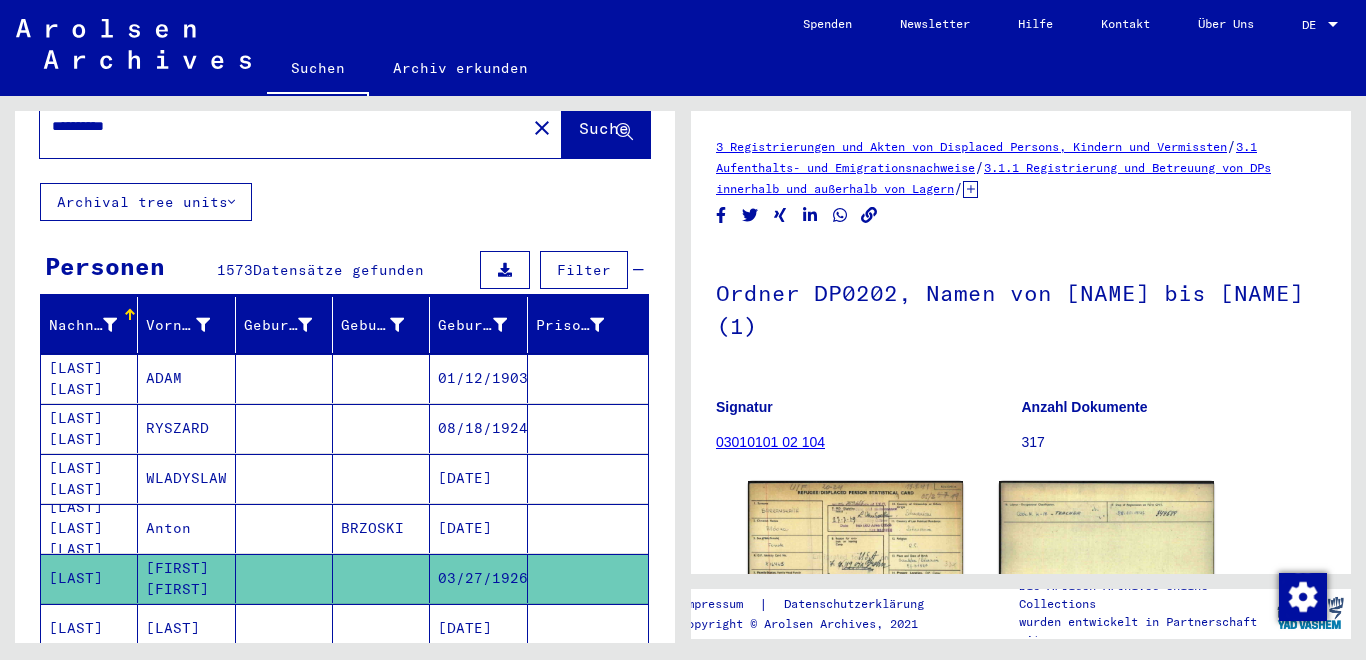 scroll, scrollTop: 151, scrollLeft: 0, axis: vertical 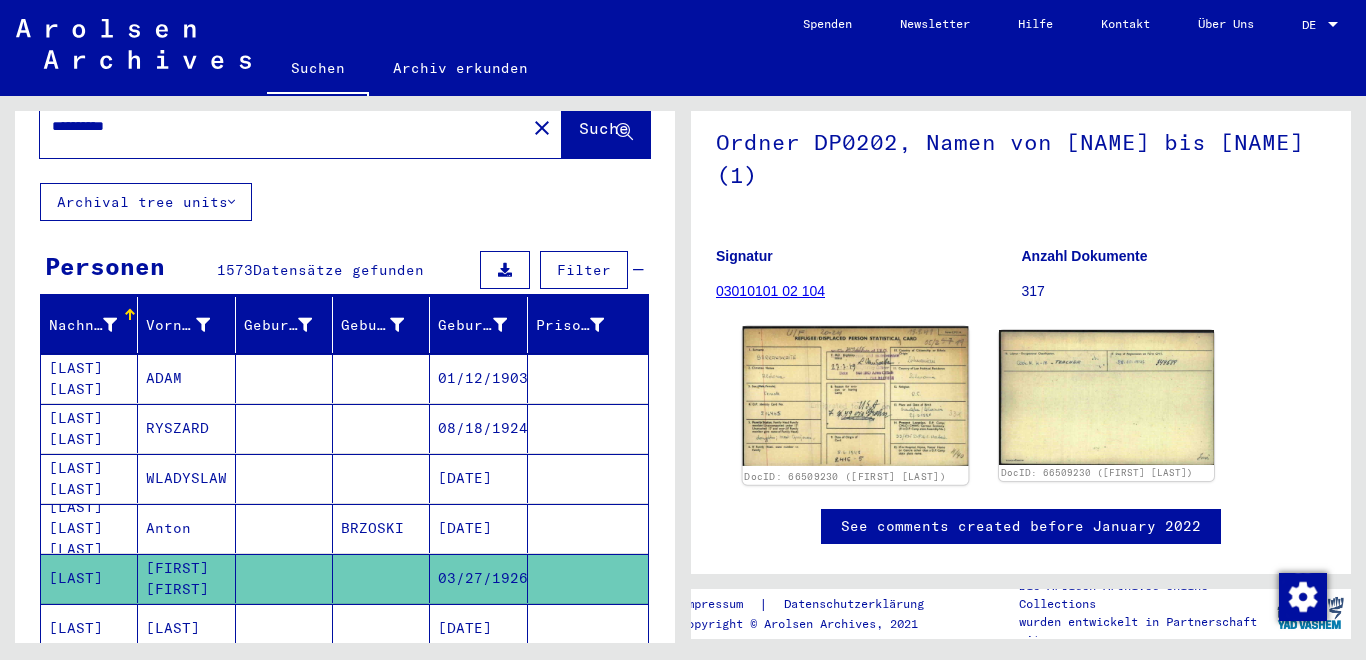 click 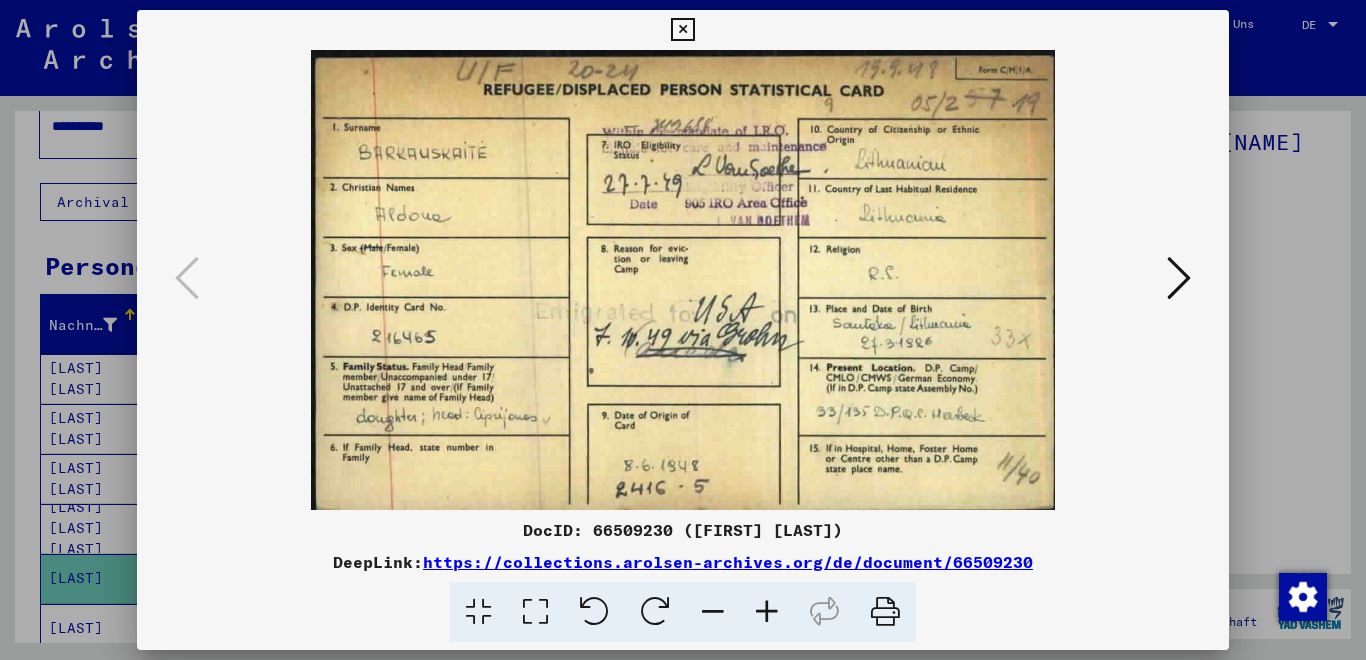 click at bounding box center [682, 30] 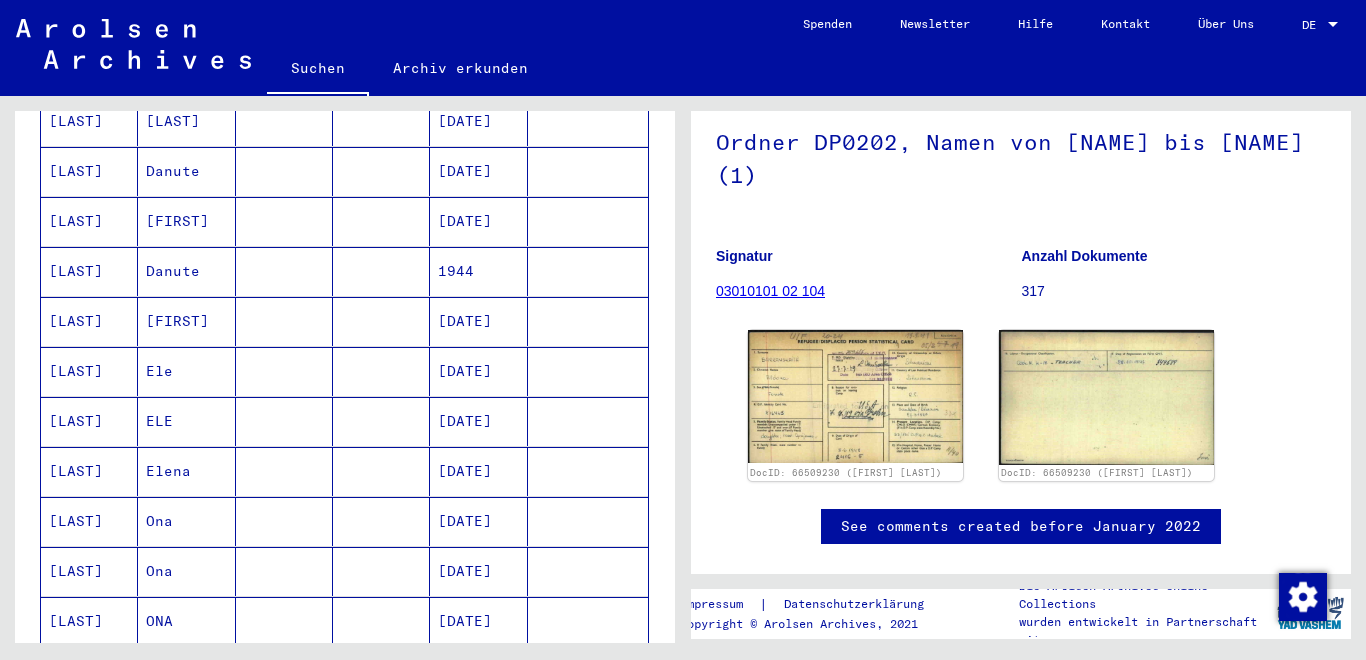 scroll, scrollTop: 580, scrollLeft: 0, axis: vertical 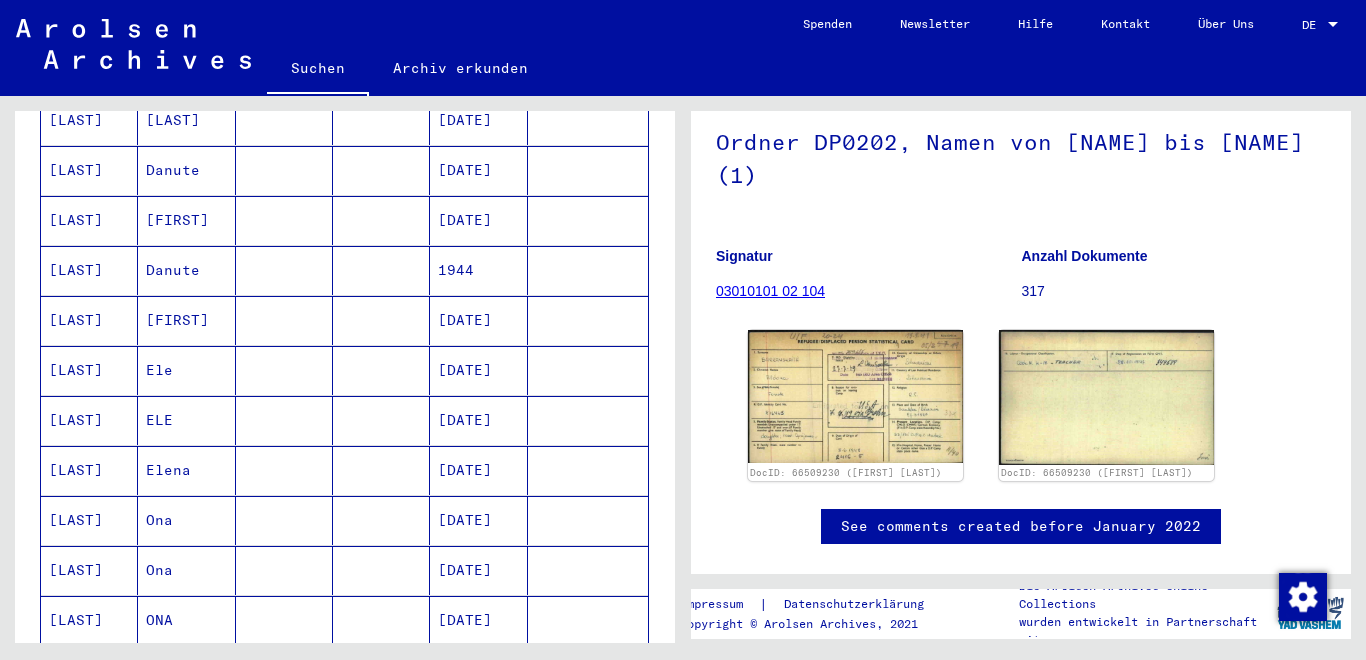 click on "[LAST]" at bounding box center (89, 570) 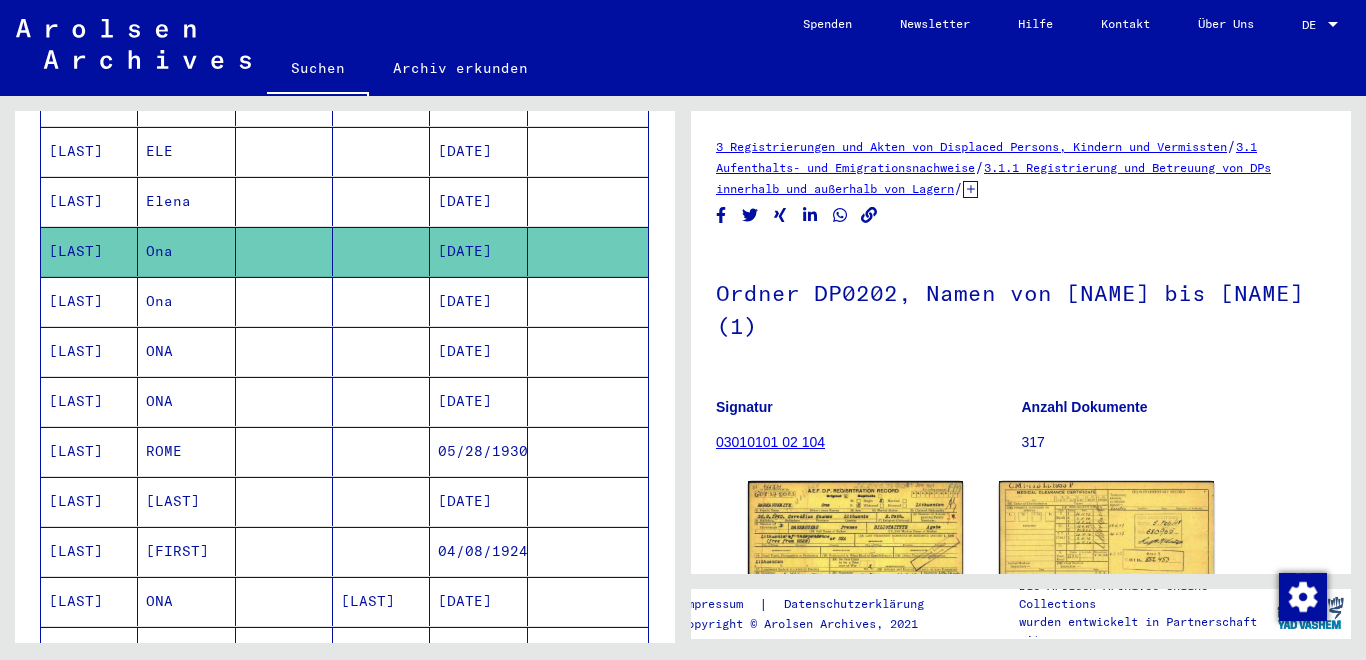 scroll, scrollTop: 868, scrollLeft: 0, axis: vertical 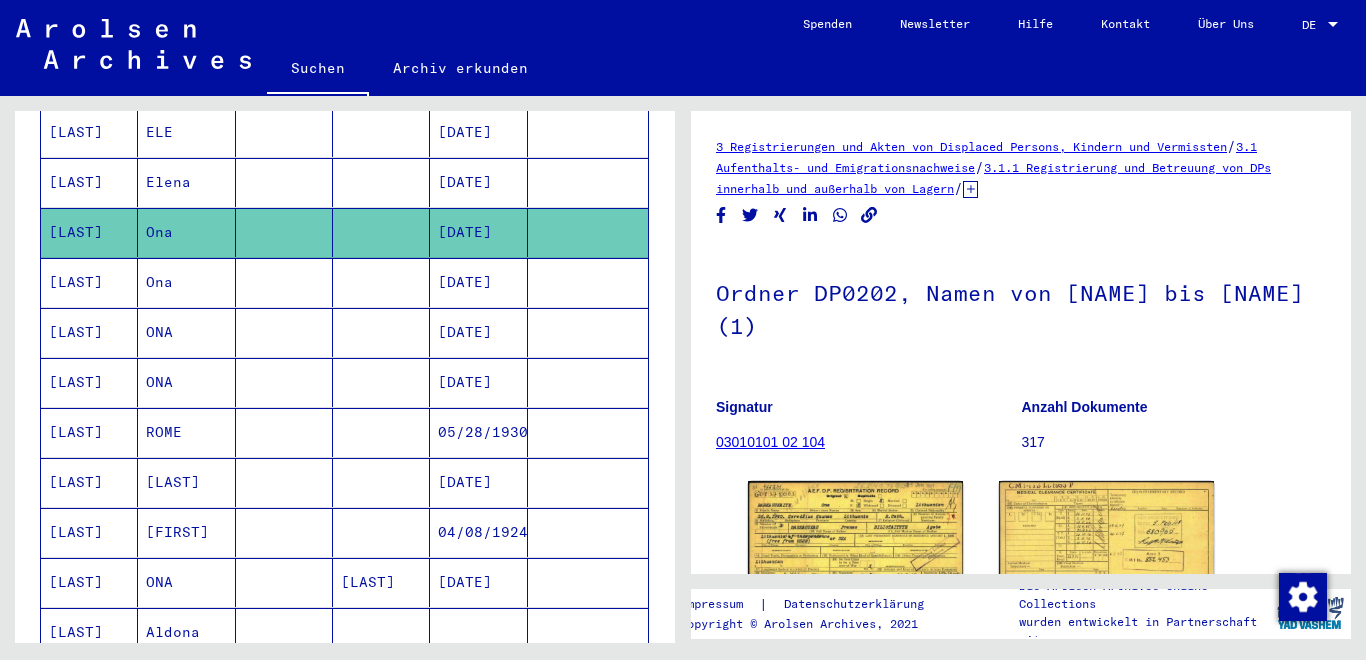 click on "[LAST]" at bounding box center (89, 482) 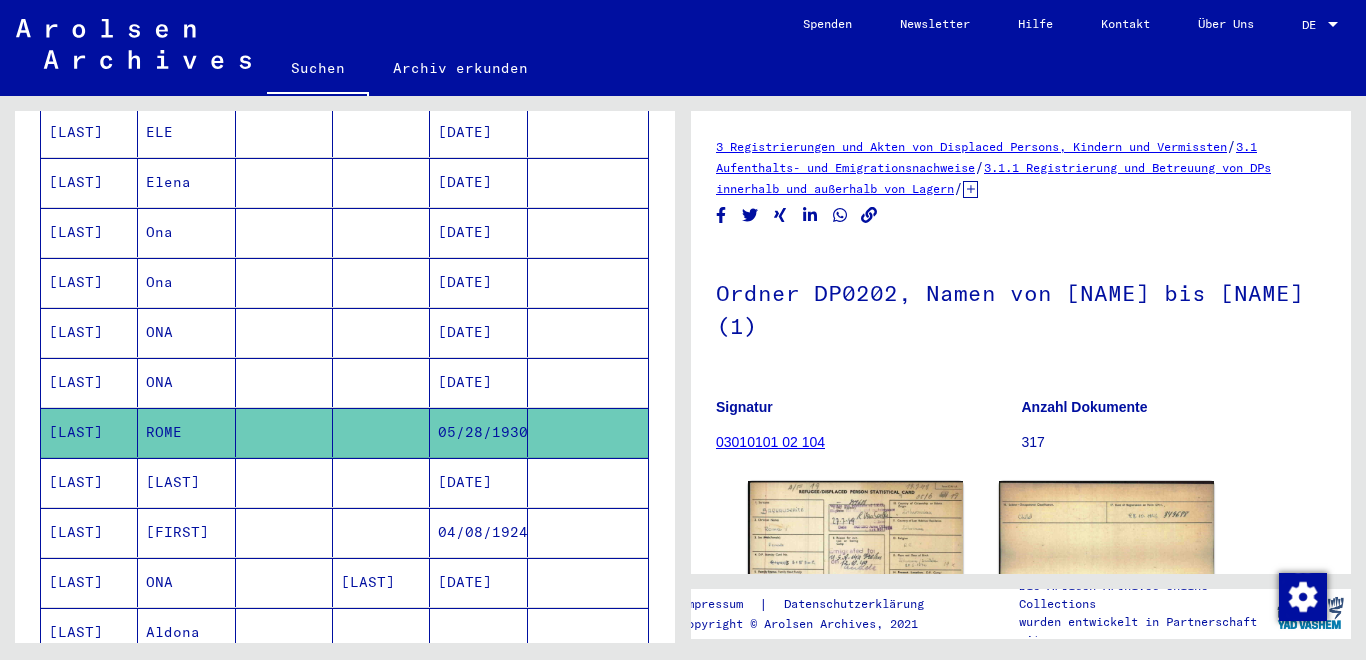 click on "[LAST]" at bounding box center (89, 532) 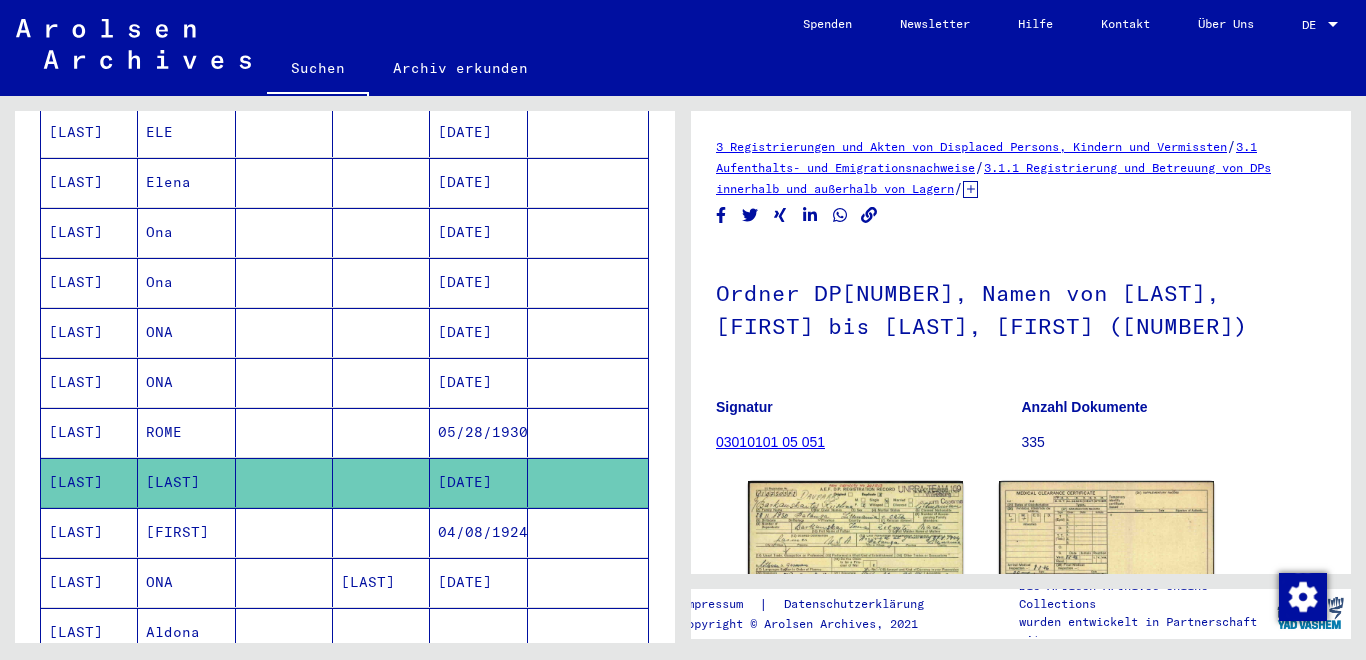 click on "[LAST]" at bounding box center (89, 582) 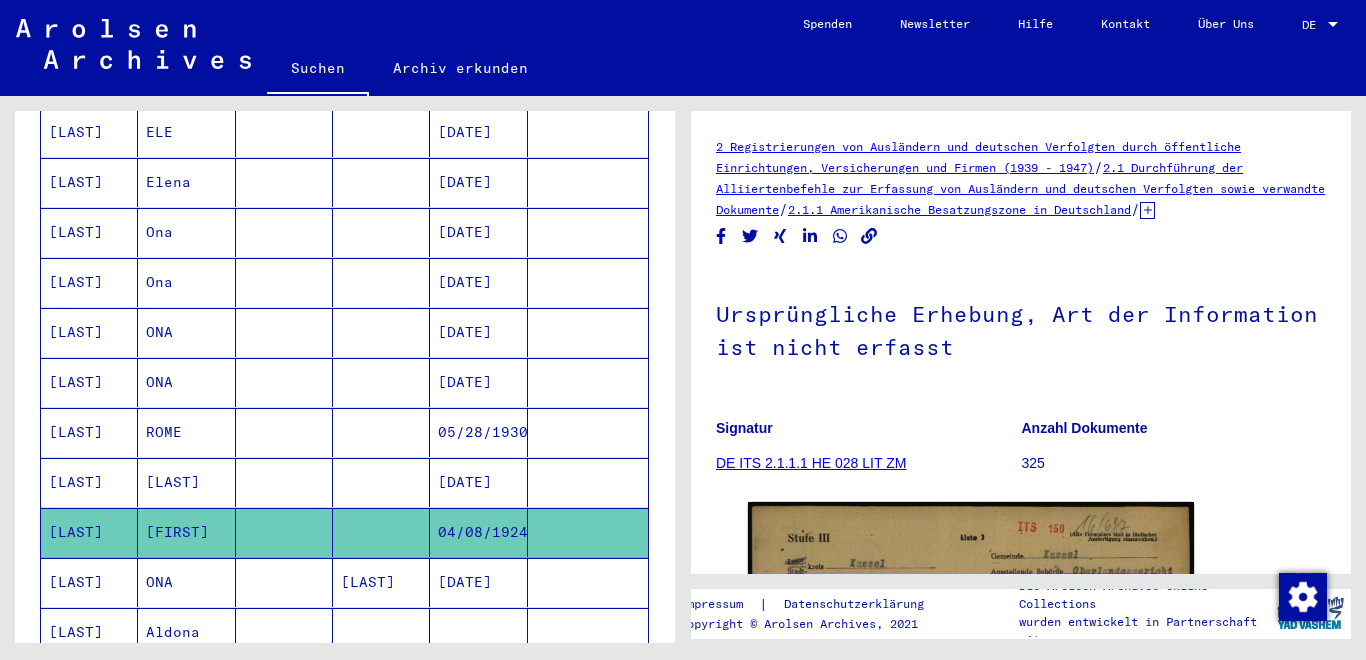 scroll, scrollTop: 176, scrollLeft: 0, axis: vertical 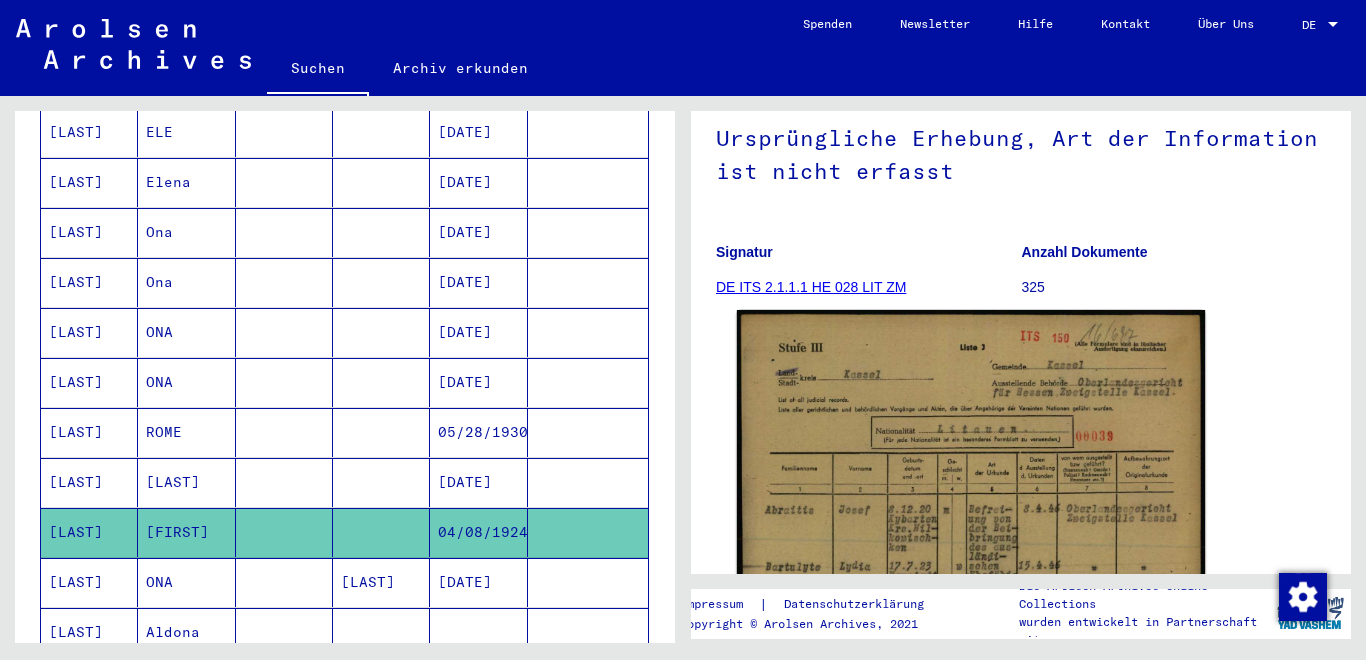 click 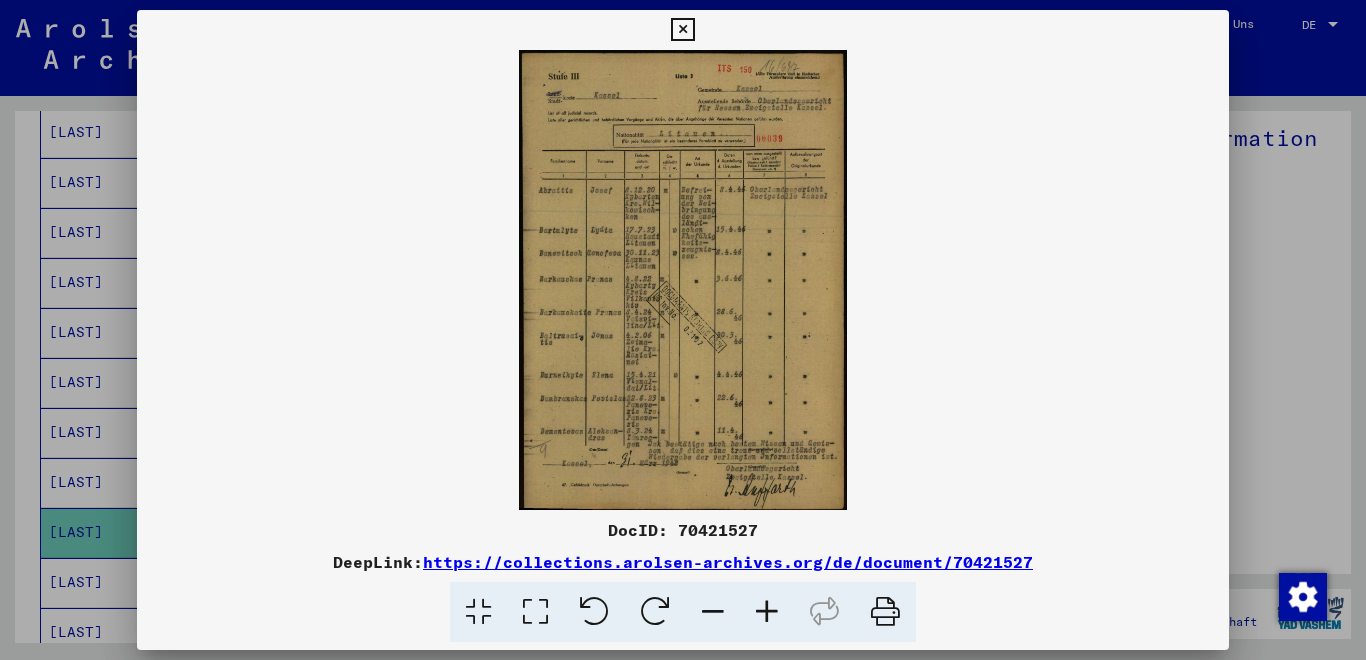click at bounding box center (682, 30) 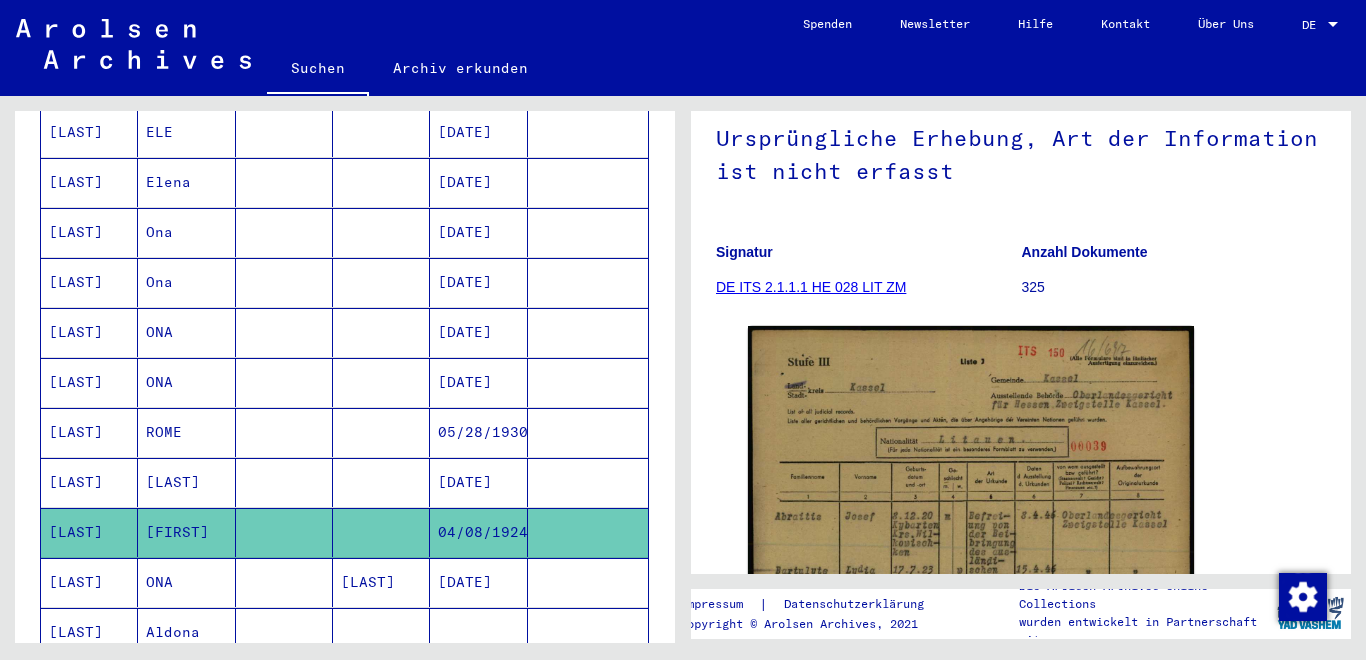 scroll, scrollTop: 0, scrollLeft: 0, axis: both 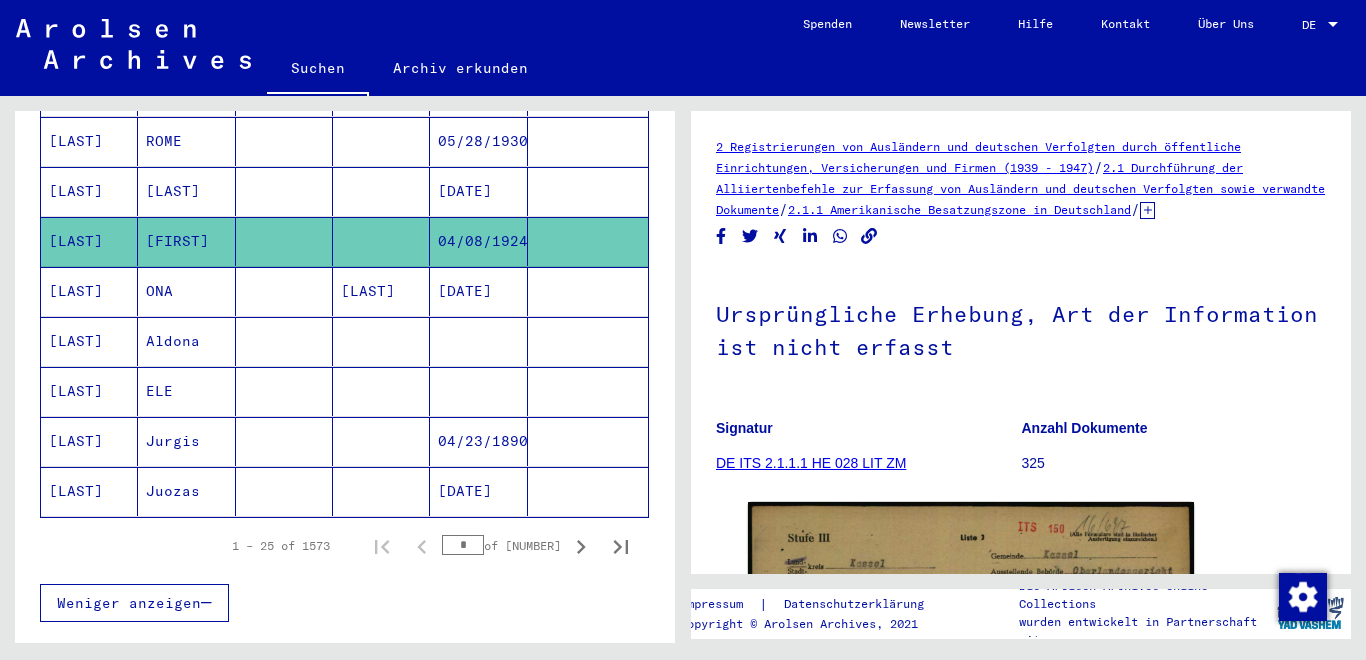 click on "[LAST]" 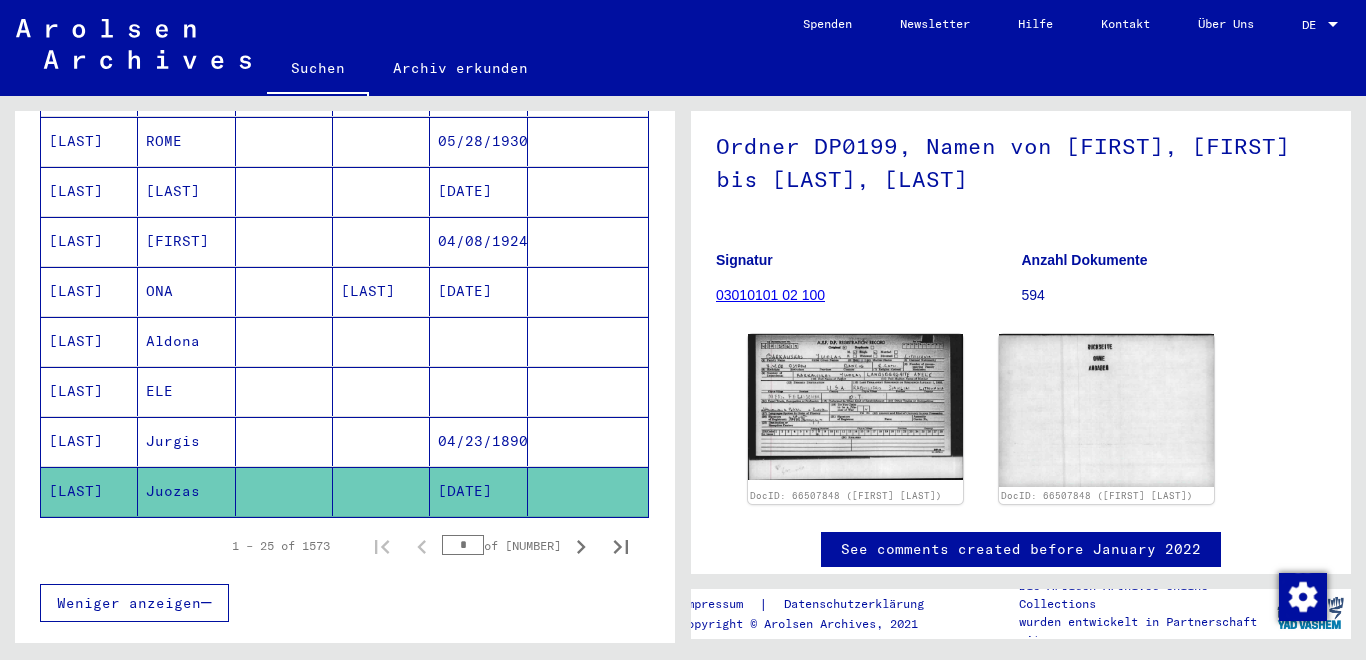 scroll, scrollTop: 165, scrollLeft: 0, axis: vertical 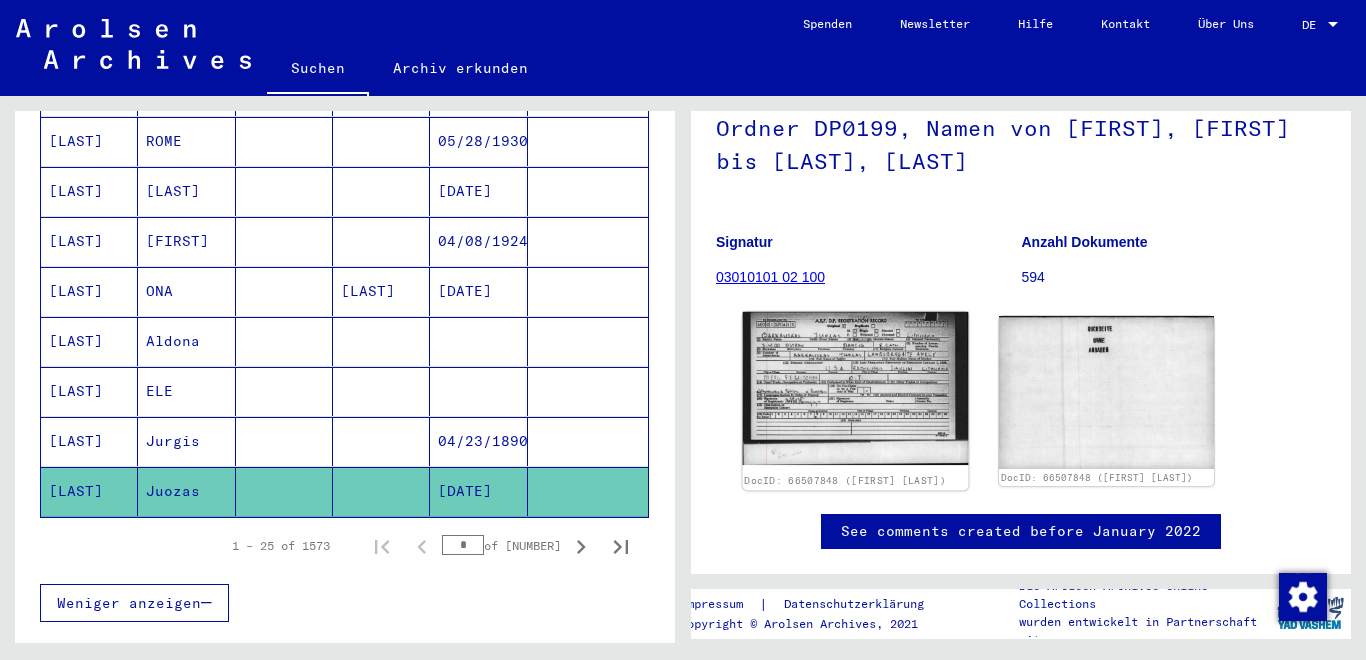 click 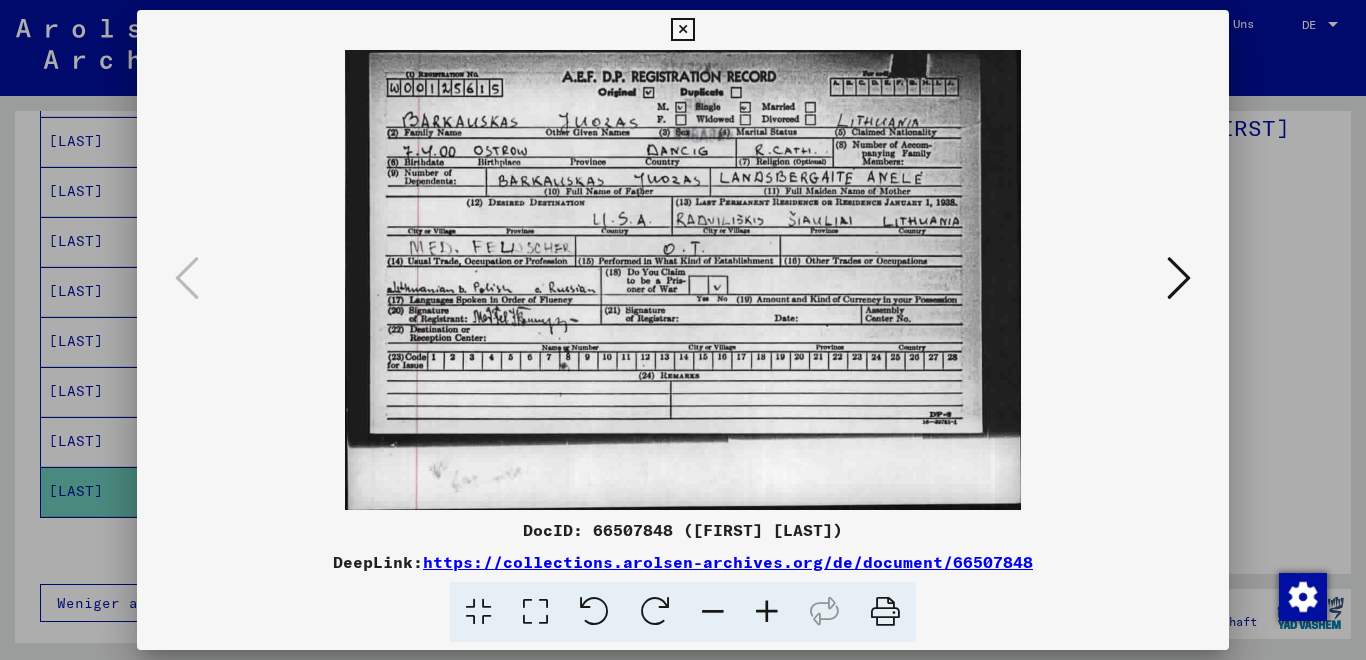 click at bounding box center [682, 30] 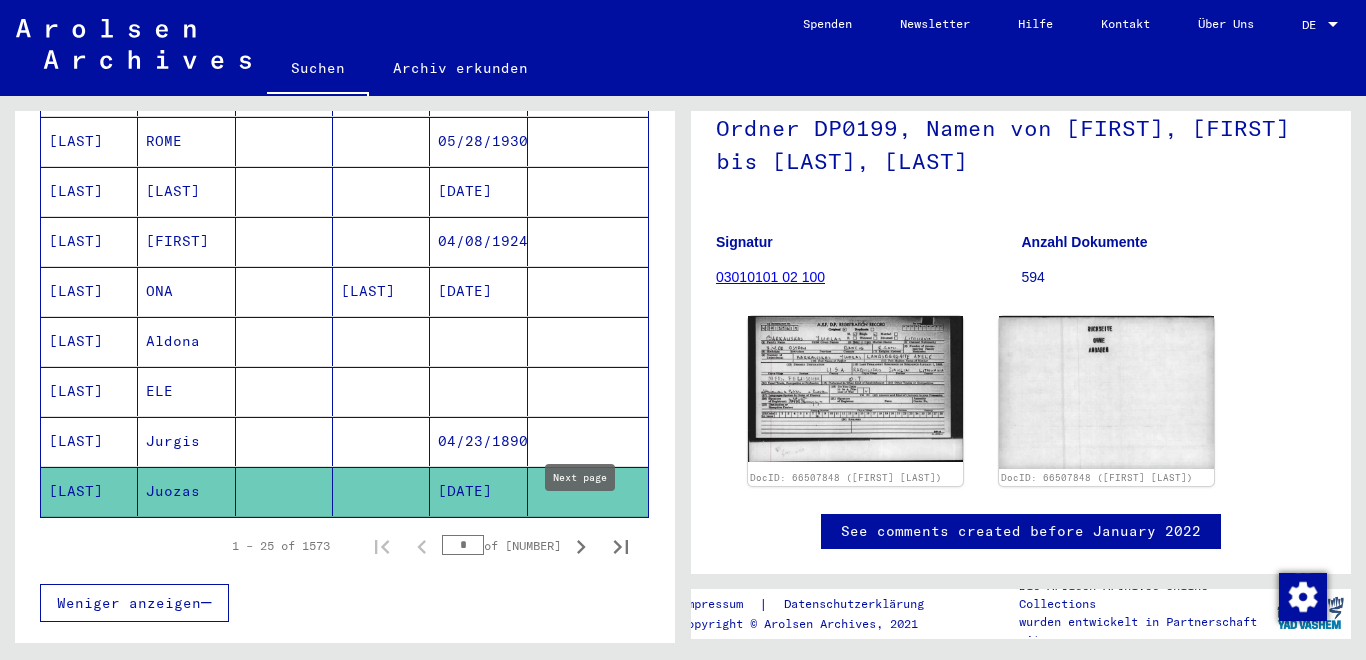 click 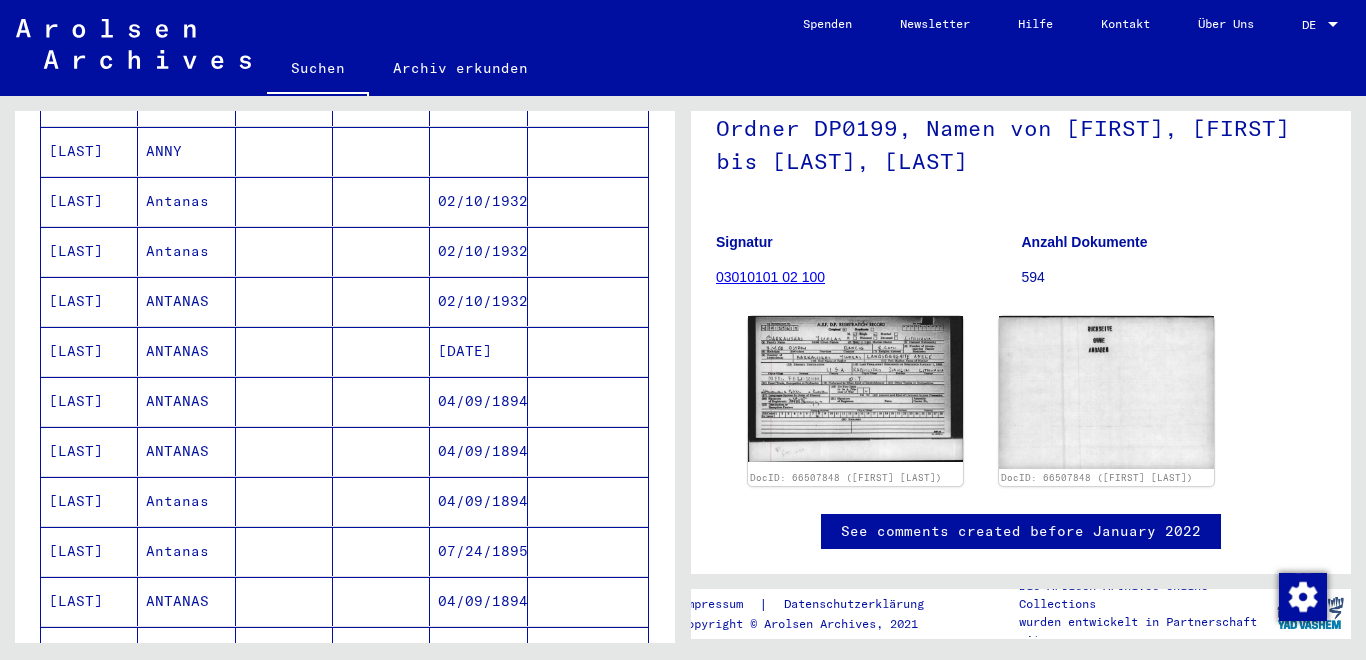 scroll, scrollTop: 396, scrollLeft: 0, axis: vertical 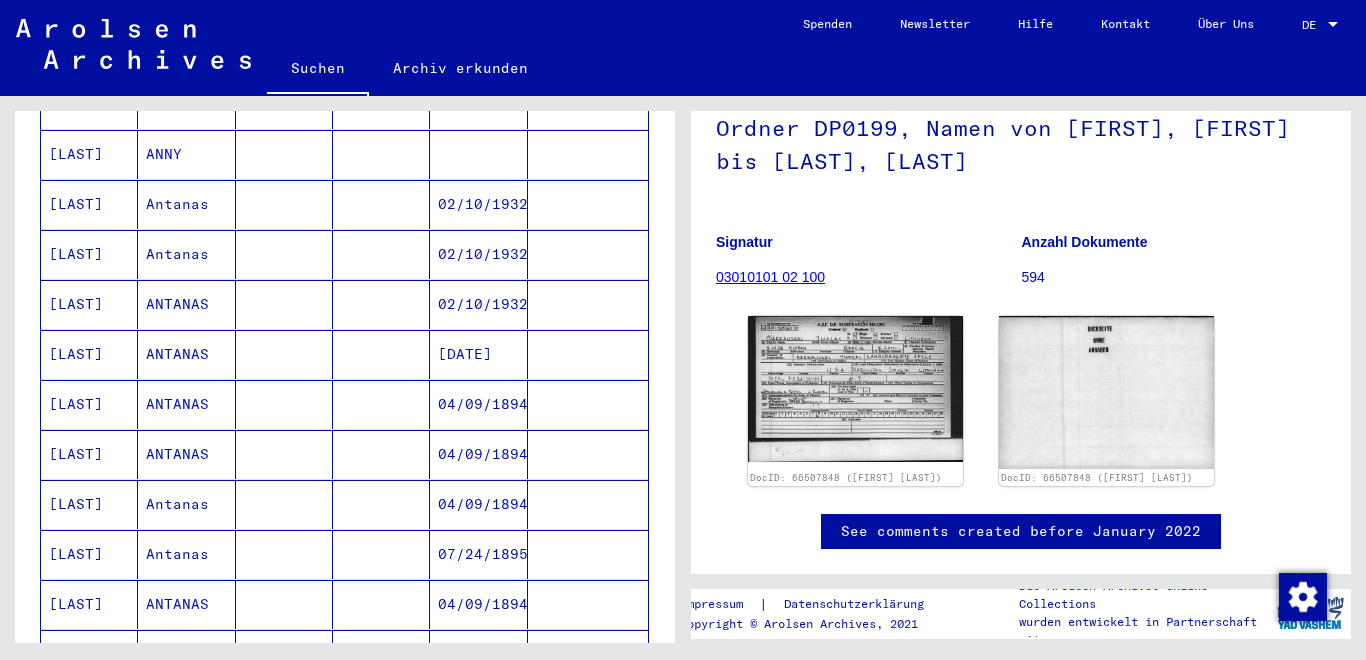 click on "[LAST]" at bounding box center [89, 454] 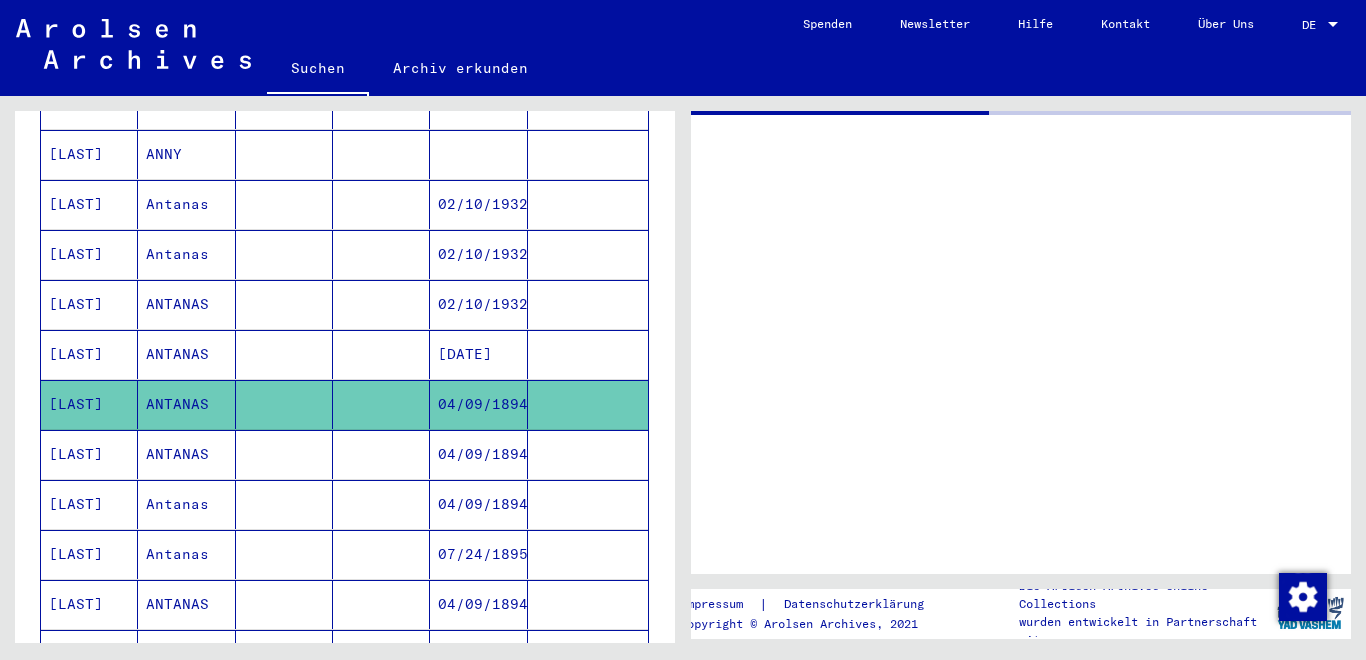 scroll, scrollTop: 0, scrollLeft: 0, axis: both 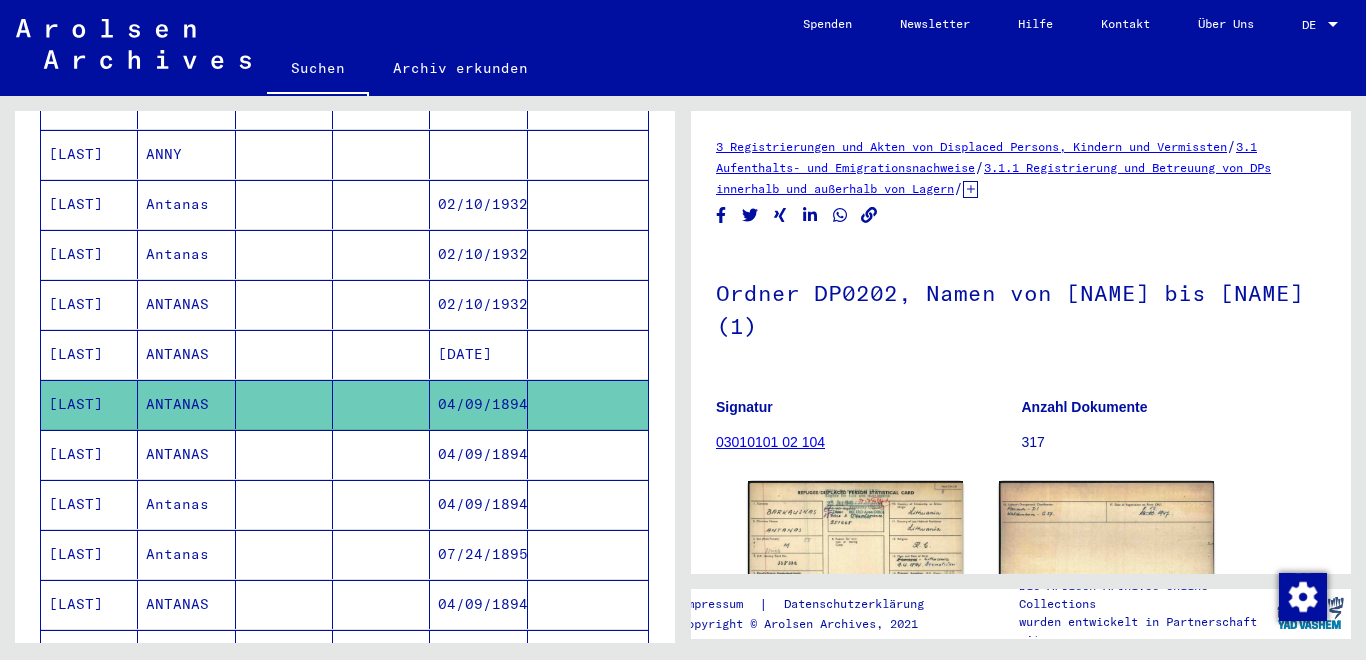 click on "[LAST]" at bounding box center (89, 404) 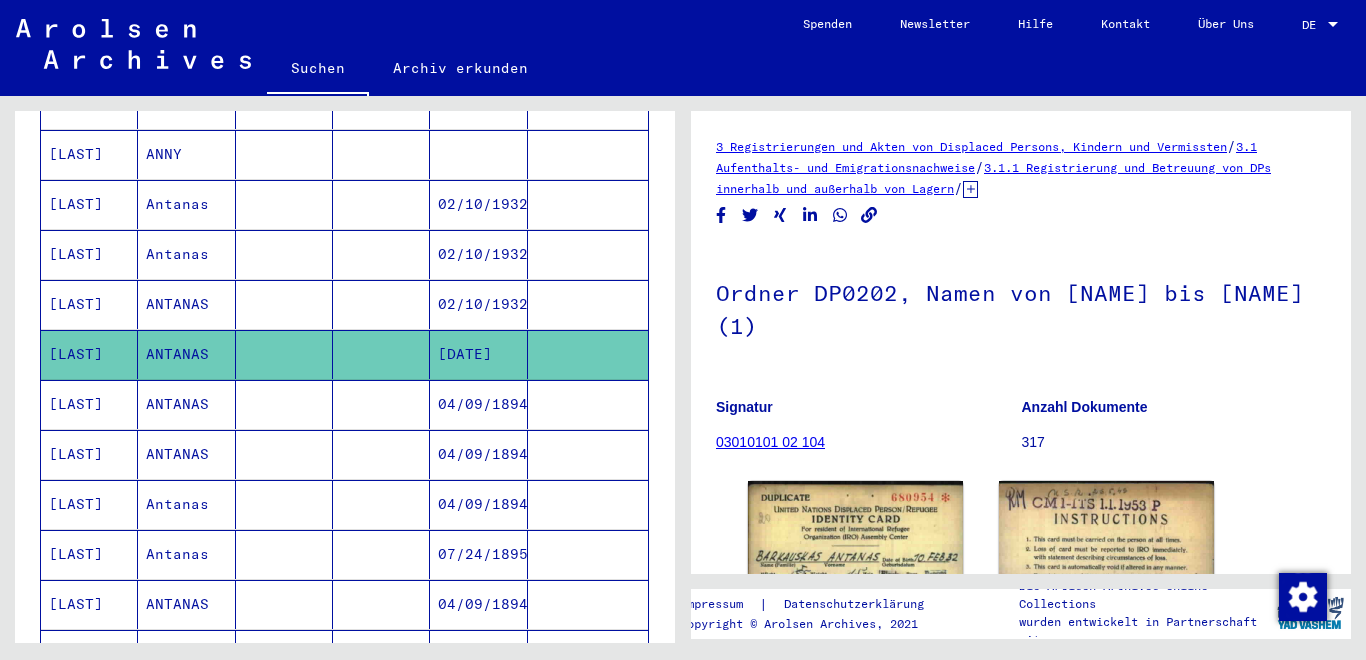 click on "[LAST]" at bounding box center [89, 354] 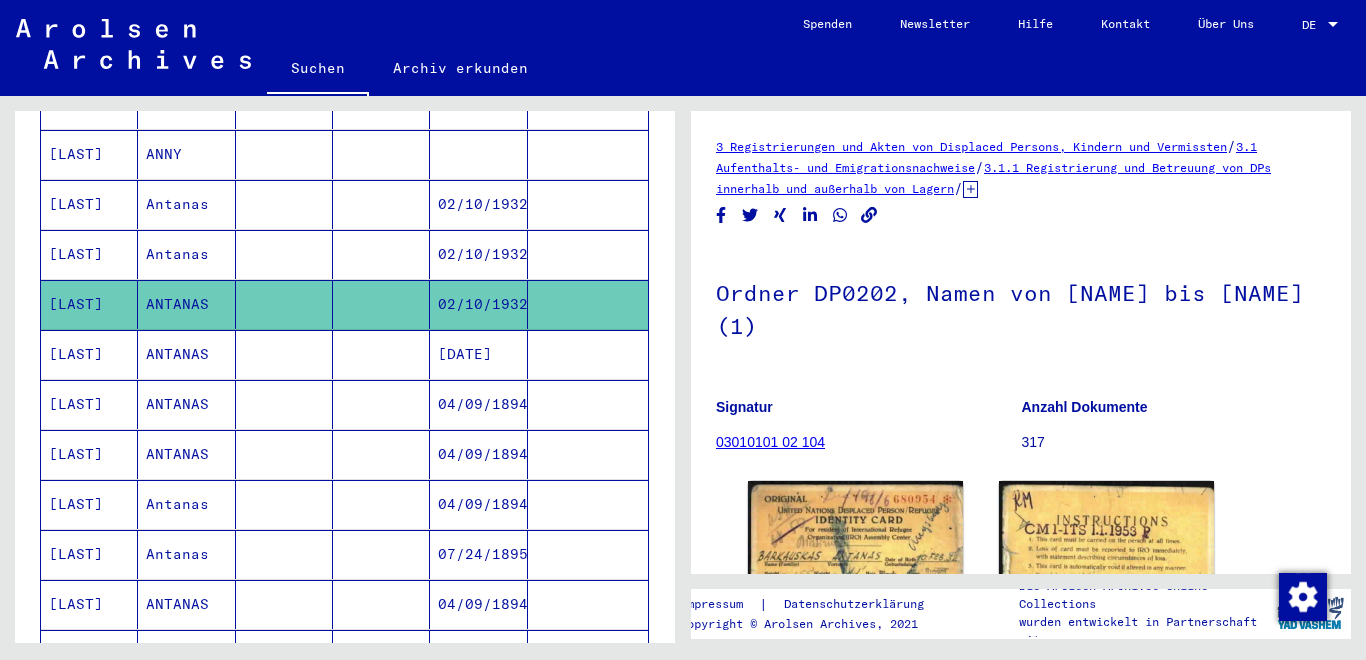 click on "[LAST]" at bounding box center (89, 304) 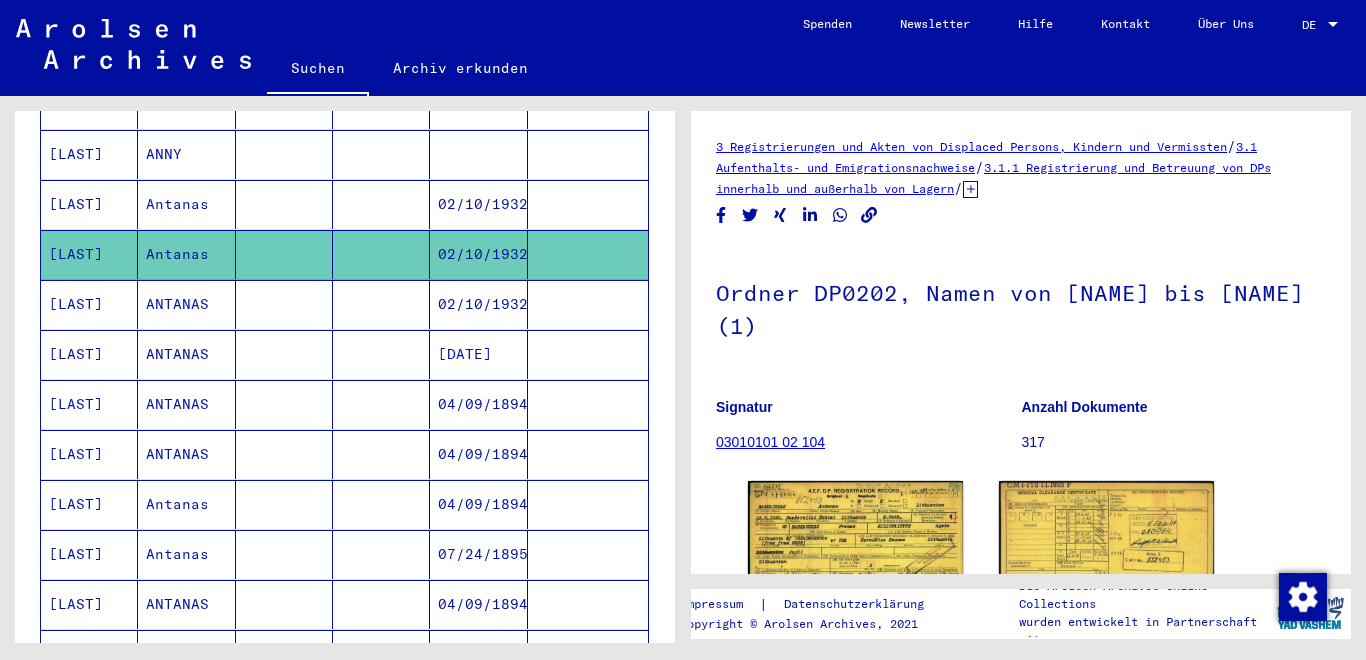 click on "[LAST]" at bounding box center (89, 254) 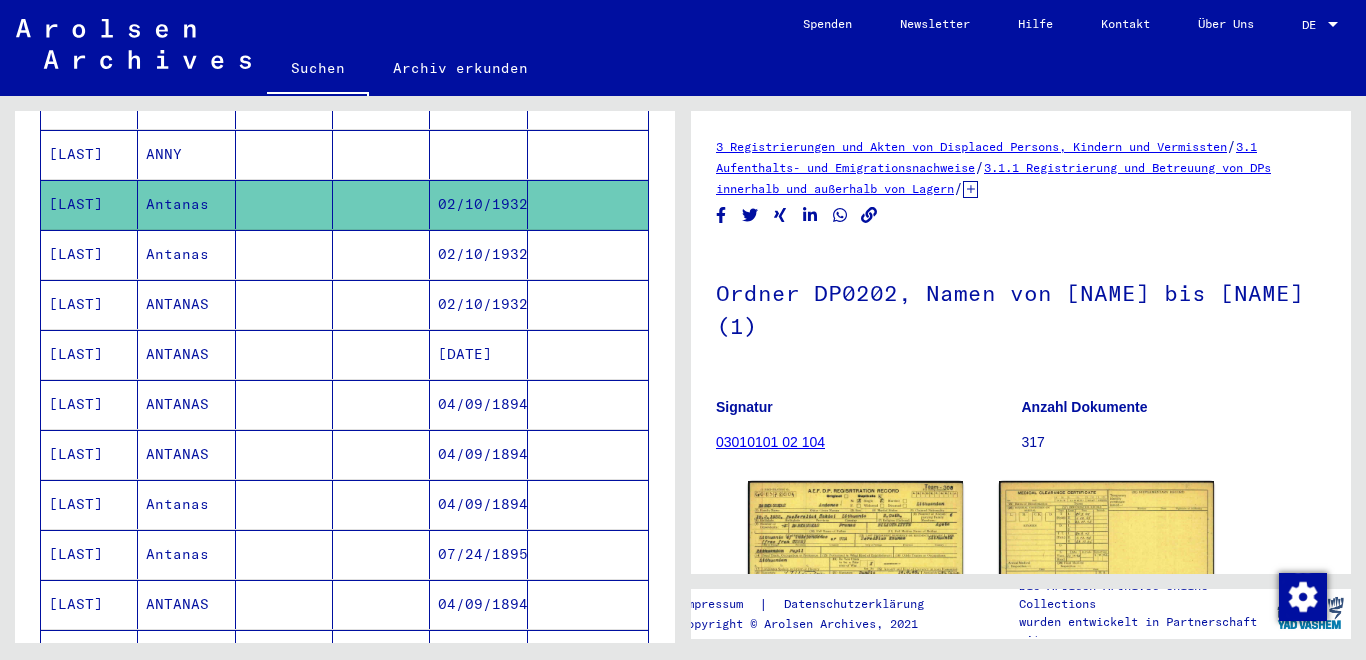 click on "[LAST]" at bounding box center [89, 454] 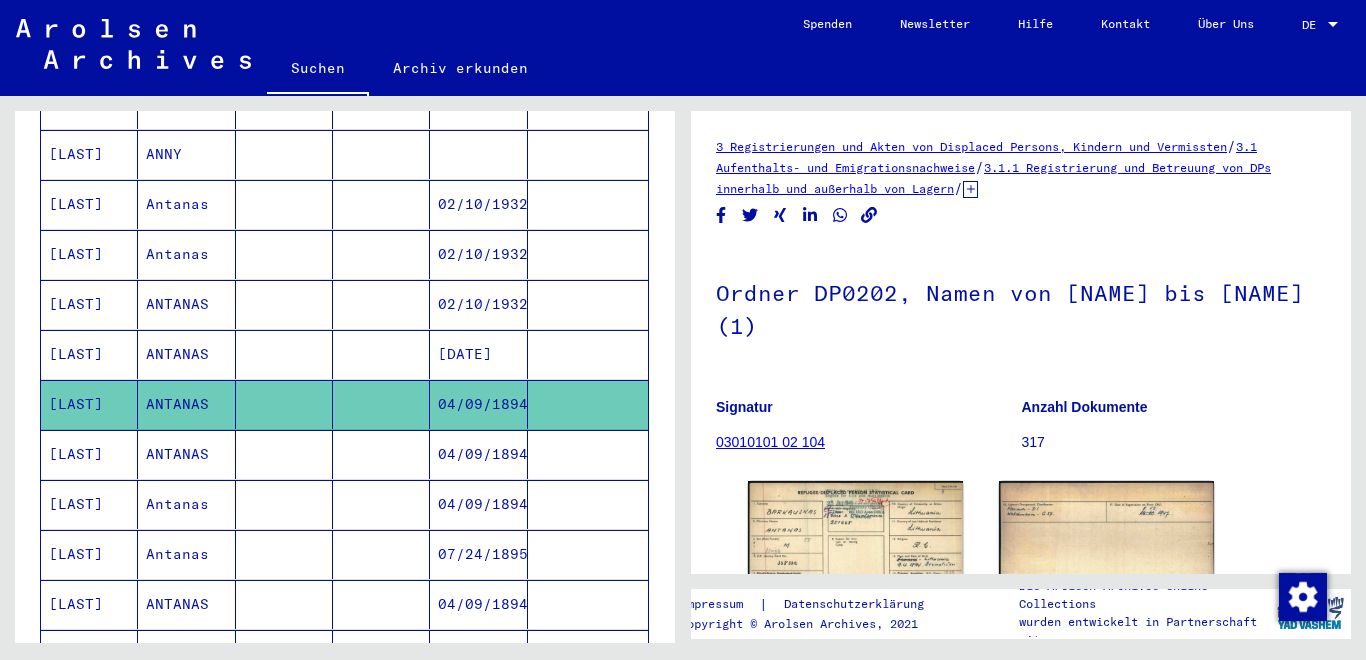 click on "[LAST]" at bounding box center [89, 504] 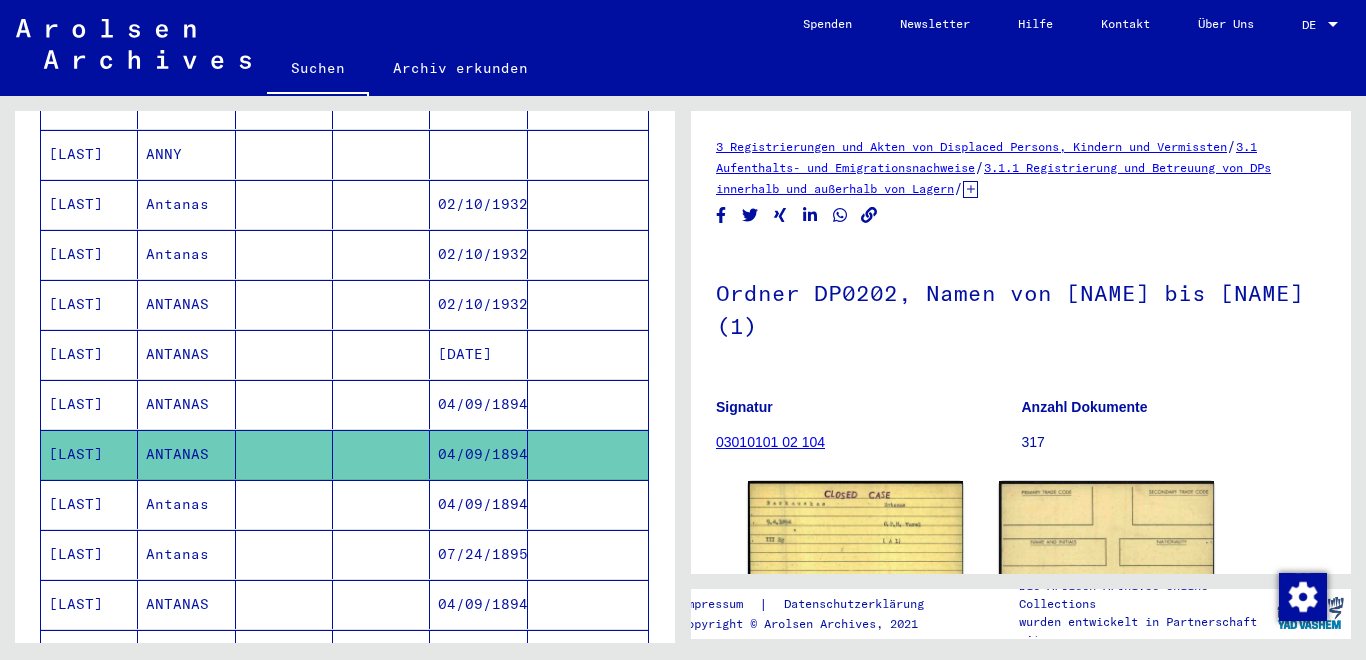 click on "[LAST] [FIRST] [DATE]" 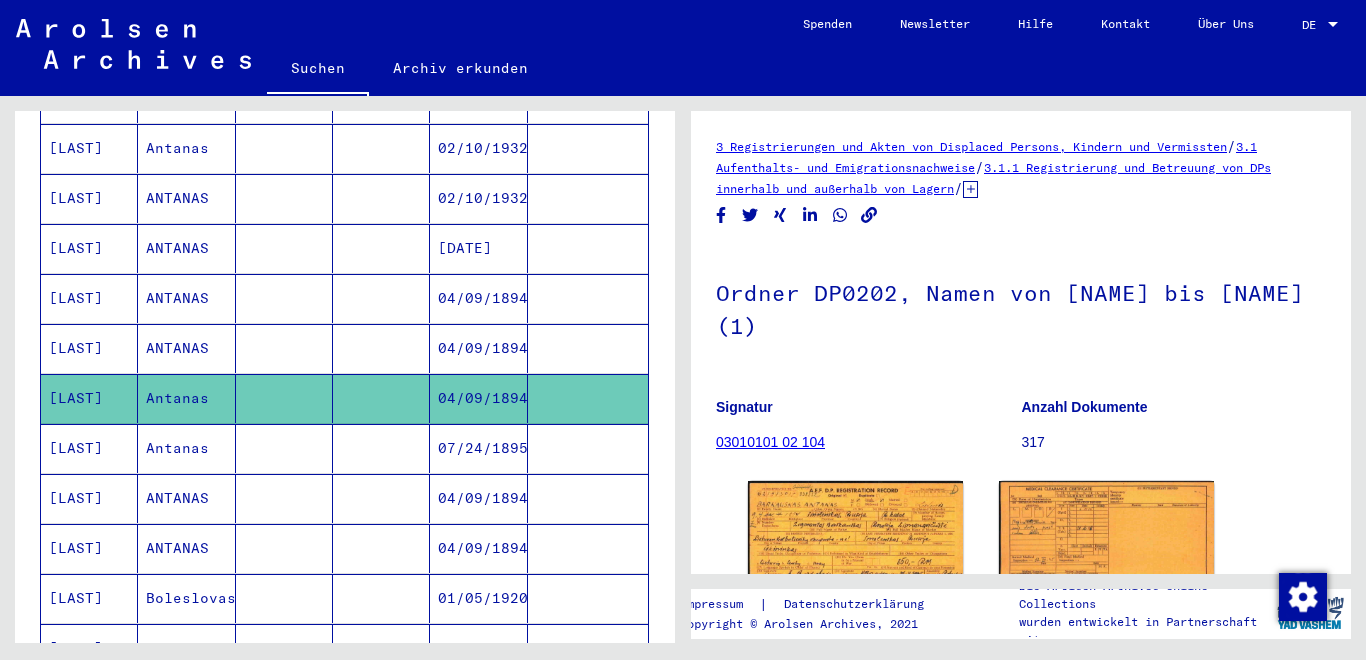 scroll, scrollTop: 512, scrollLeft: 0, axis: vertical 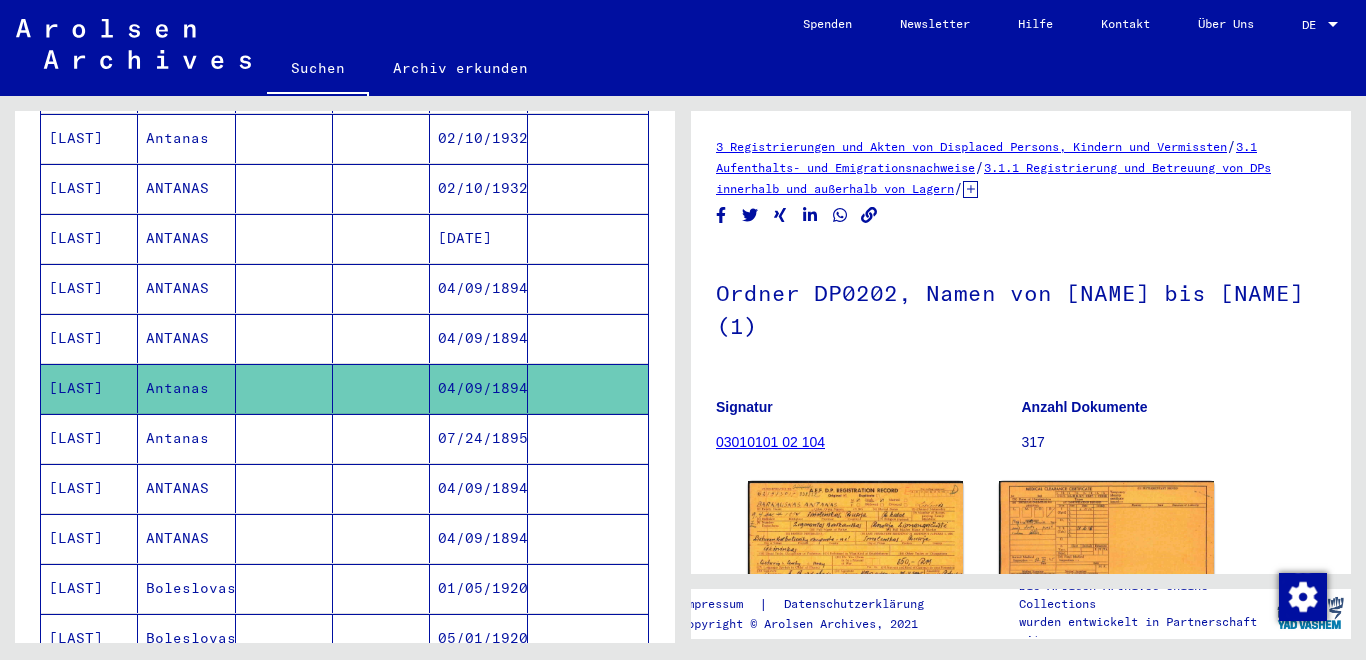 click on "[LAST]" at bounding box center (89, 488) 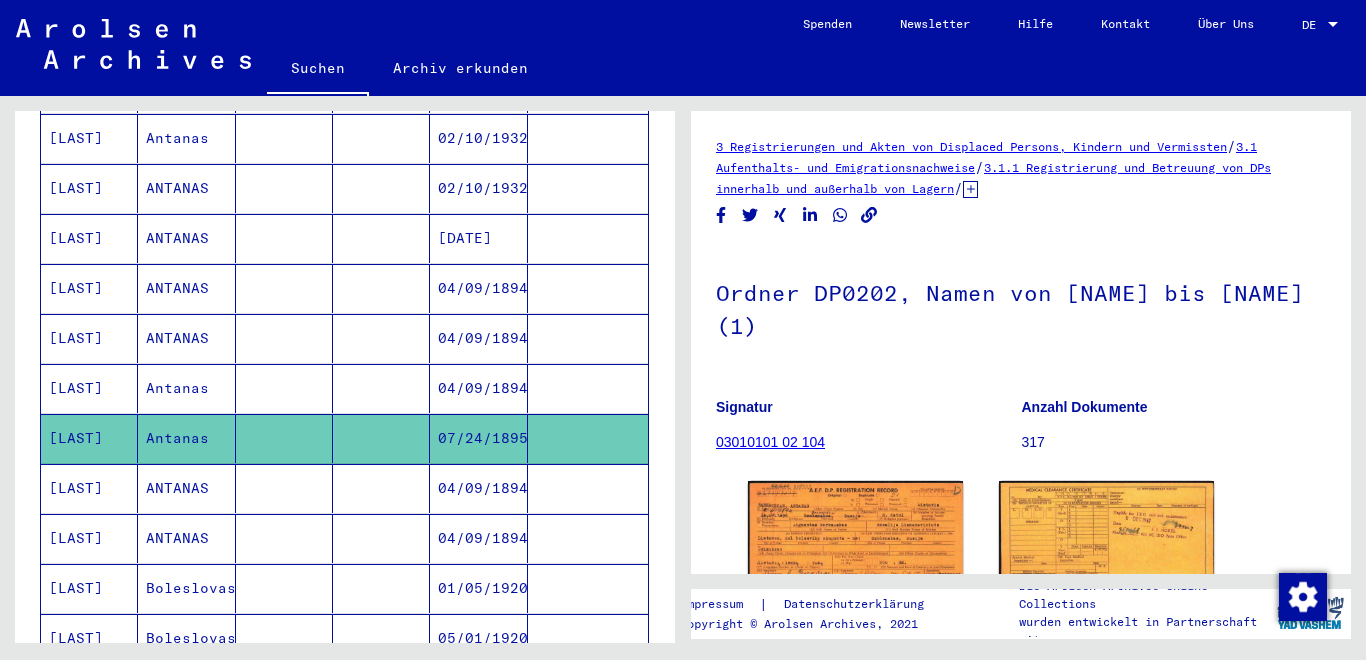 click on "[LAST]" at bounding box center [89, 538] 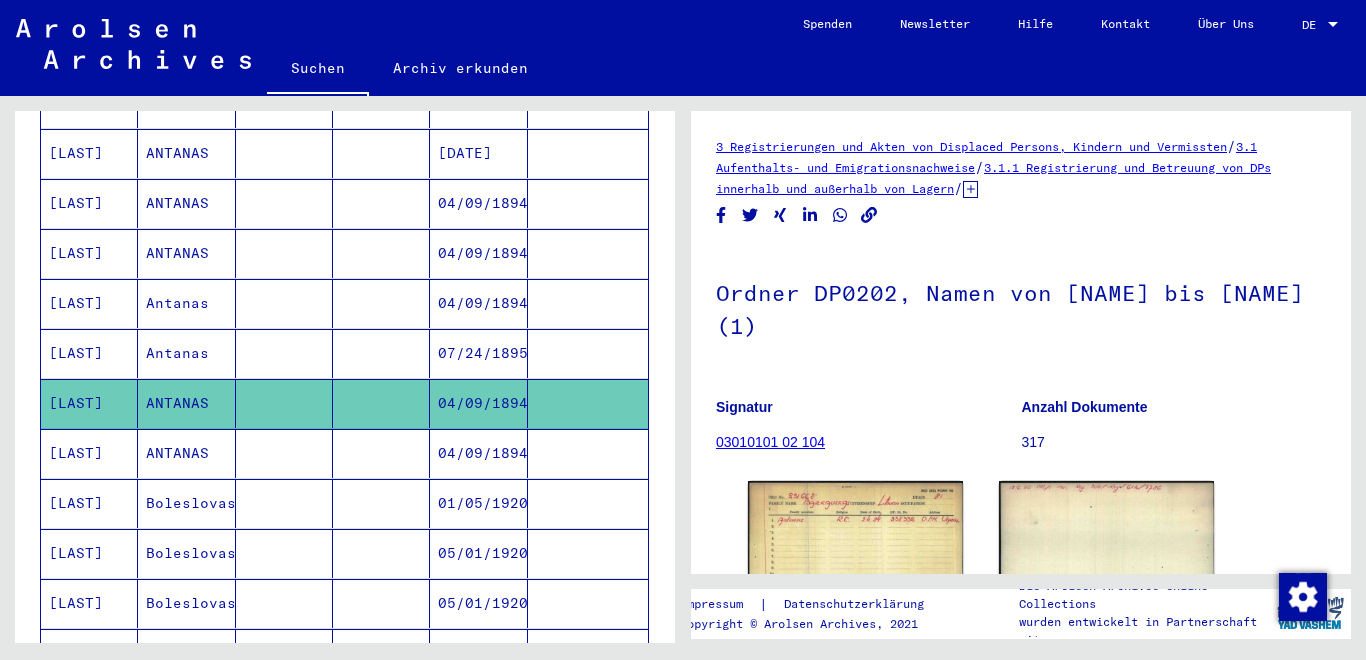 scroll, scrollTop: 600, scrollLeft: 0, axis: vertical 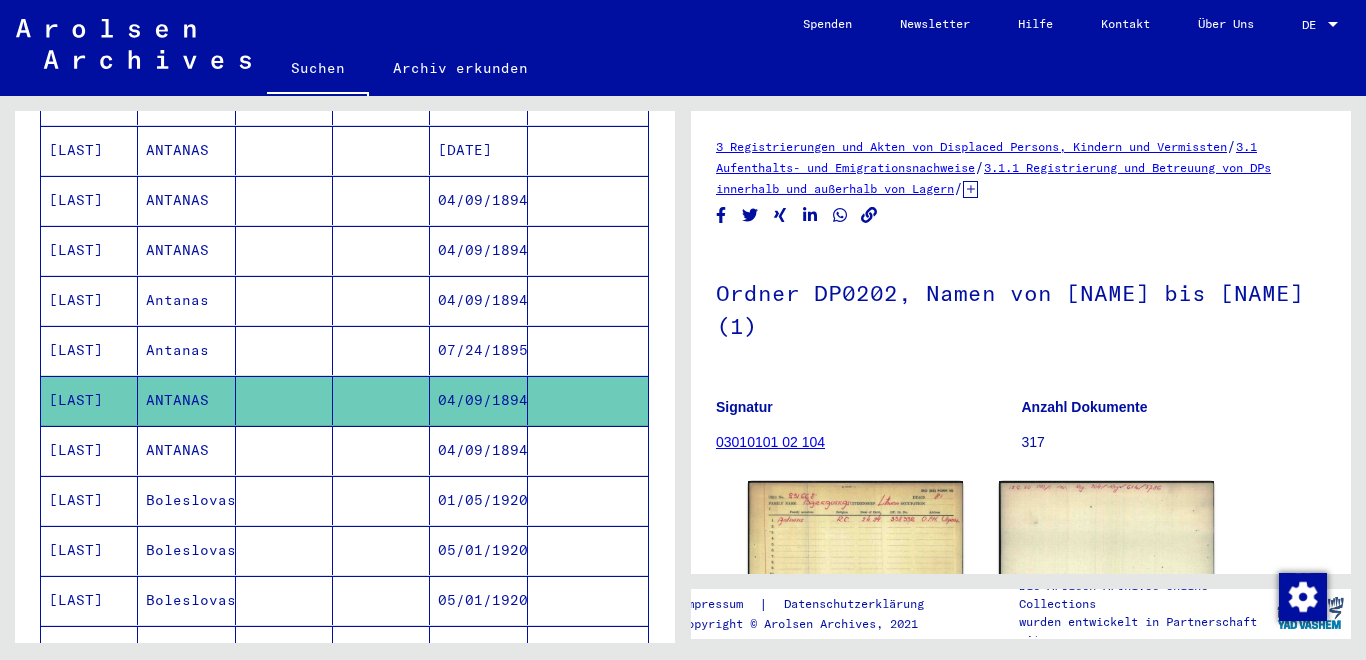 click on "[LAST]" at bounding box center (89, 500) 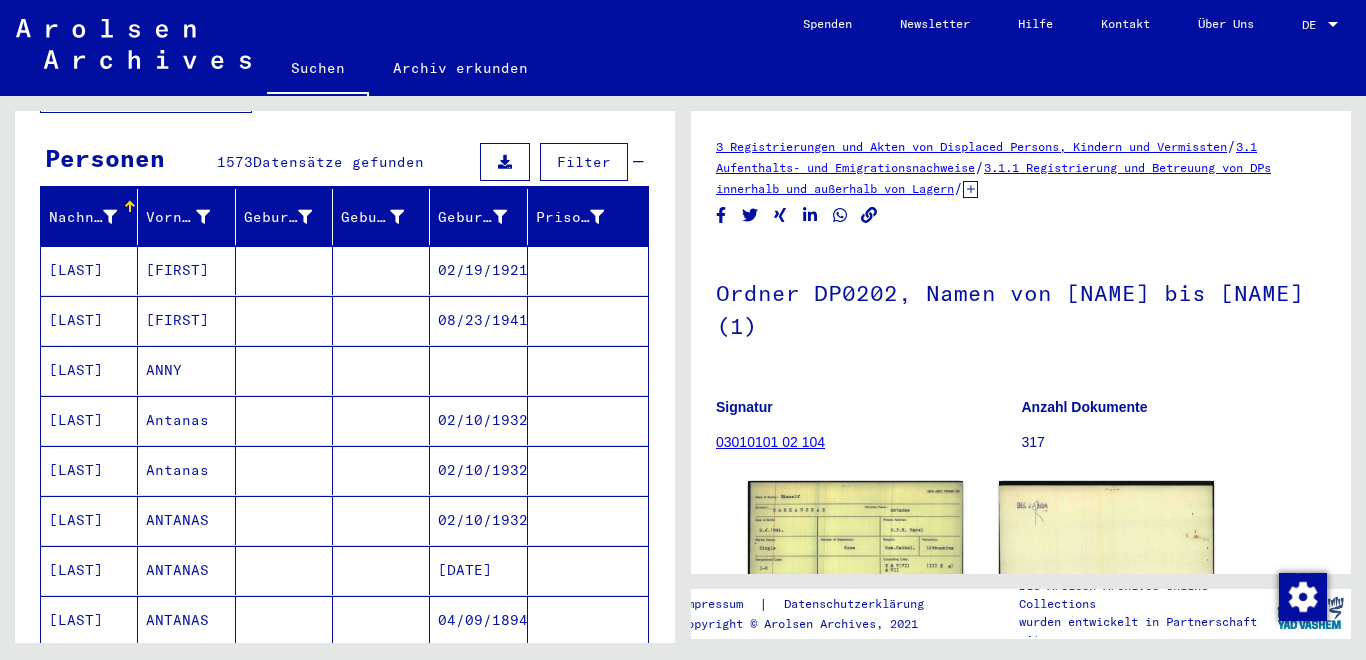 scroll, scrollTop: 148, scrollLeft: 0, axis: vertical 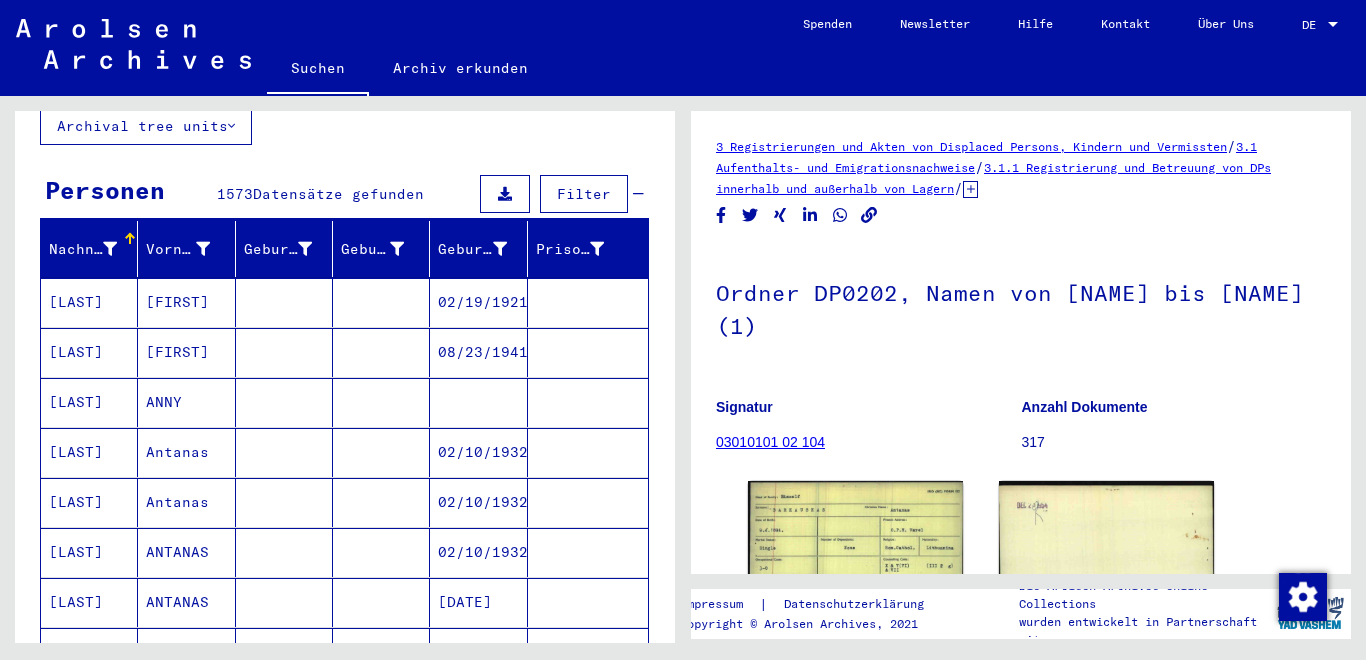 click on "[LAST]" at bounding box center [89, 452] 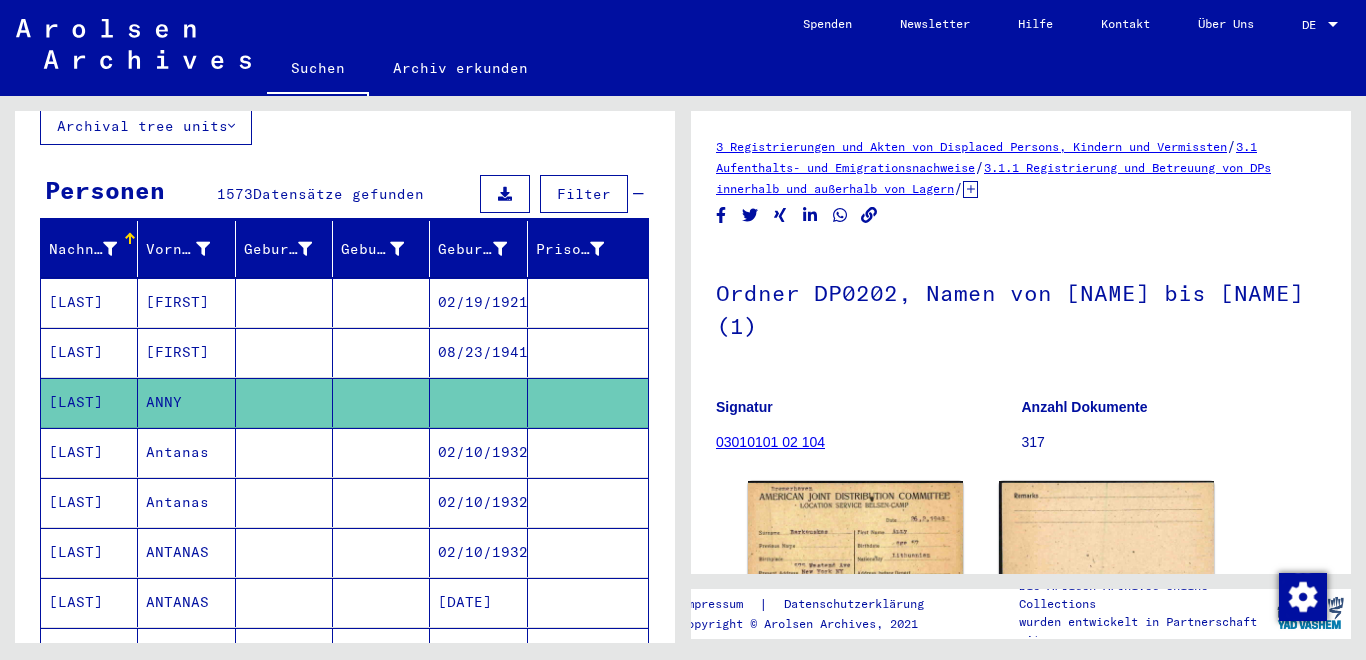 click on "[LAST]" at bounding box center [89, 502] 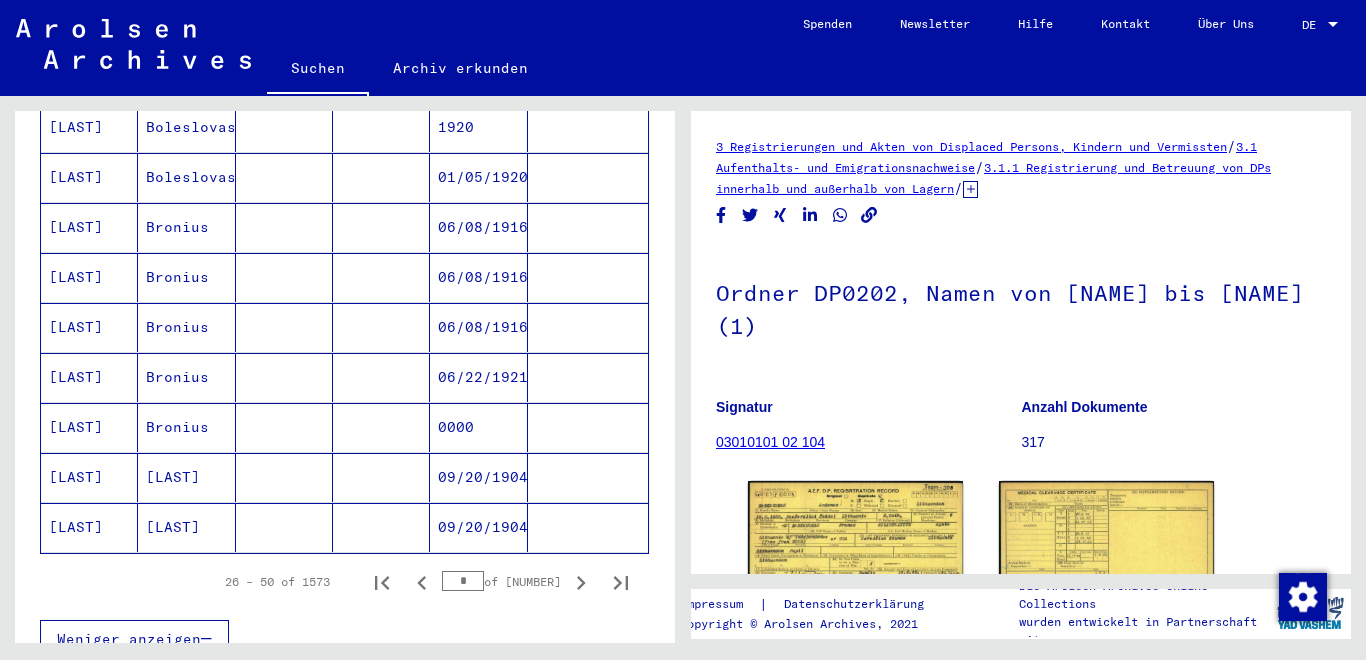 scroll, scrollTop: 1126, scrollLeft: 0, axis: vertical 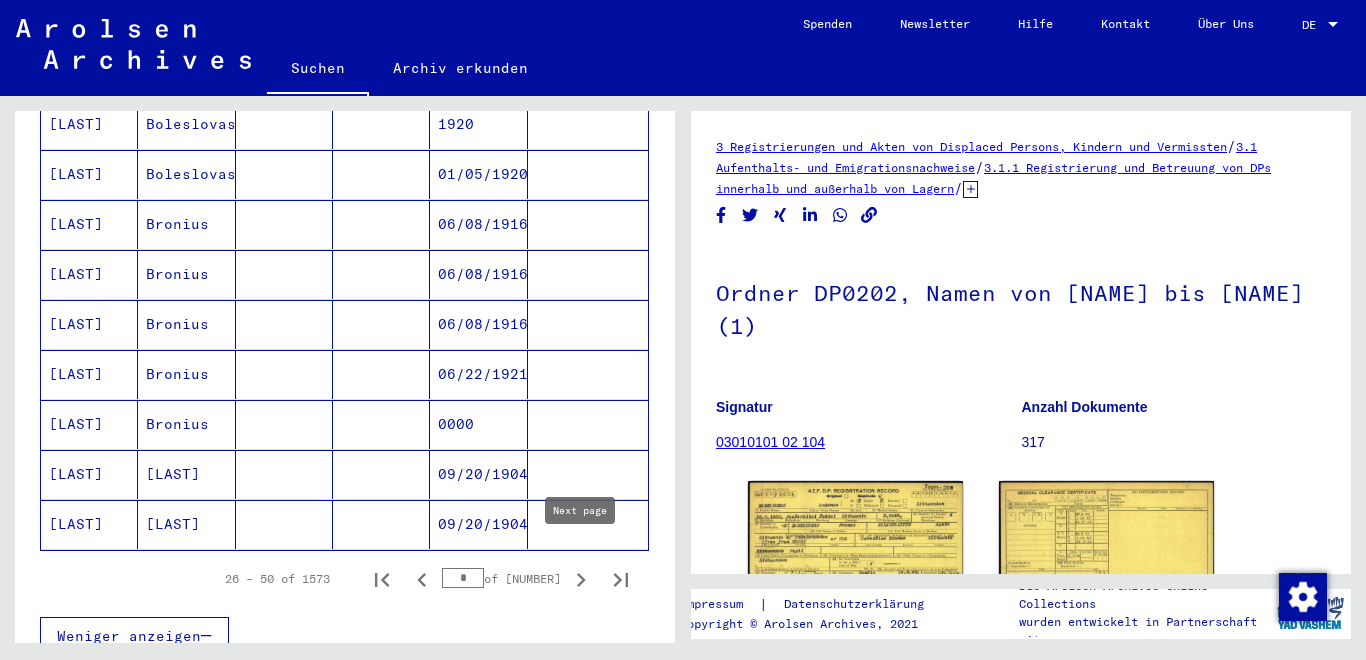 click 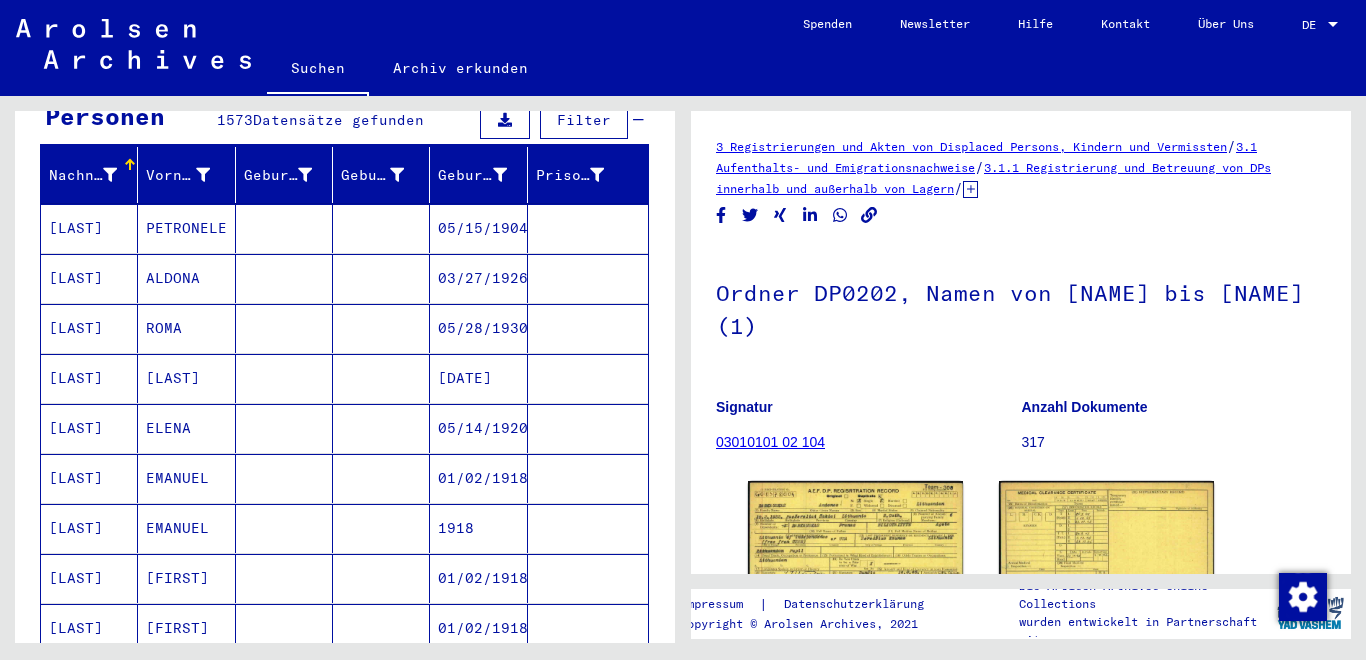 scroll, scrollTop: 254, scrollLeft: 0, axis: vertical 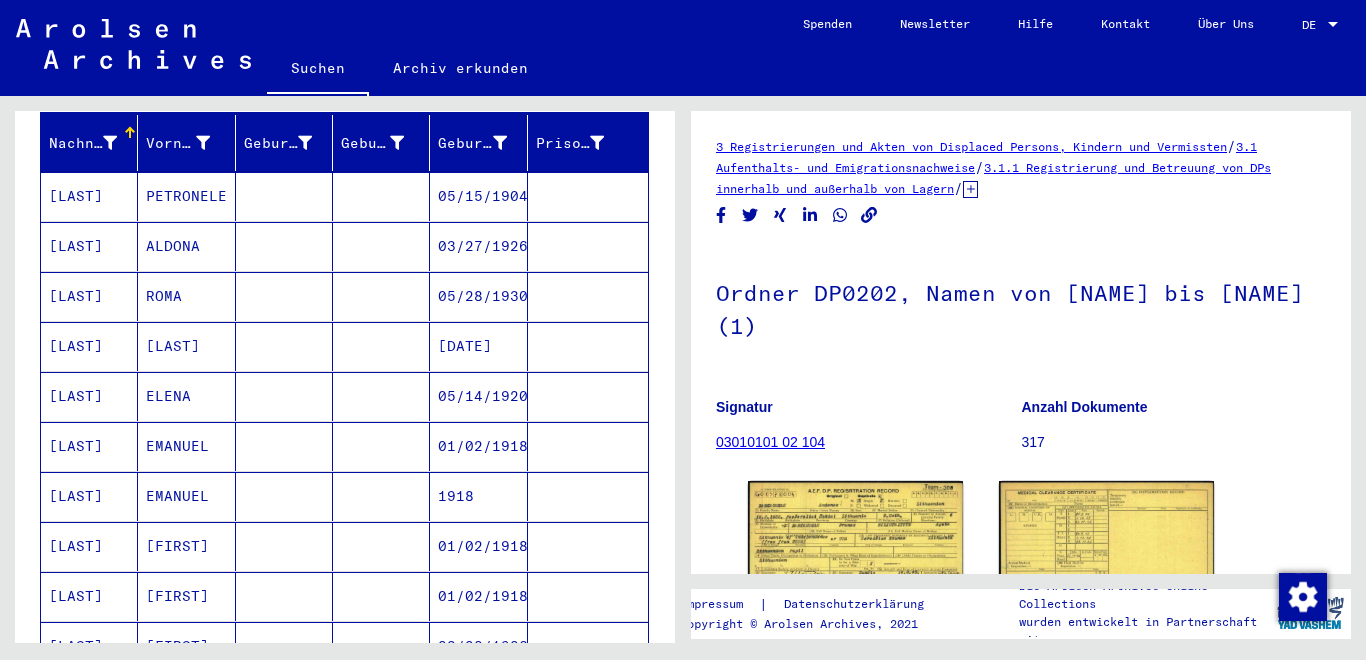 click on "[LAST]" at bounding box center (89, 496) 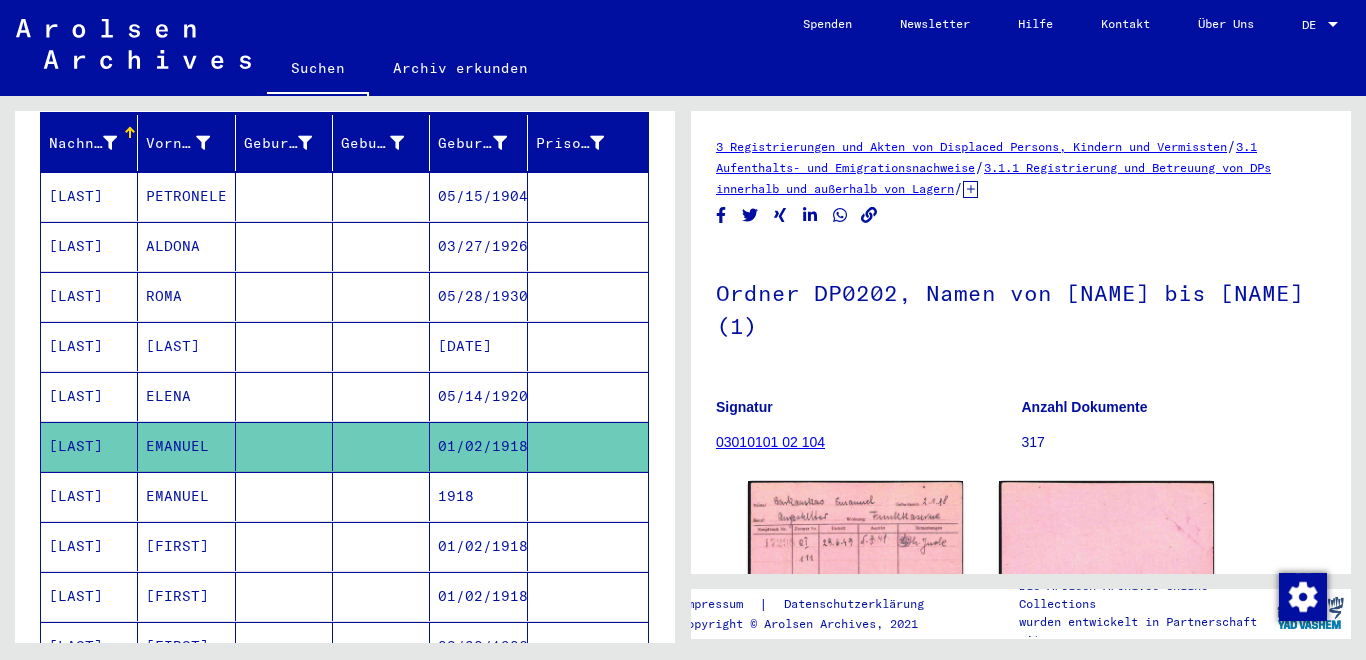 scroll, scrollTop: 293, scrollLeft: 0, axis: vertical 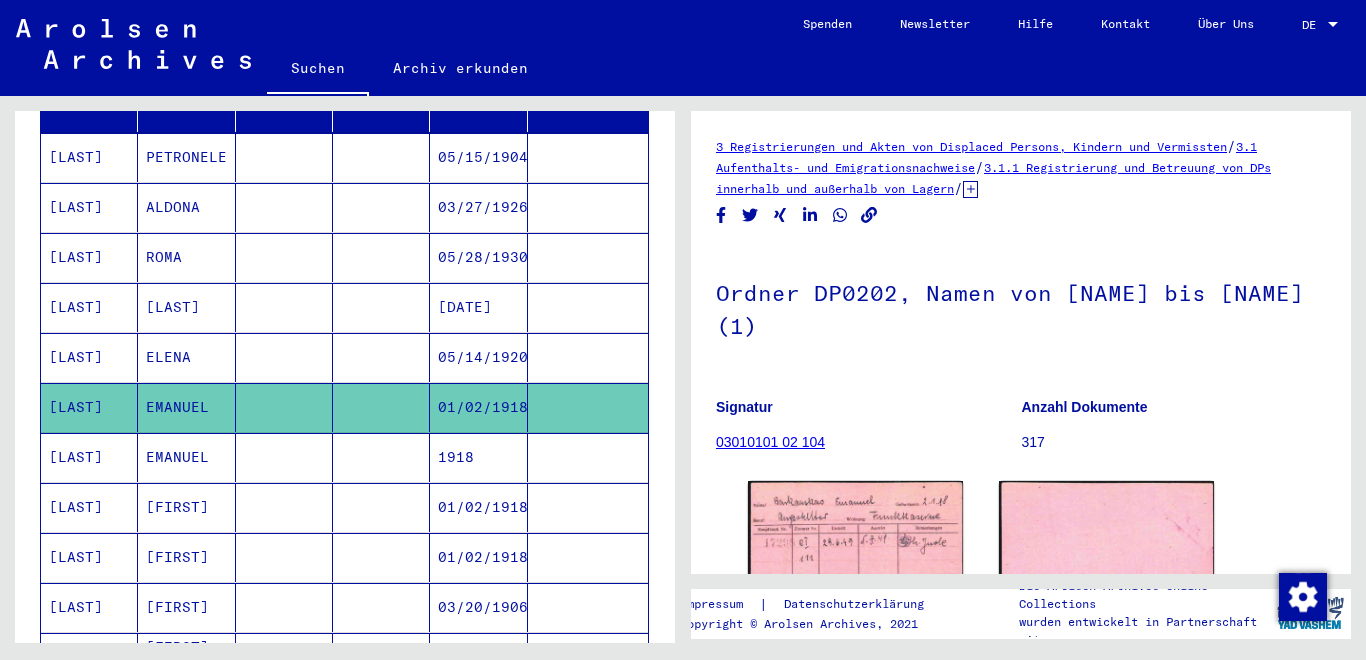 click on "[FIRST]" at bounding box center (186, 607) 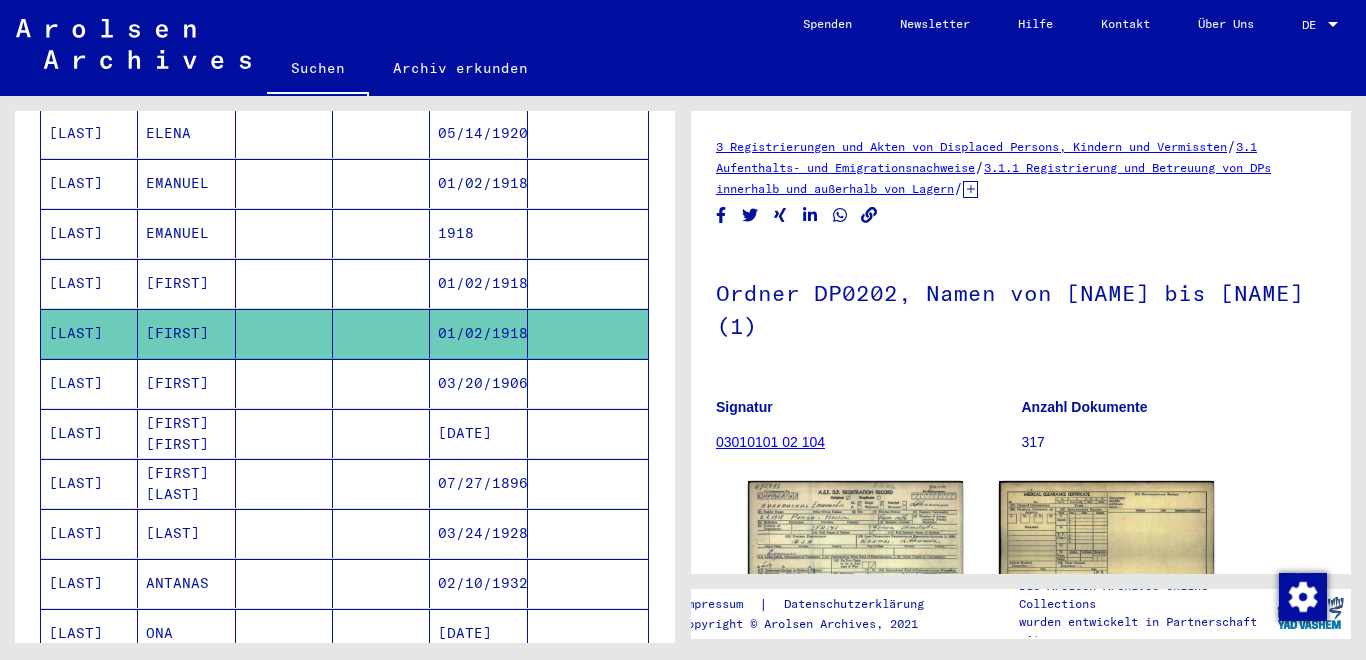 scroll, scrollTop: 522, scrollLeft: 0, axis: vertical 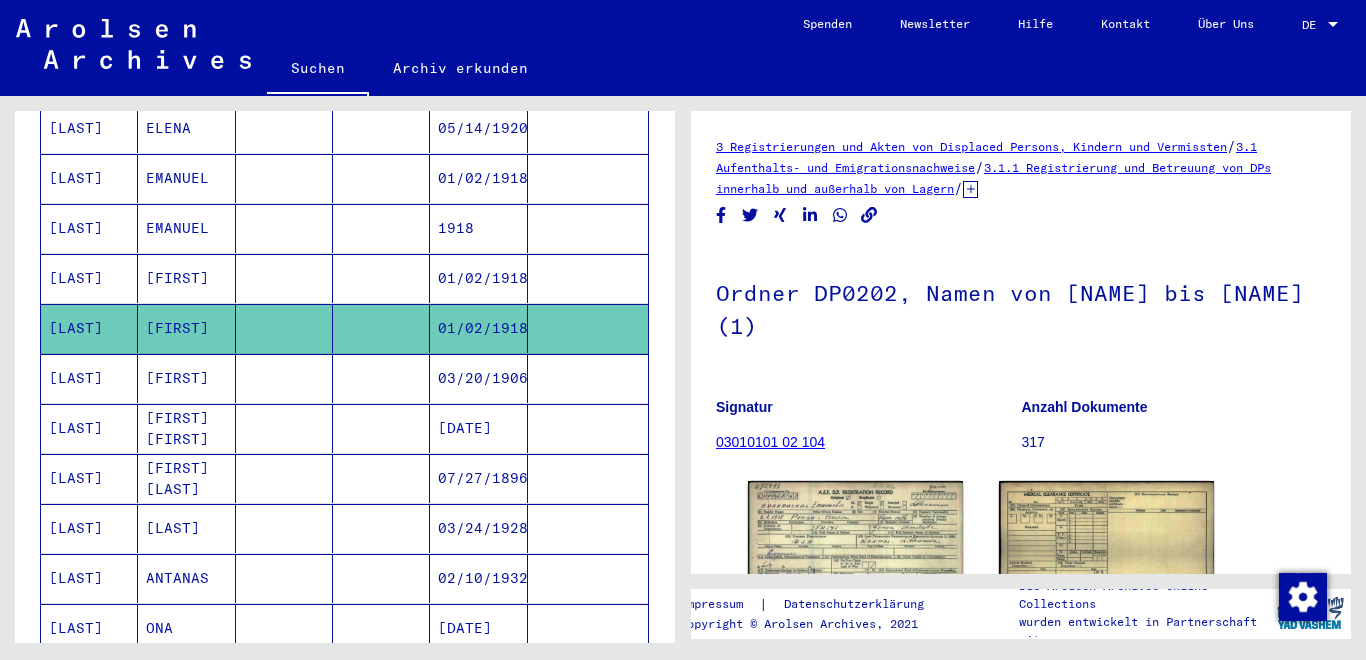 click on "[FIRST] [FIRST]" at bounding box center (186, 478) 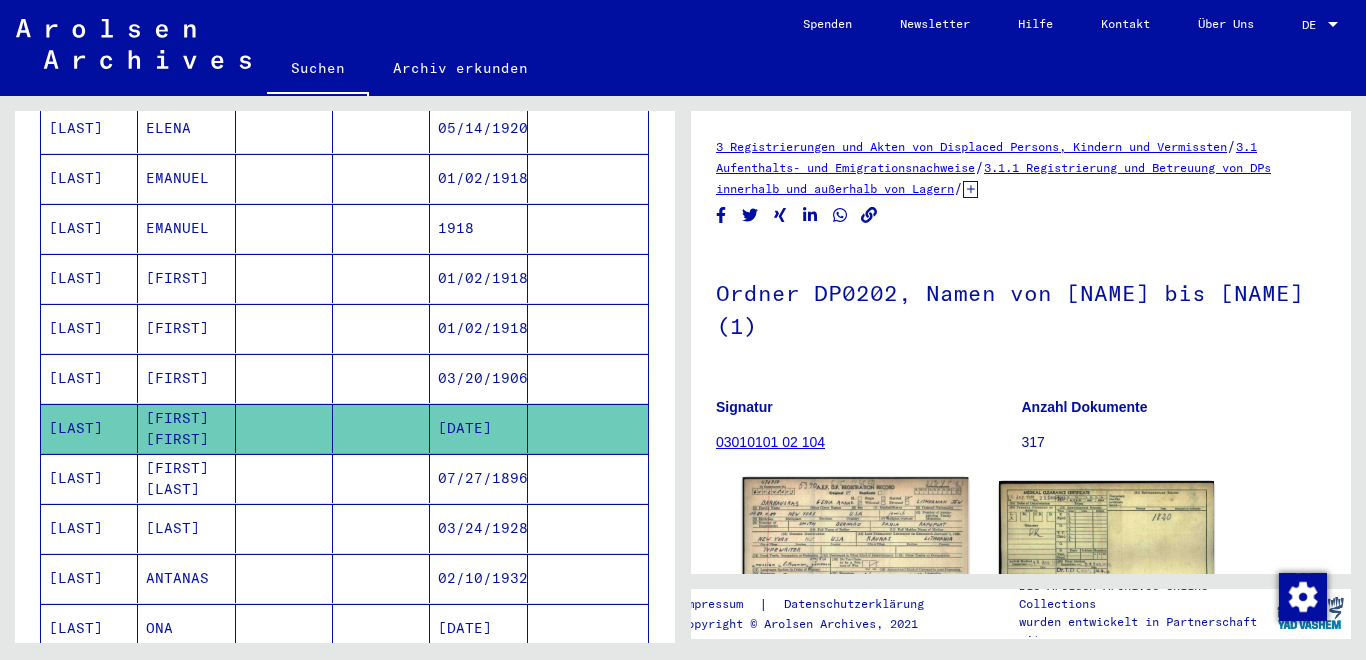 scroll, scrollTop: 144, scrollLeft: 0, axis: vertical 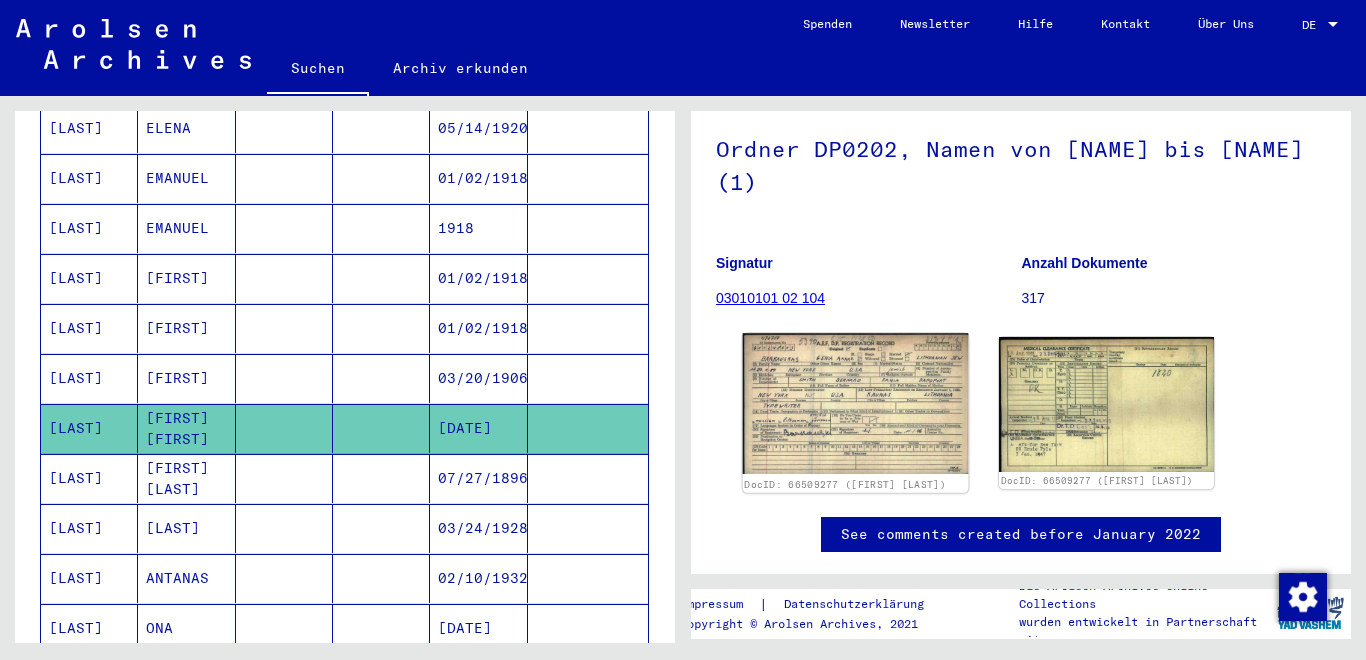 click 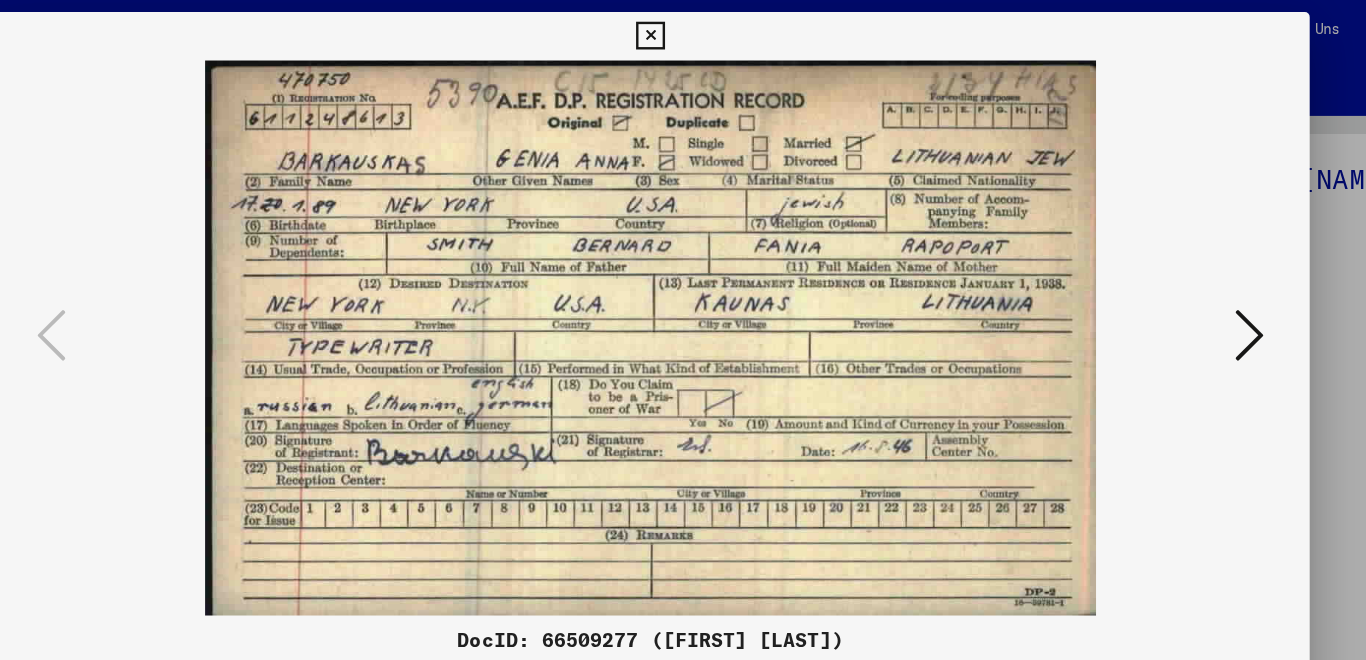 type 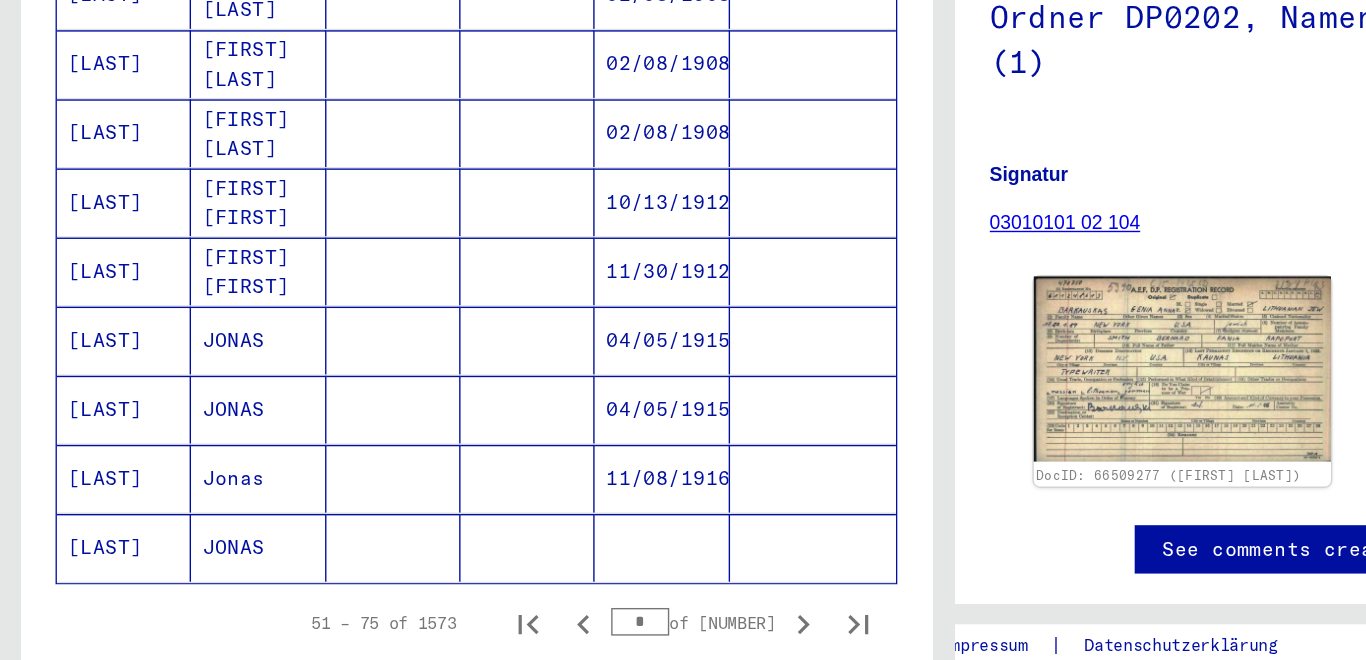 scroll, scrollTop: 1118, scrollLeft: 0, axis: vertical 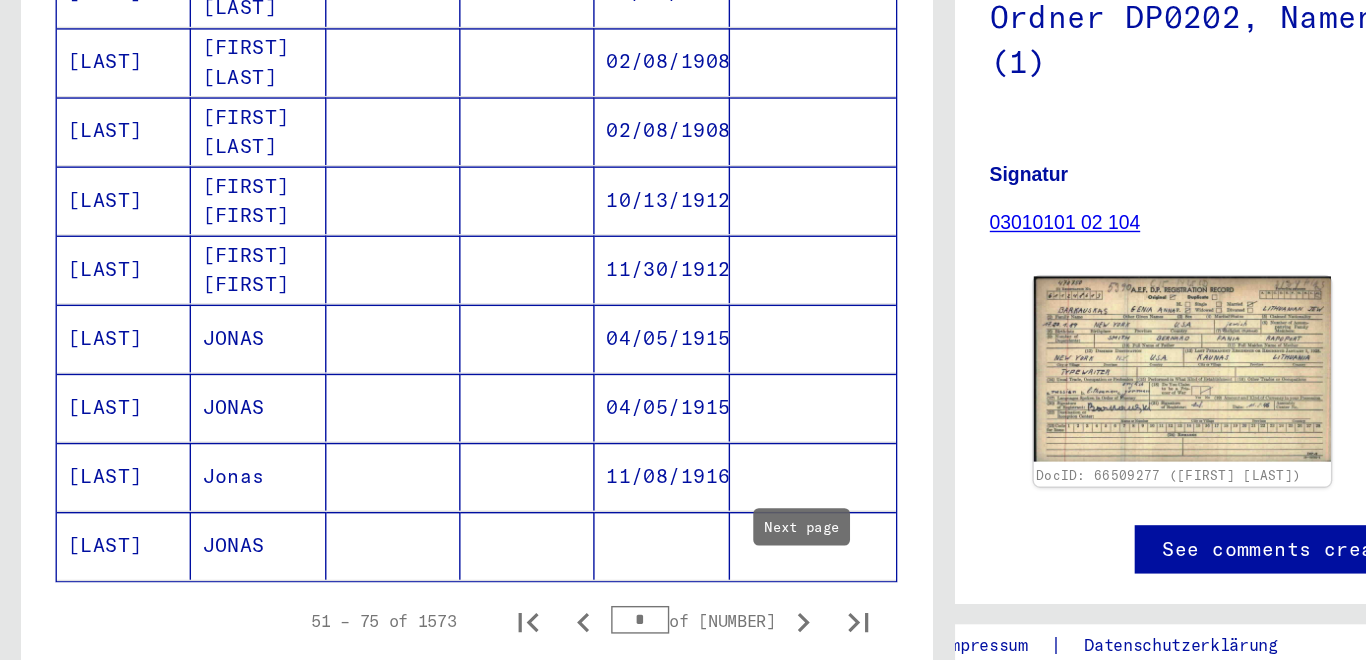 click 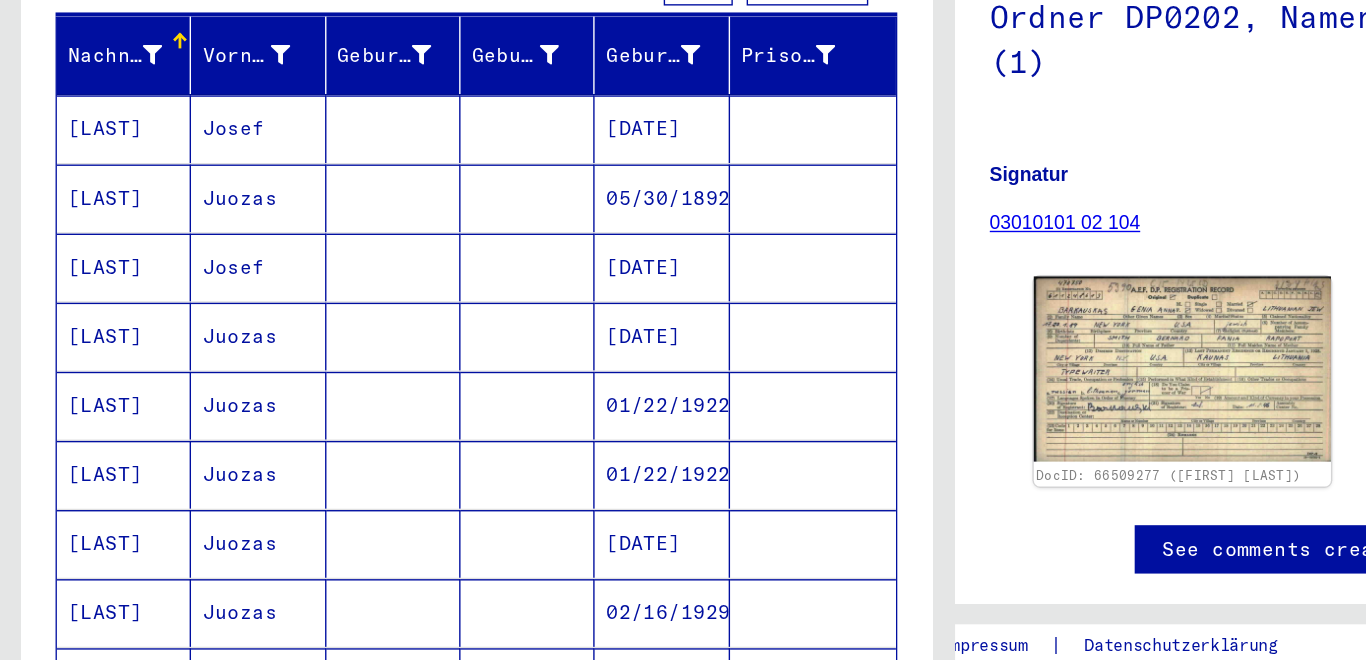 scroll, scrollTop: 217, scrollLeft: 0, axis: vertical 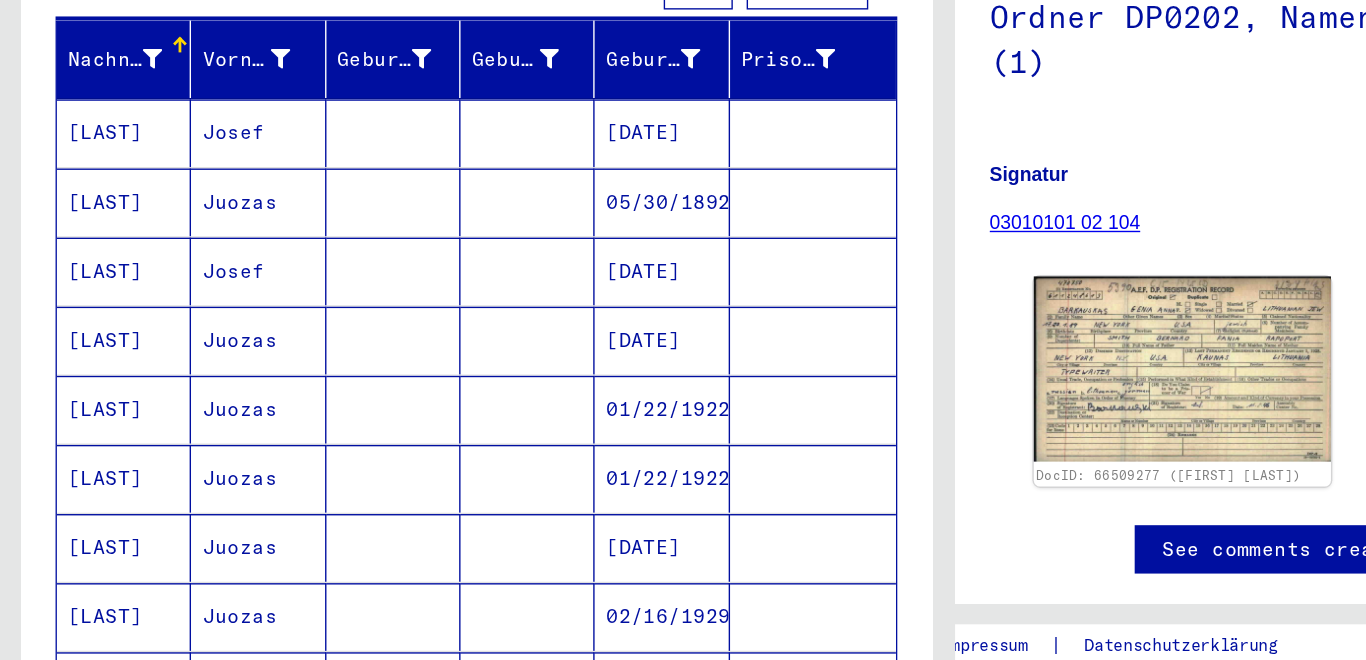 click on "[LAST]" at bounding box center [89, 283] 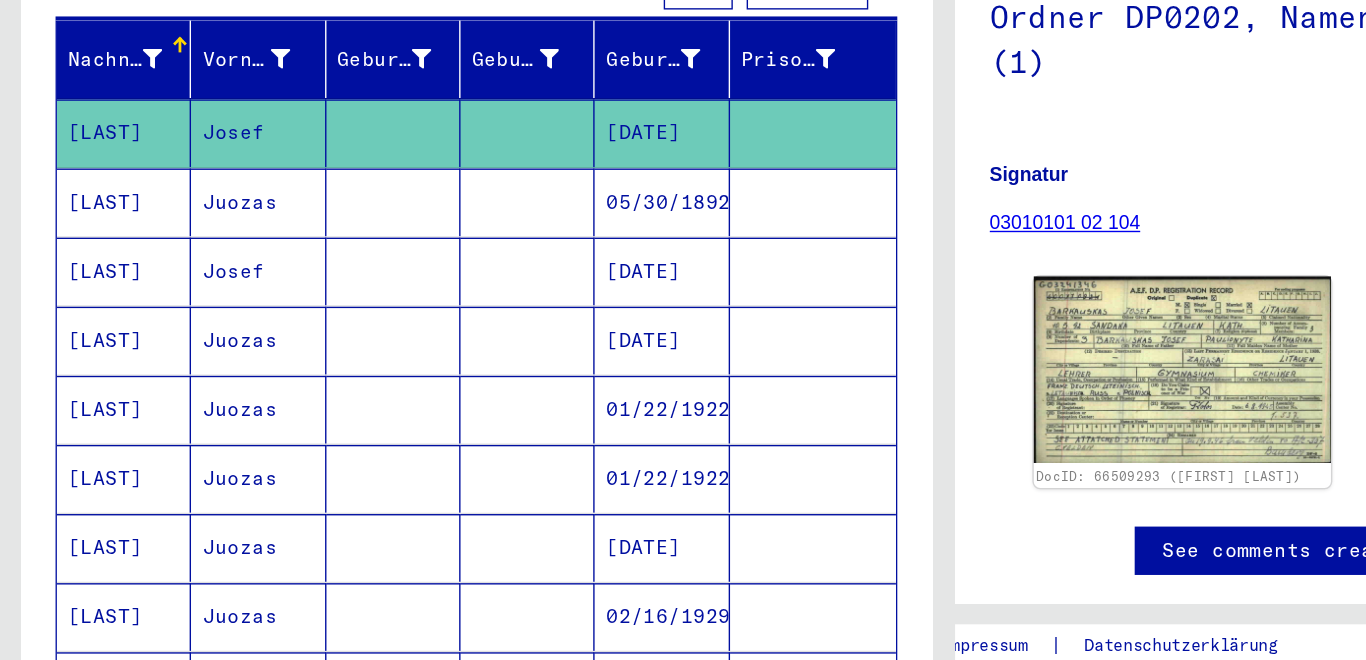 scroll, scrollTop: 0, scrollLeft: 0, axis: both 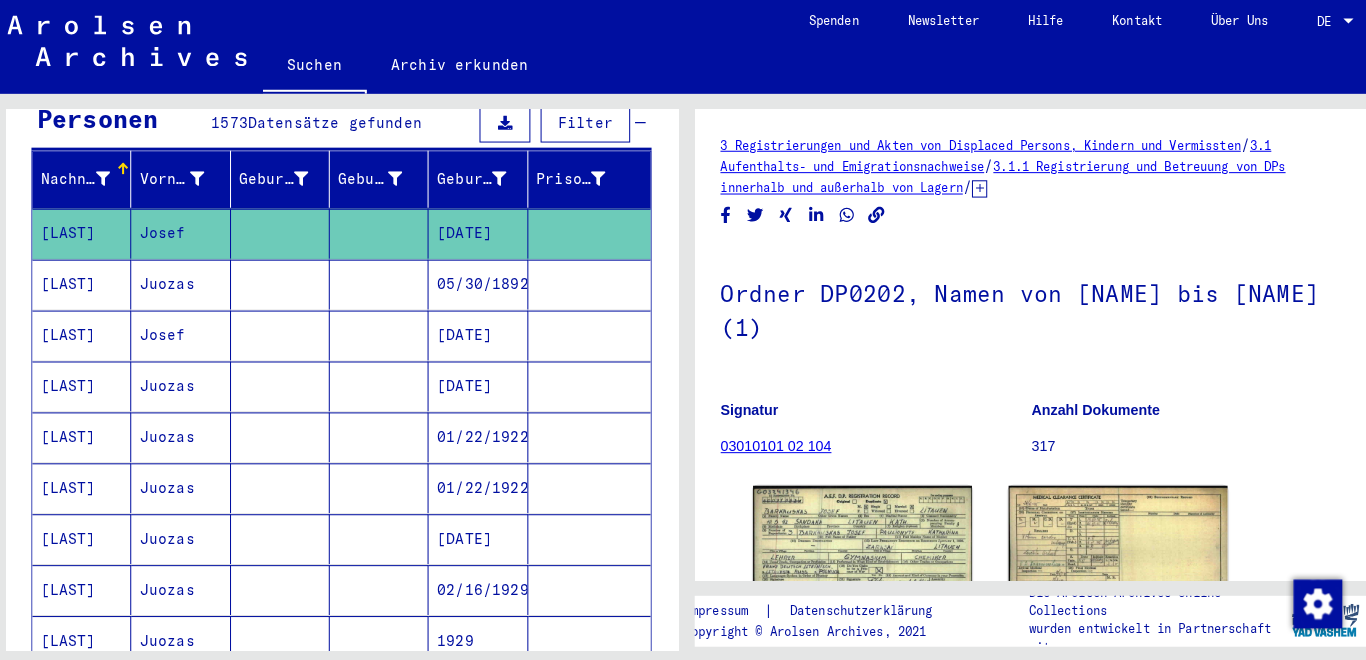 click on "[LAST]" at bounding box center (89, 333) 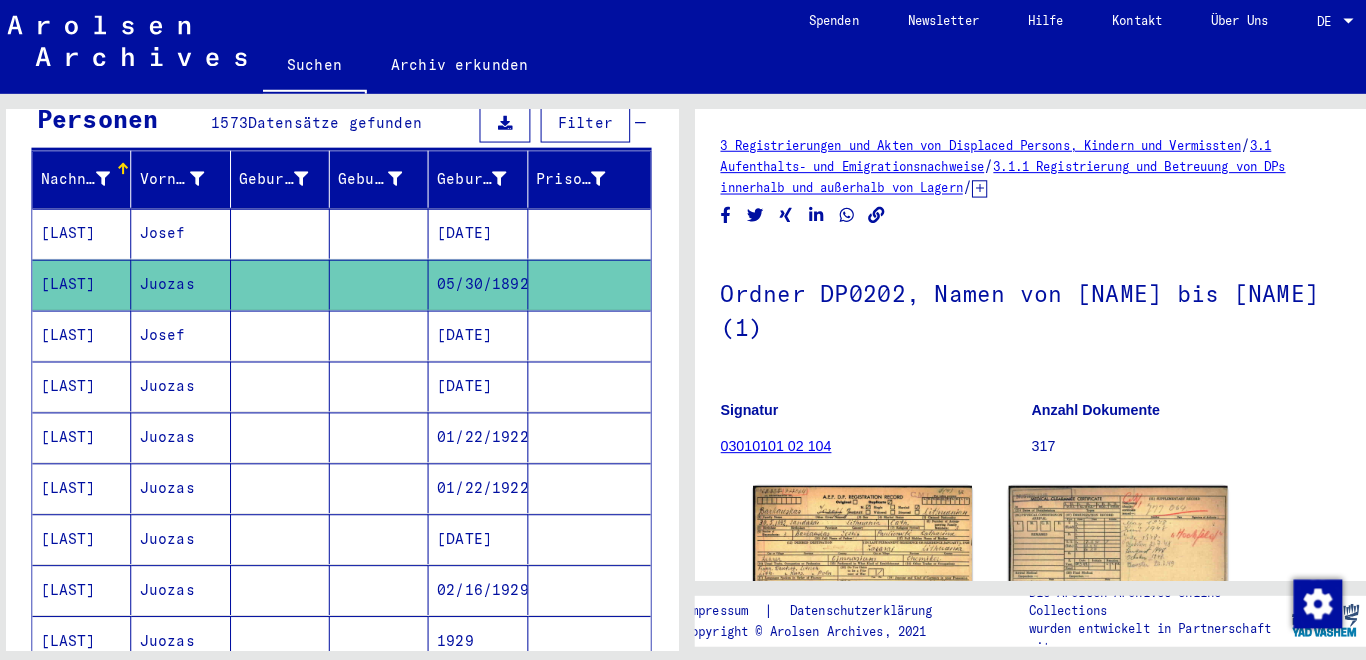 click on "[LAST]" at bounding box center [89, 383] 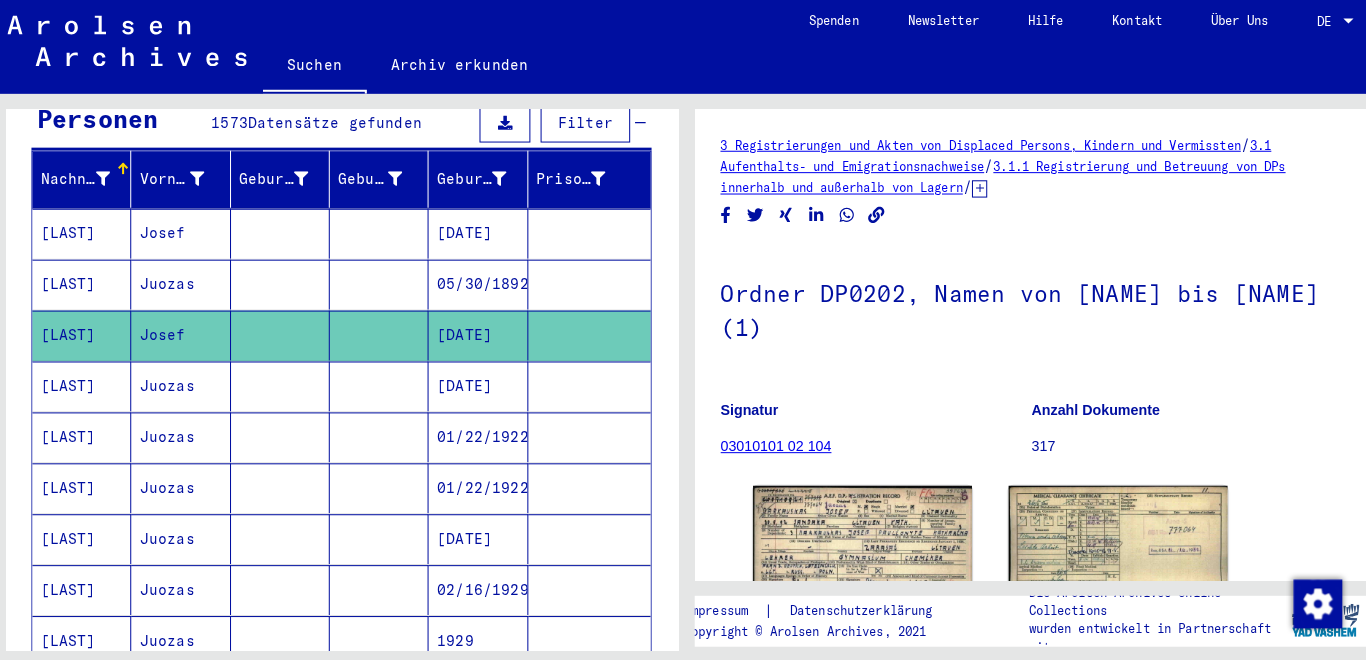 click on "[LAST]" at bounding box center [89, 433] 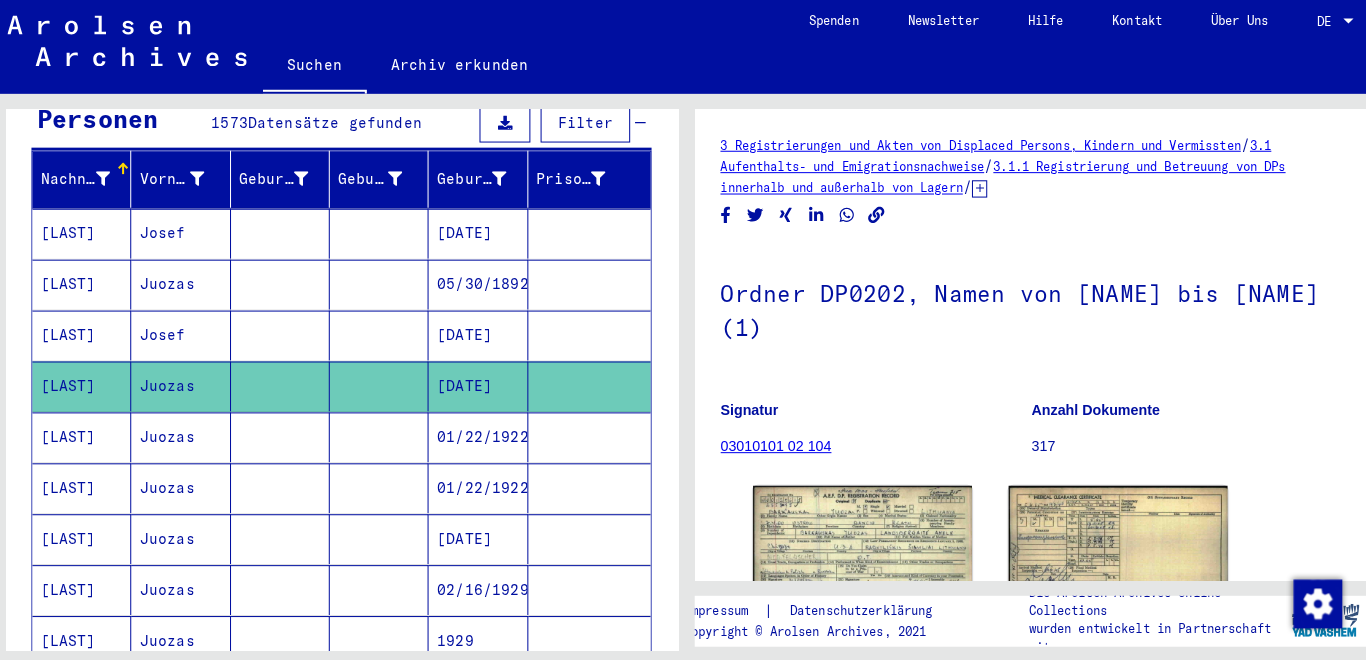 click on "[LAST]" at bounding box center [89, 483] 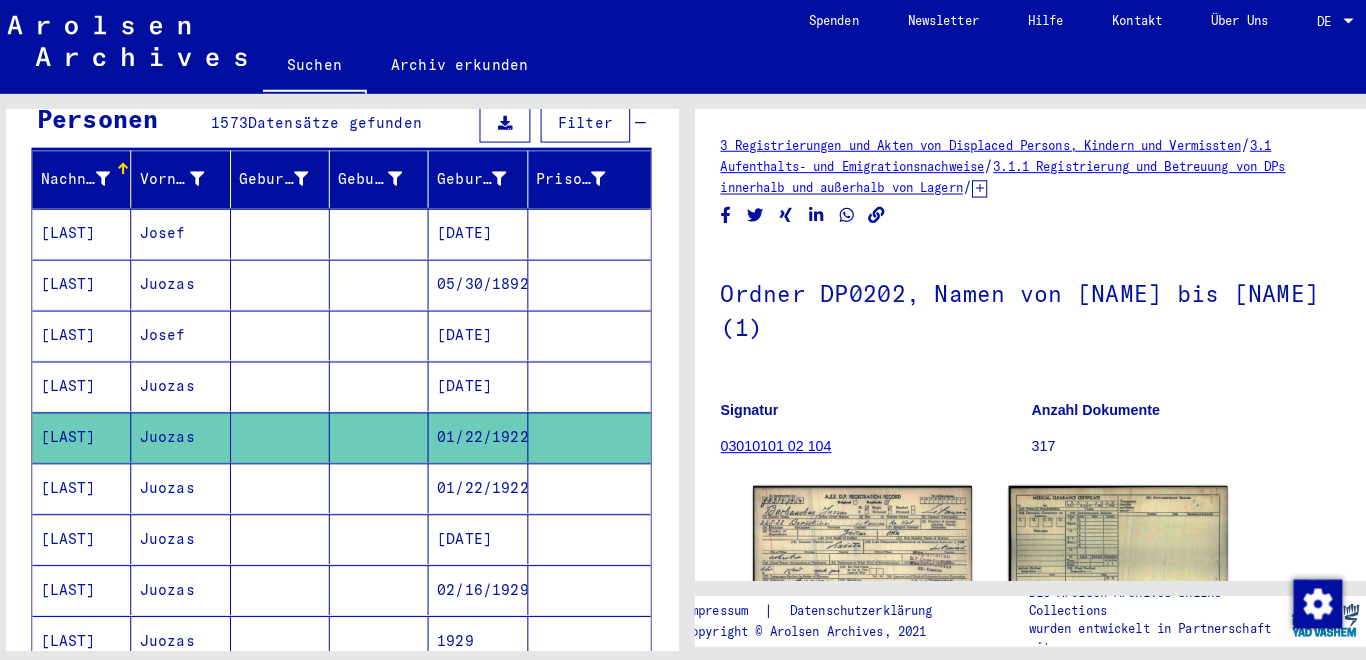 click on "[LAST]" at bounding box center (89, 533) 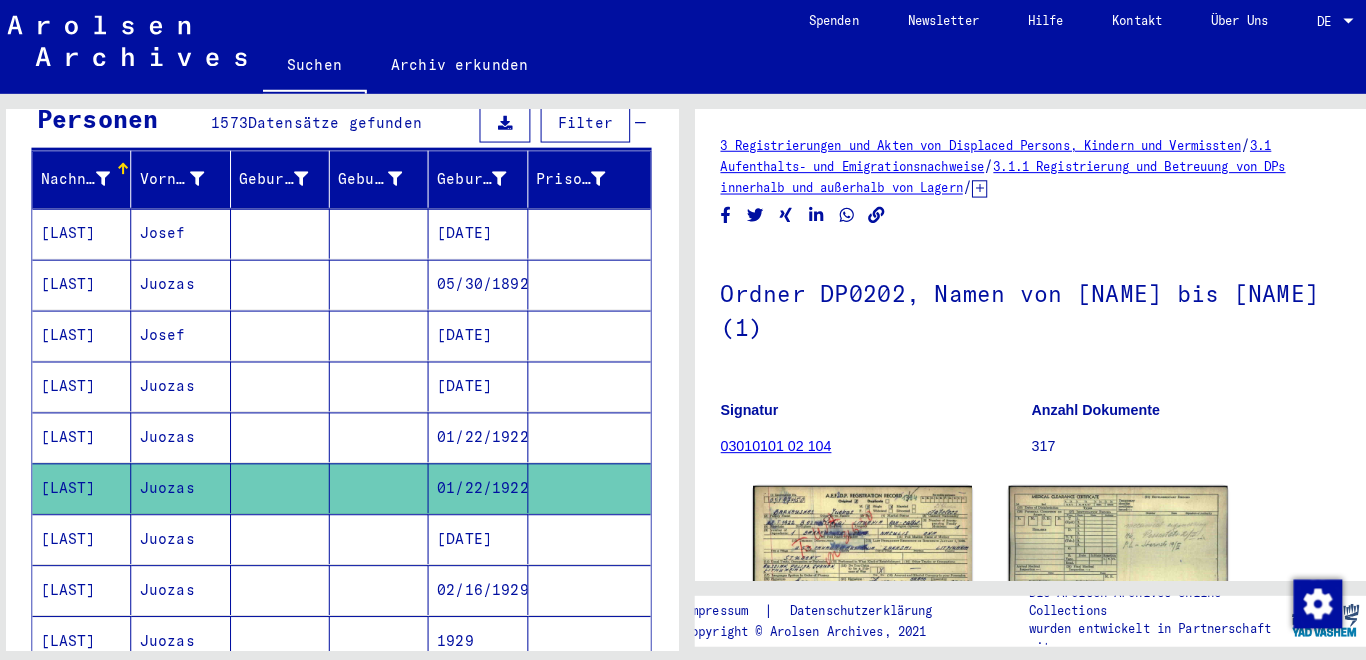 scroll, scrollTop: 358, scrollLeft: 0, axis: vertical 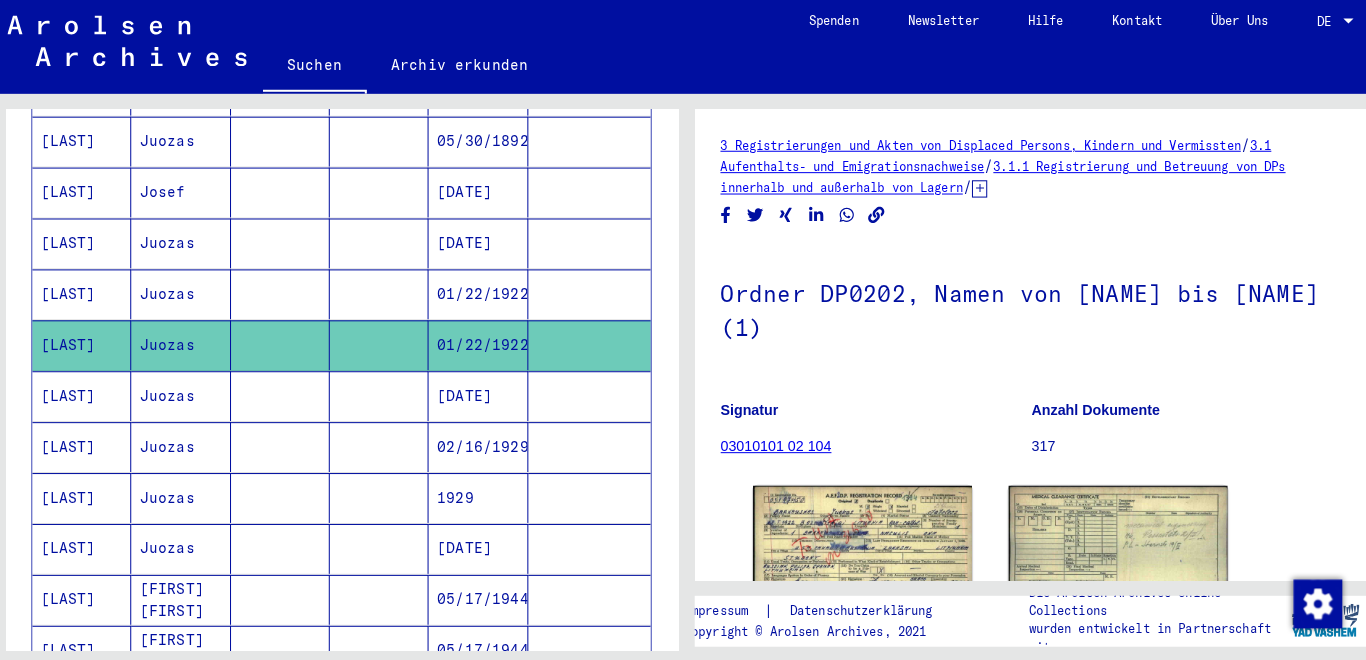 click on "[LAST]" at bounding box center (89, 492) 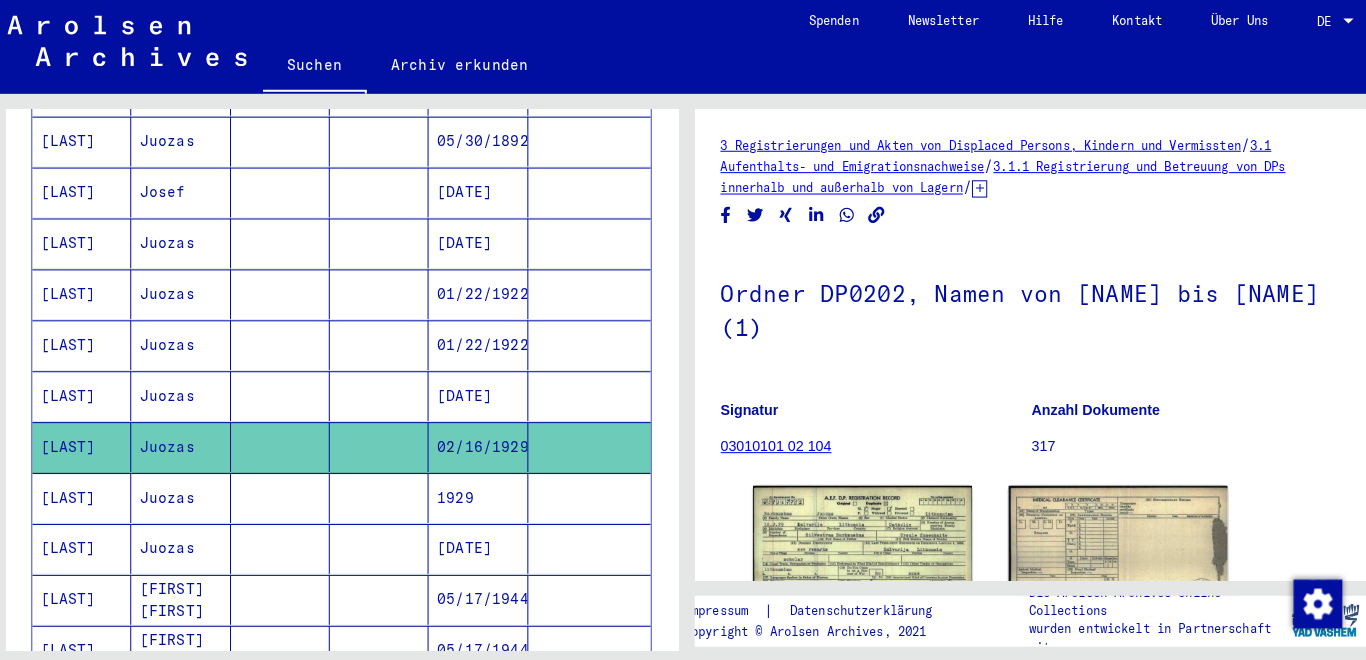 click on "[LAST]" 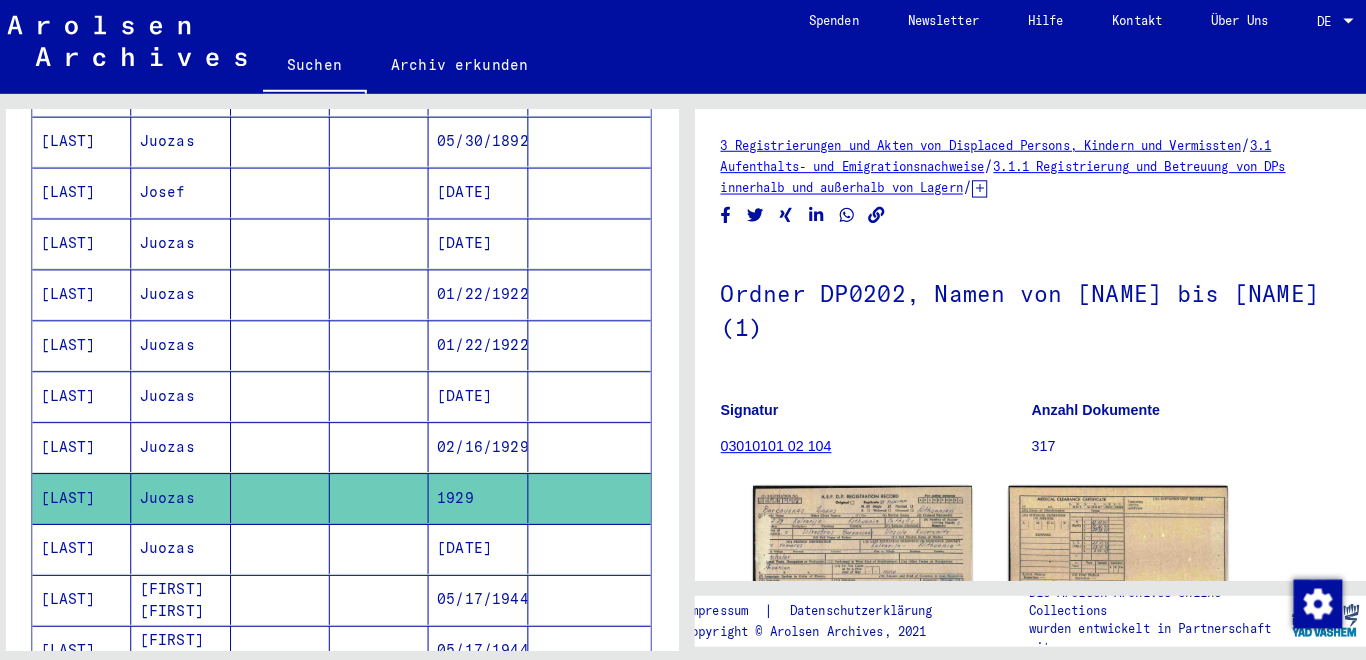 click 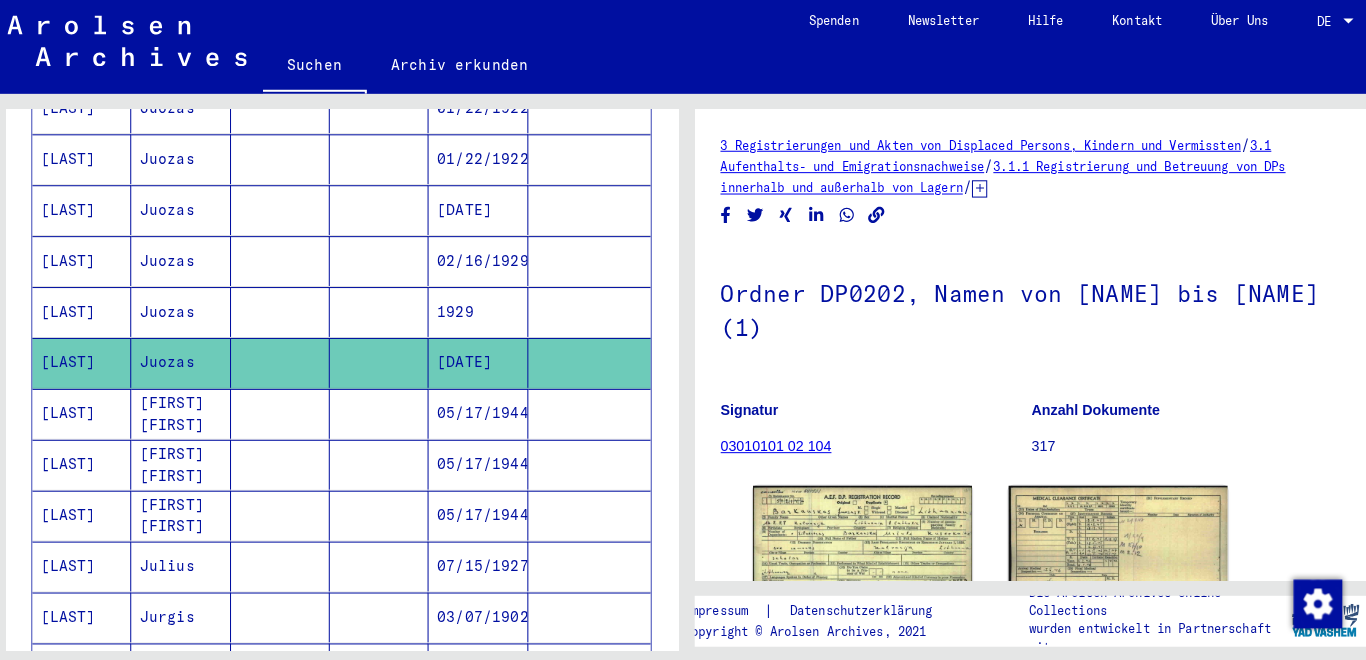 scroll, scrollTop: 564, scrollLeft: 0, axis: vertical 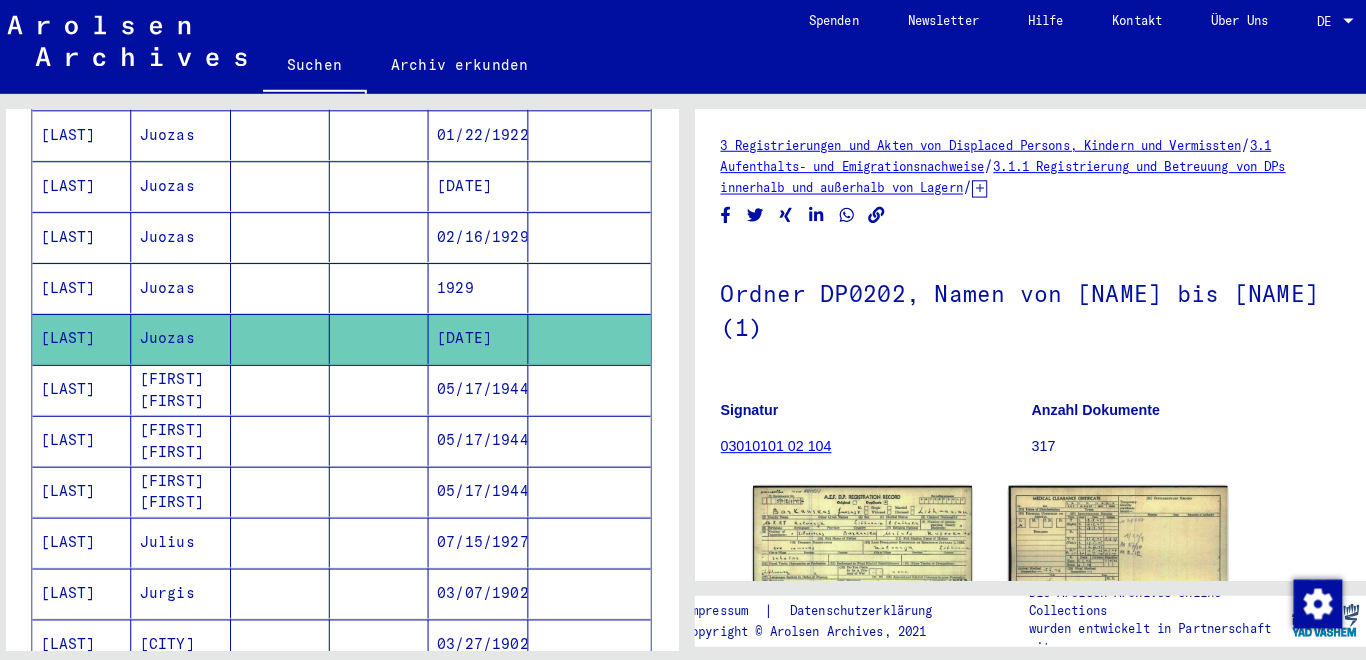 click on "[LAST]" at bounding box center [89, 536] 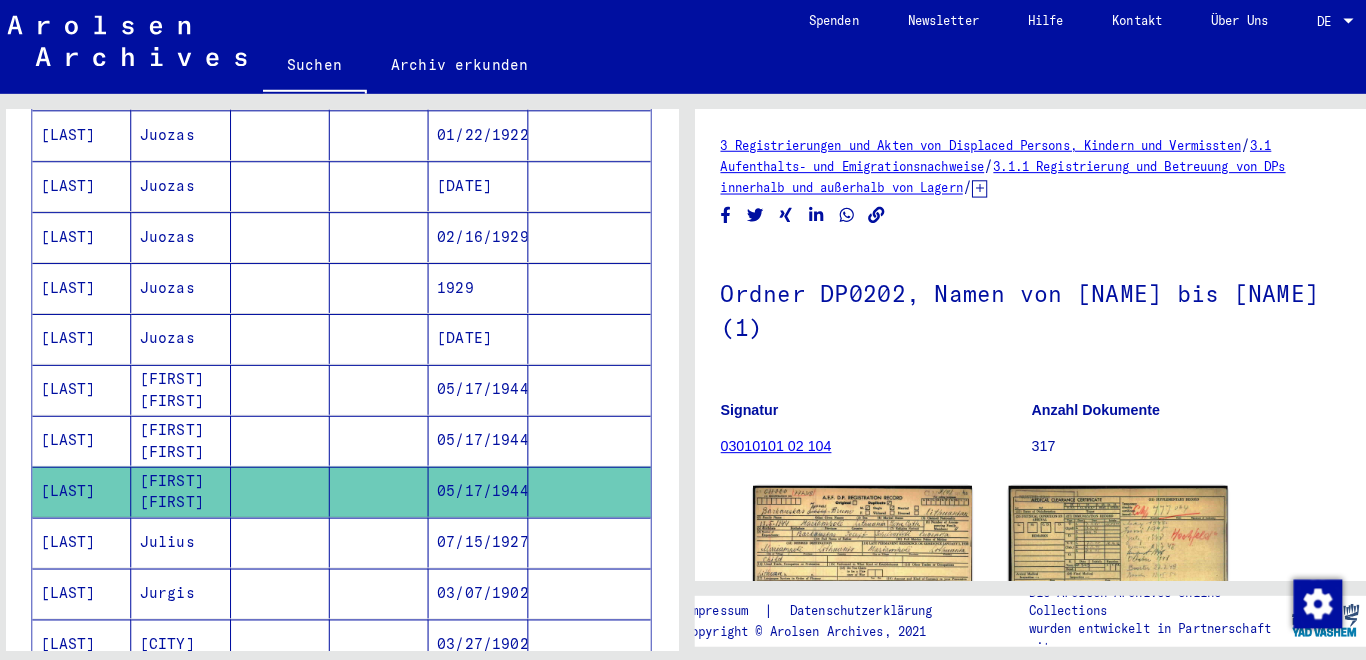 click on "[LAST]" at bounding box center [89, 586] 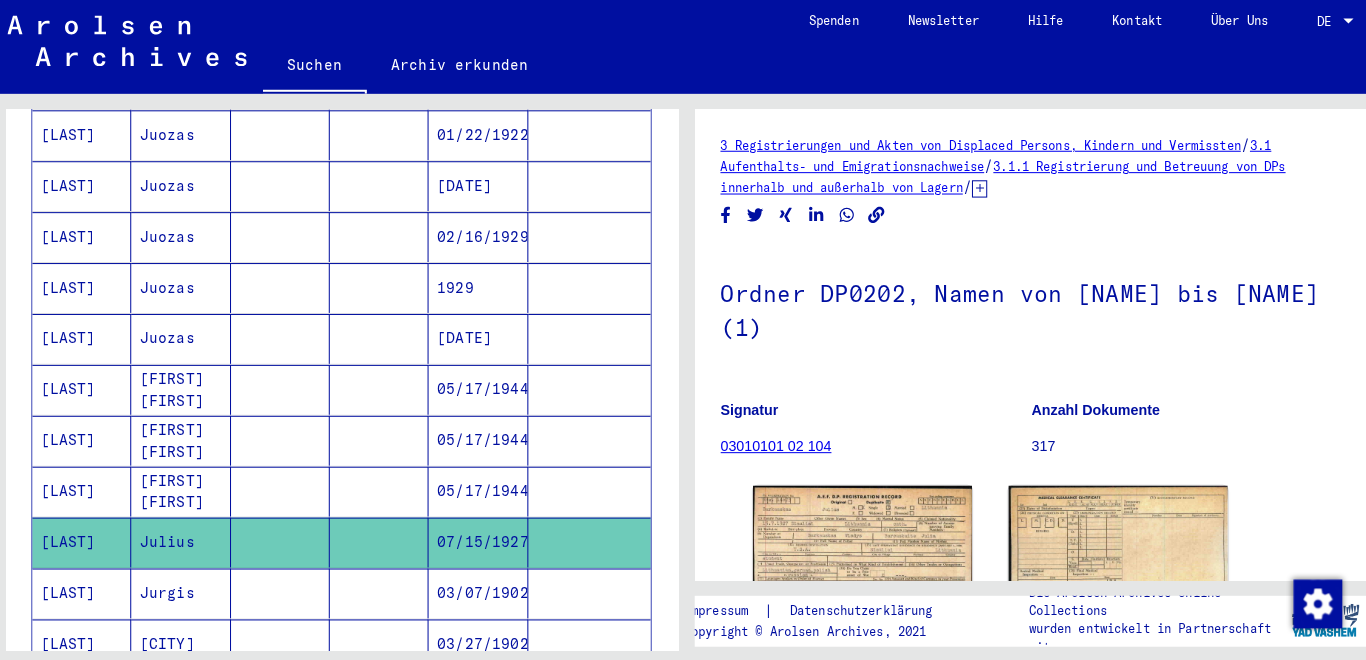 click 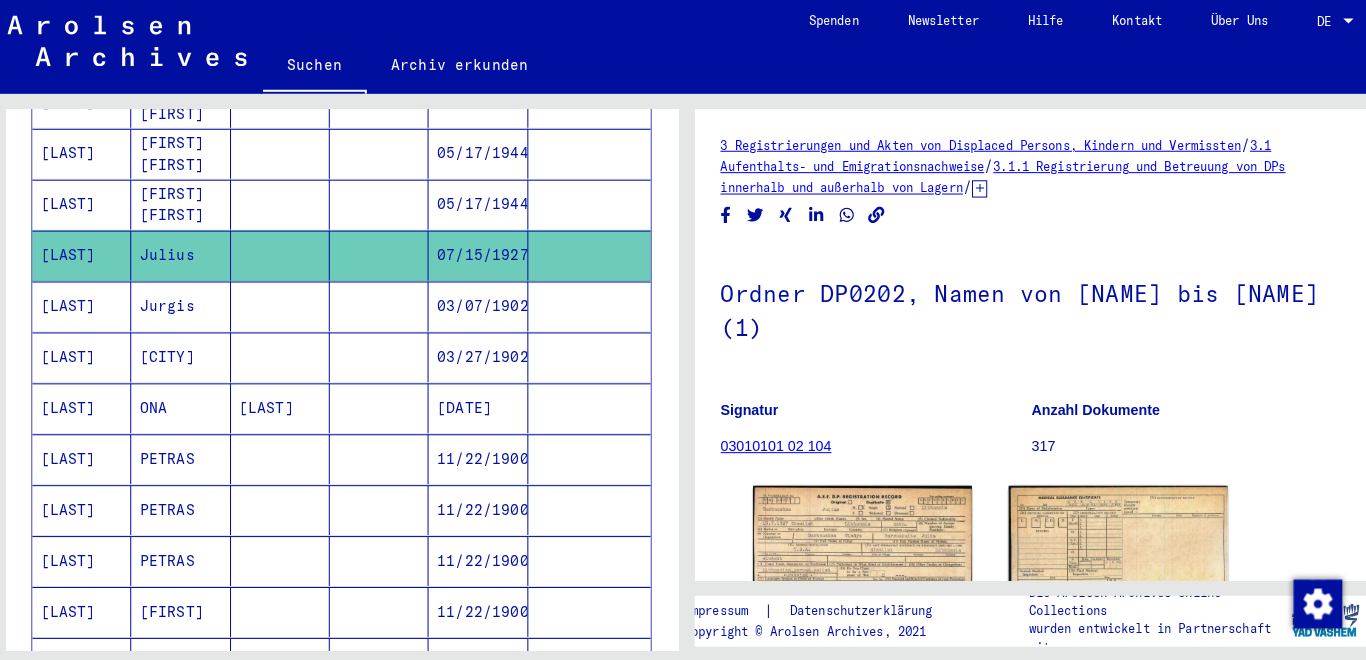 scroll, scrollTop: 849, scrollLeft: 0, axis: vertical 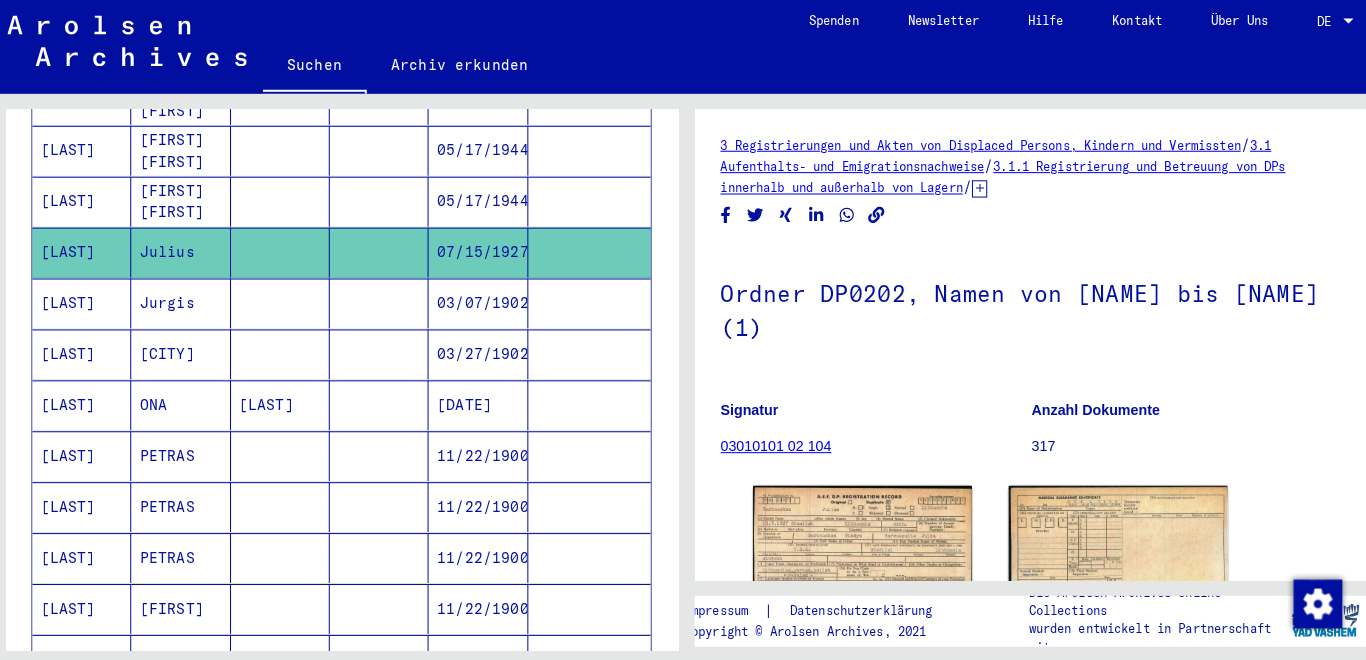 click on "[LAST]" at bounding box center [89, 451] 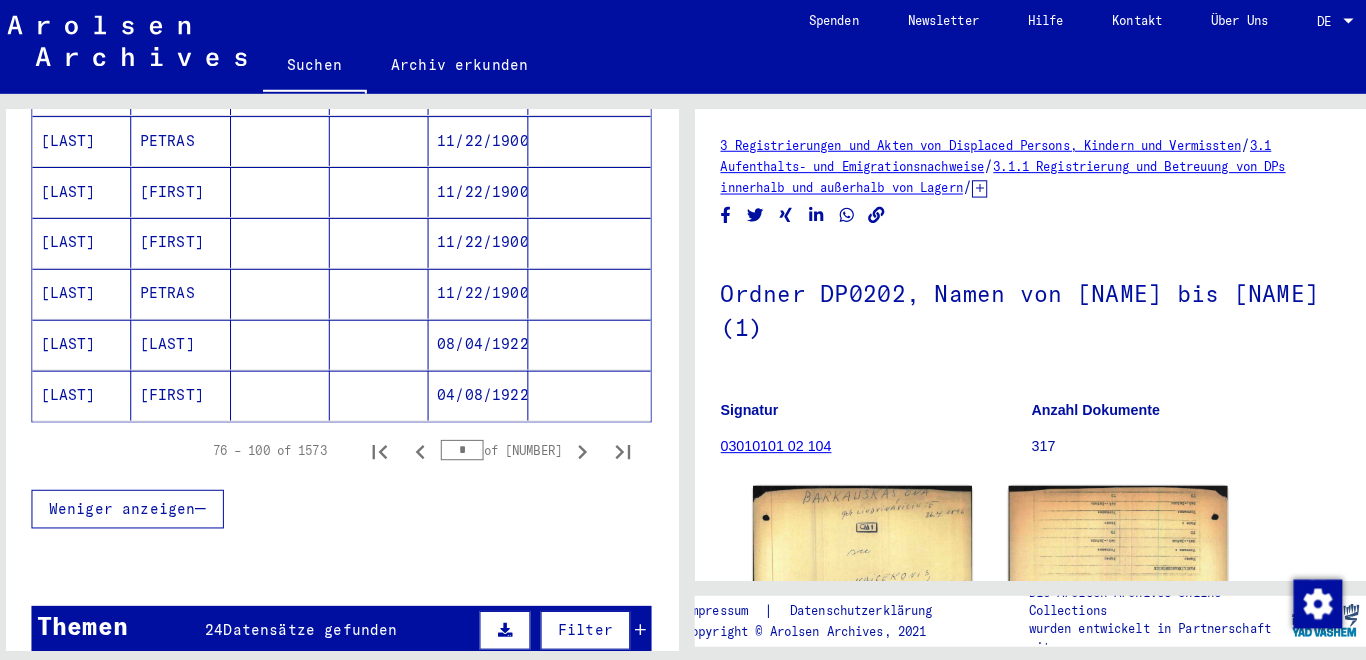 scroll, scrollTop: 1262, scrollLeft: 0, axis: vertical 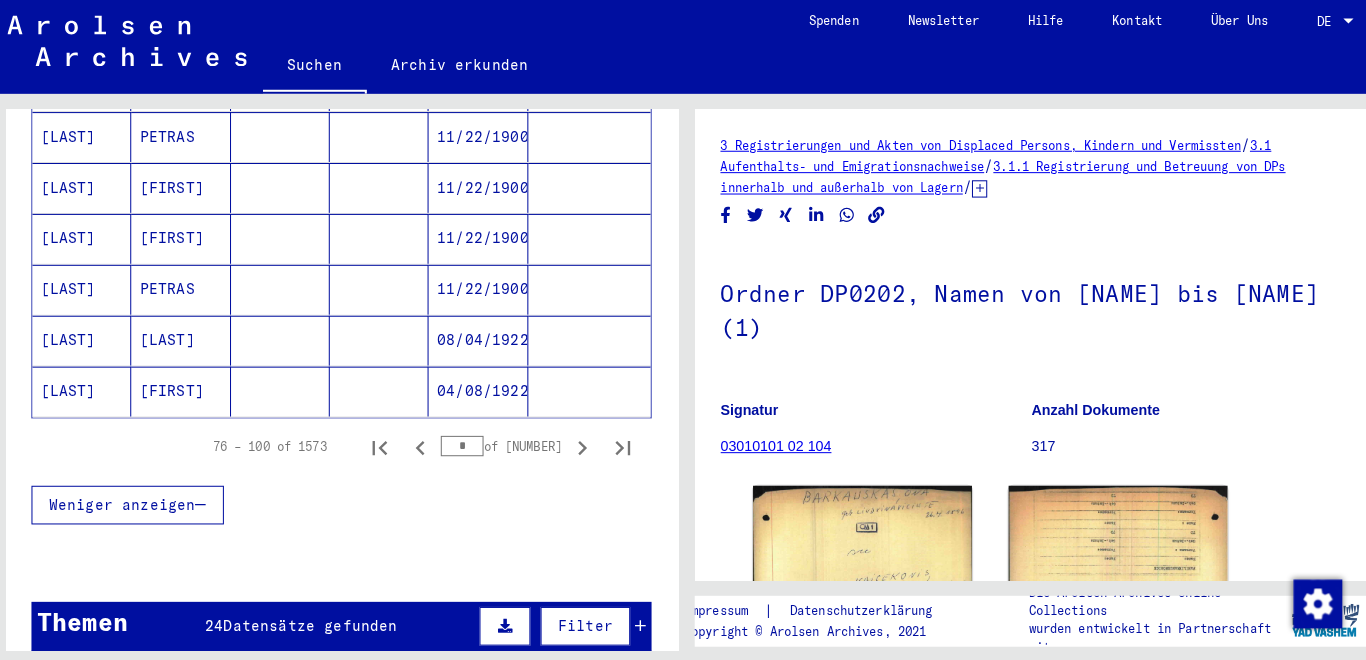 click on "[LAST]" 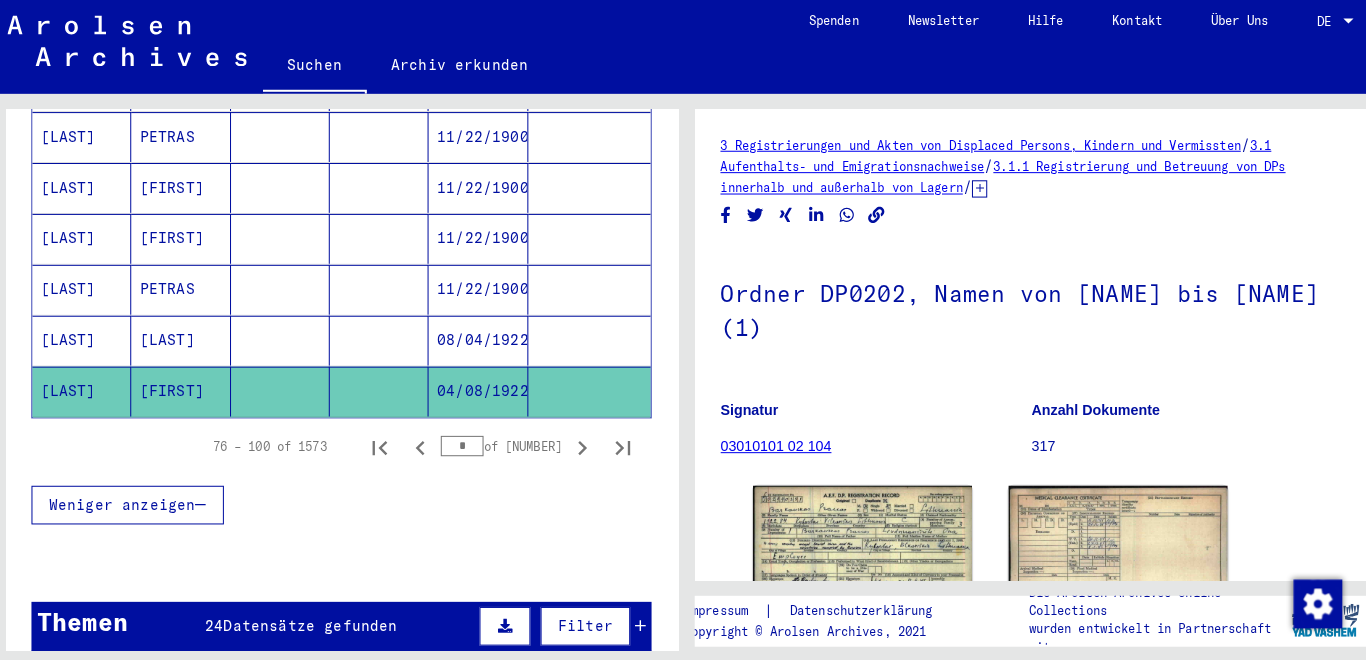 click on "[LAST]" at bounding box center [89, 388] 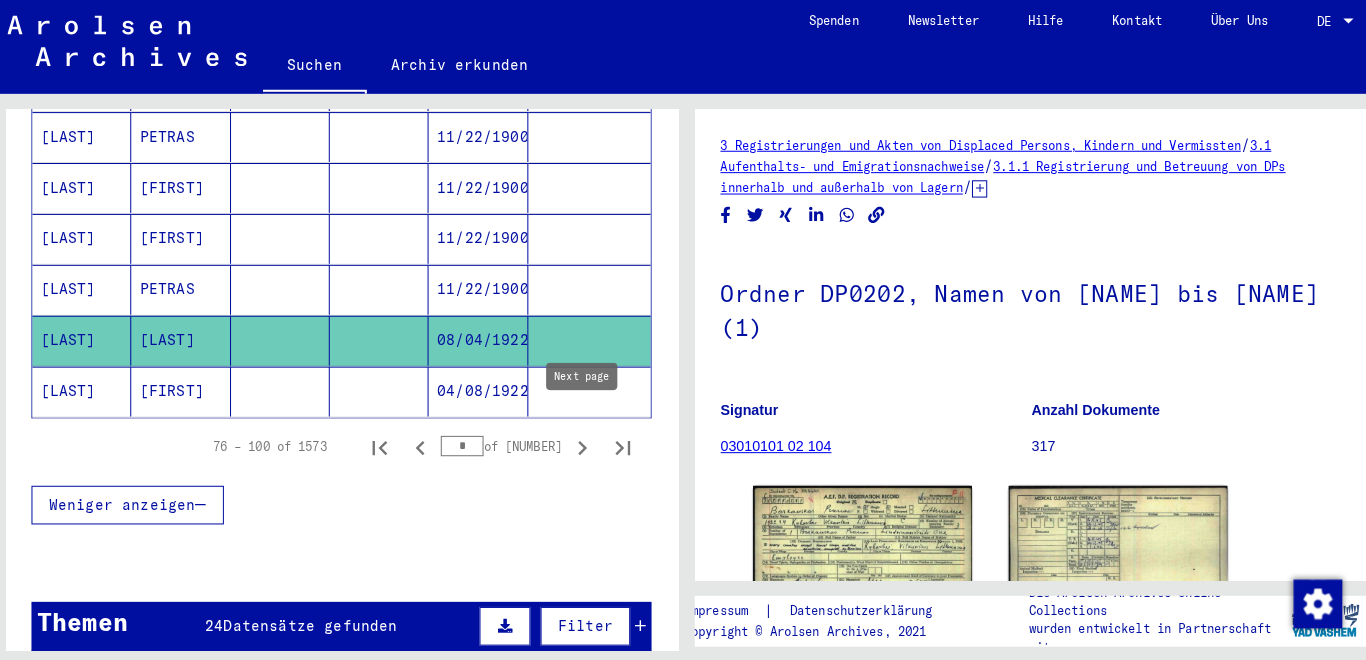 click 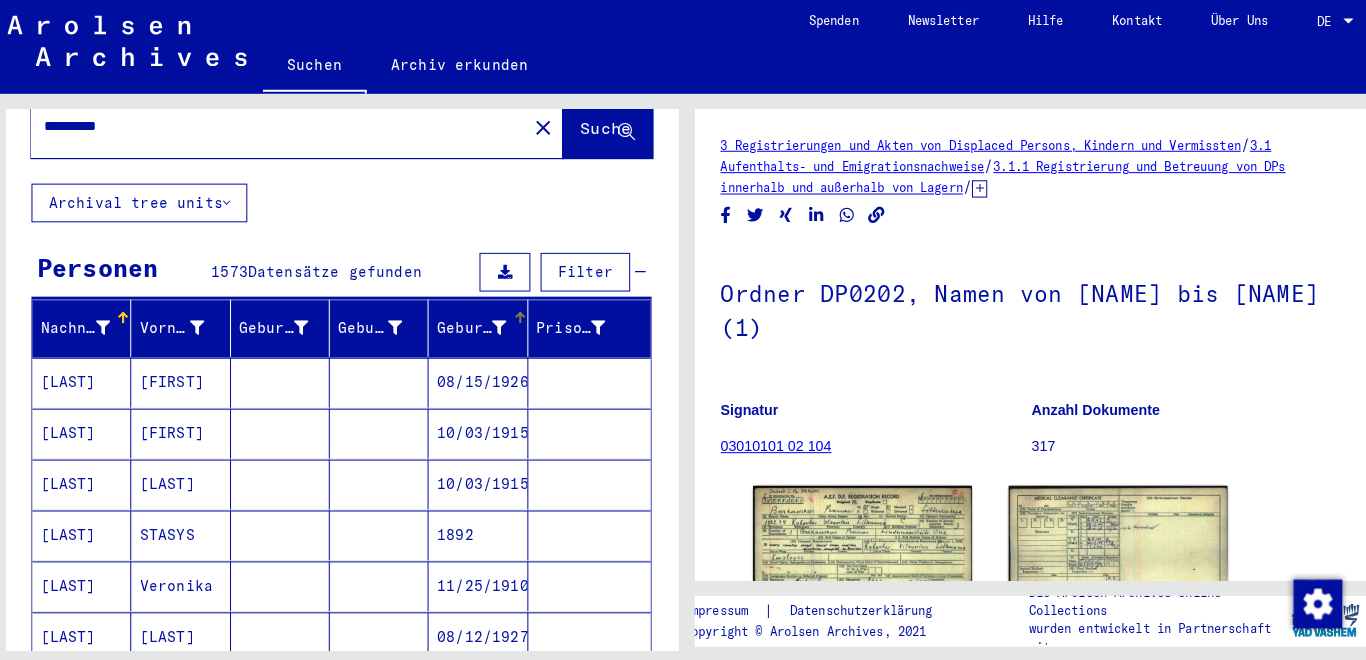 scroll, scrollTop: 82, scrollLeft: 0, axis: vertical 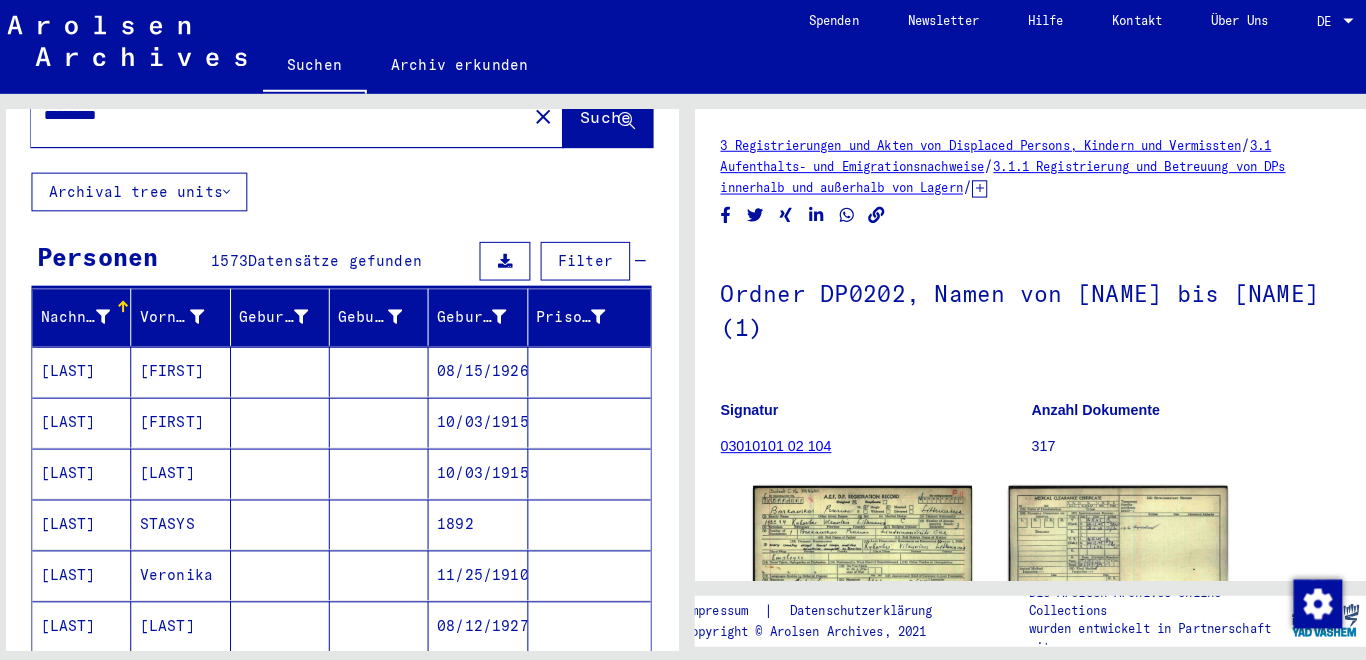 click on "[LAST]" at bounding box center [89, 568] 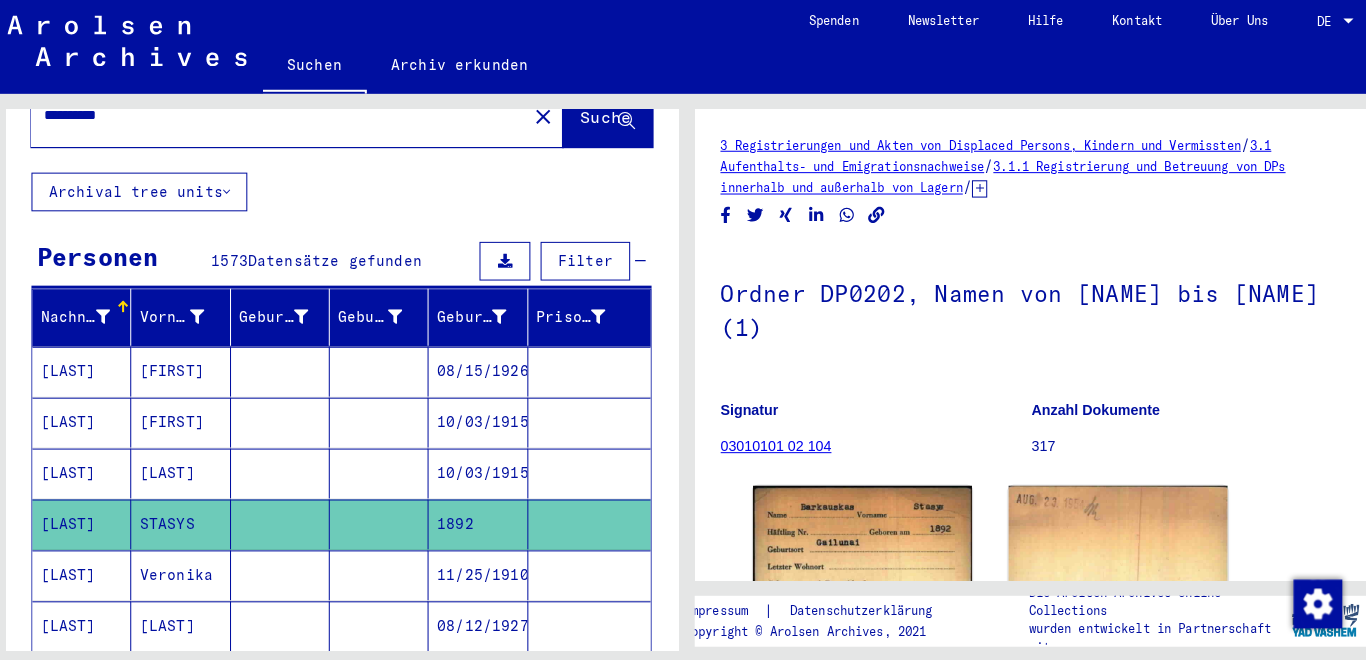 click 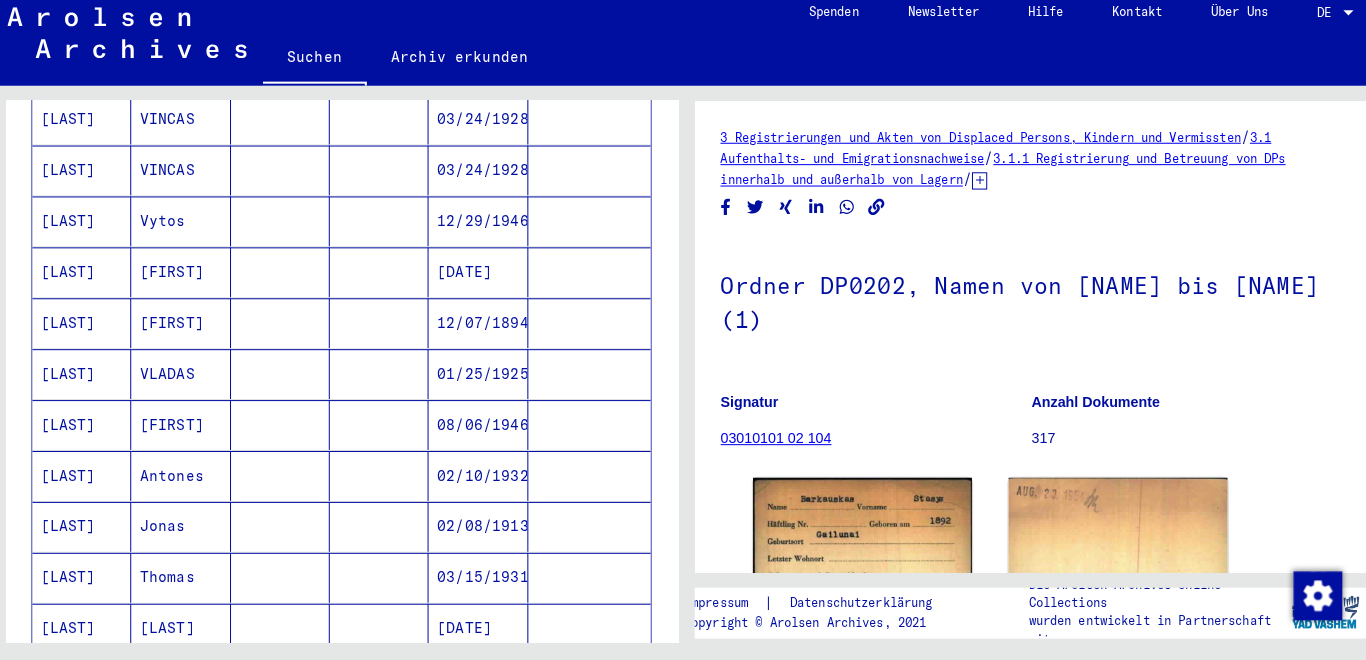 scroll, scrollTop: 973, scrollLeft: 0, axis: vertical 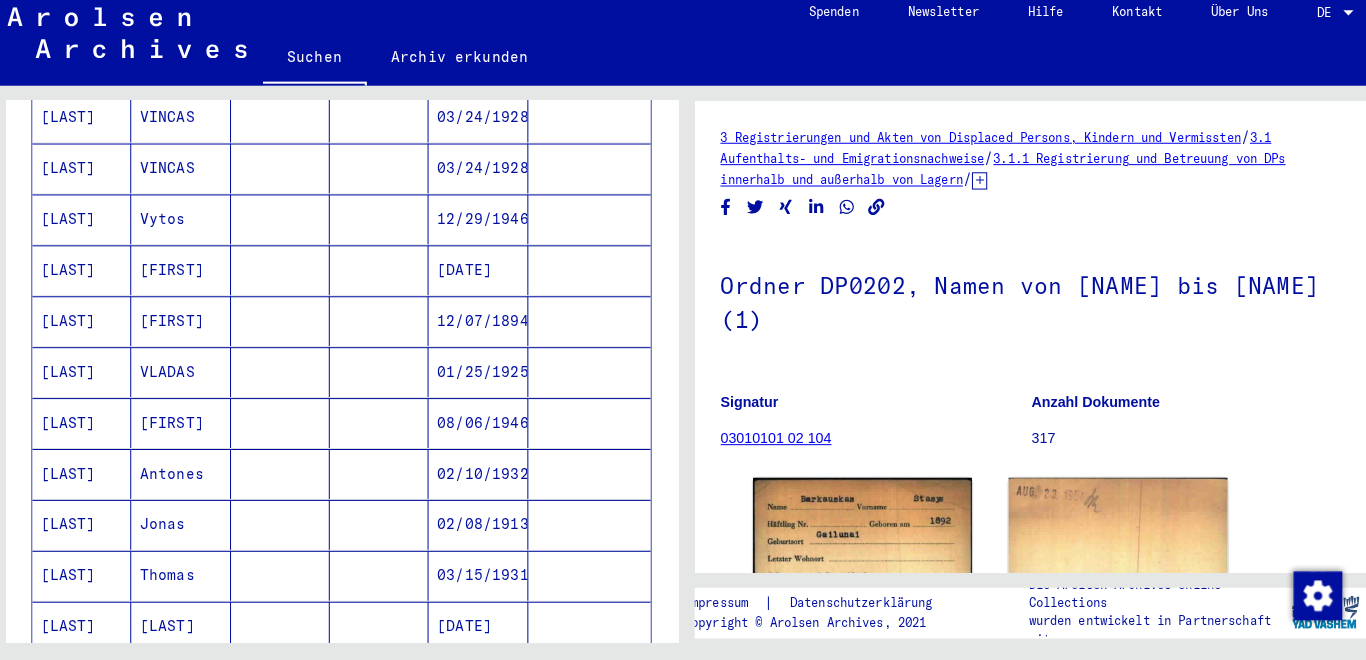 click on "[LAST]" at bounding box center (89, 377) 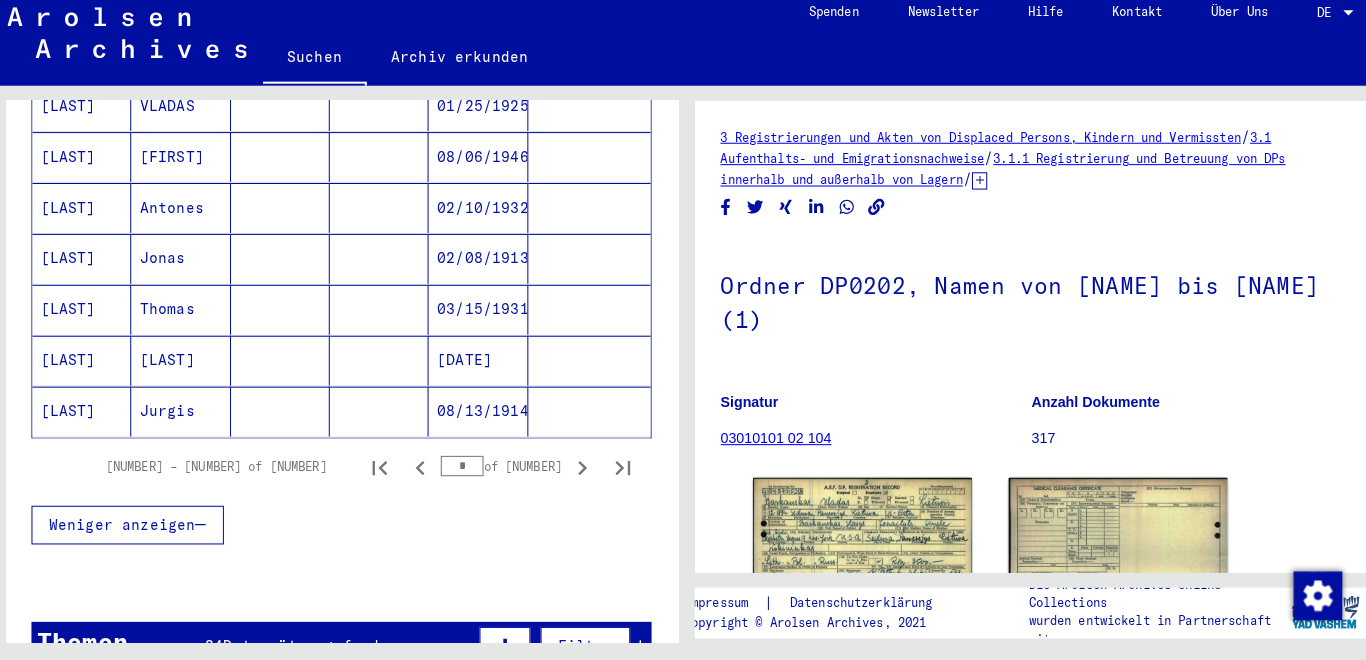 scroll, scrollTop: 1238, scrollLeft: 0, axis: vertical 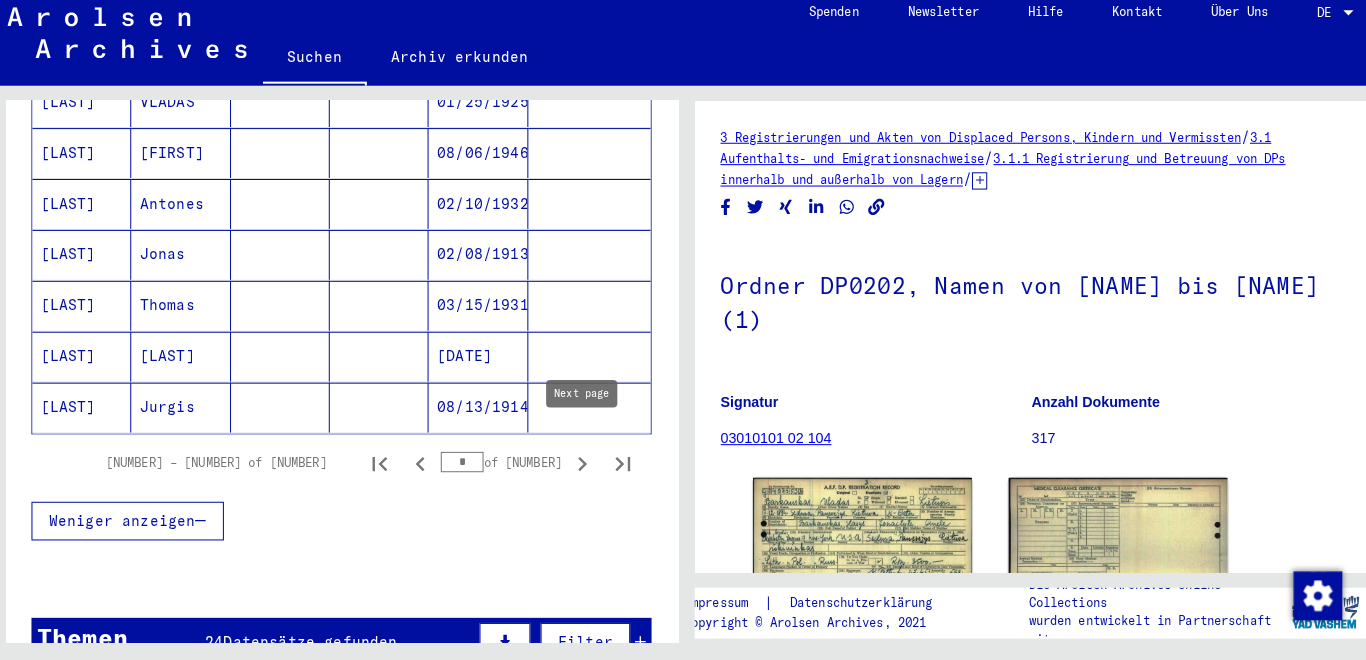 click 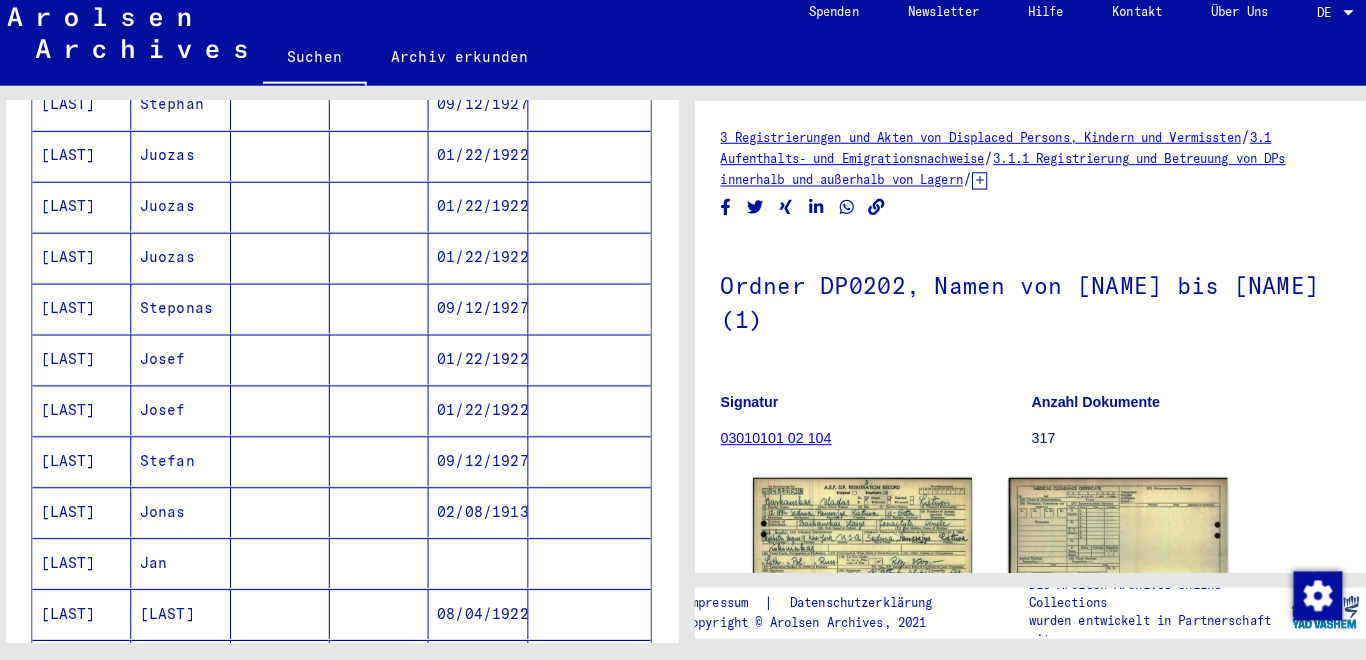 scroll, scrollTop: 793, scrollLeft: 0, axis: vertical 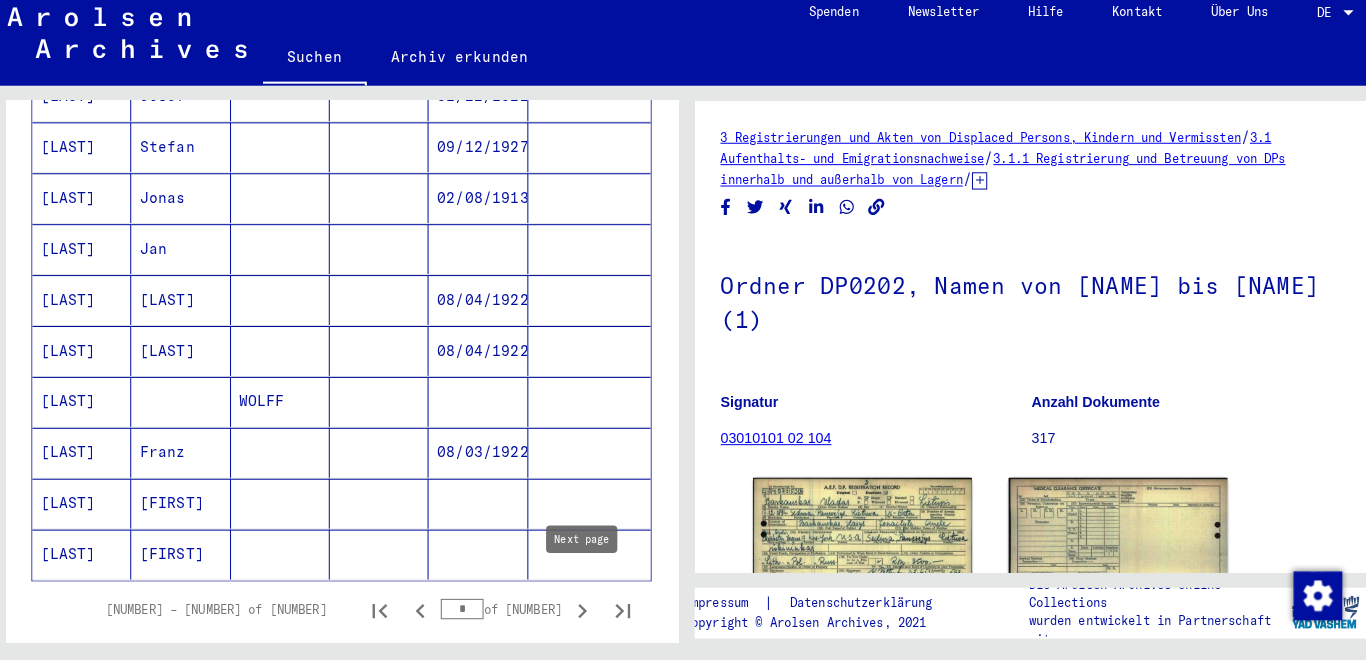 click 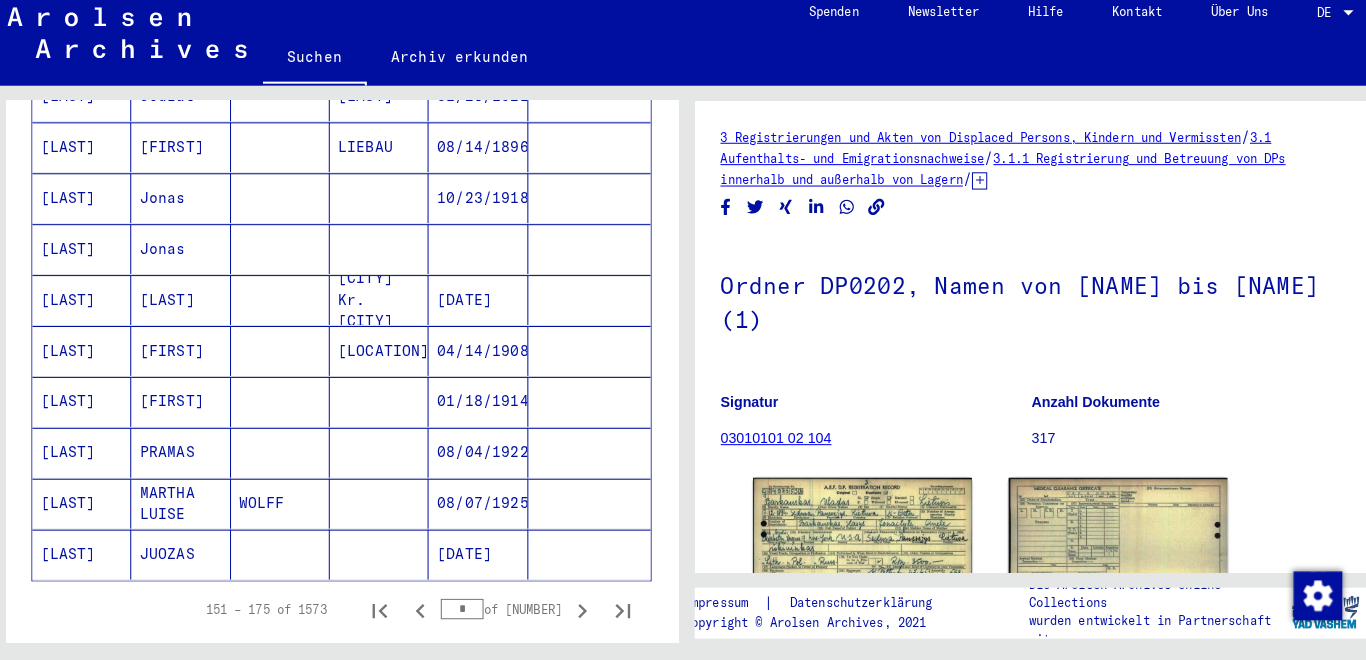 scroll, scrollTop: 1072, scrollLeft: 0, axis: vertical 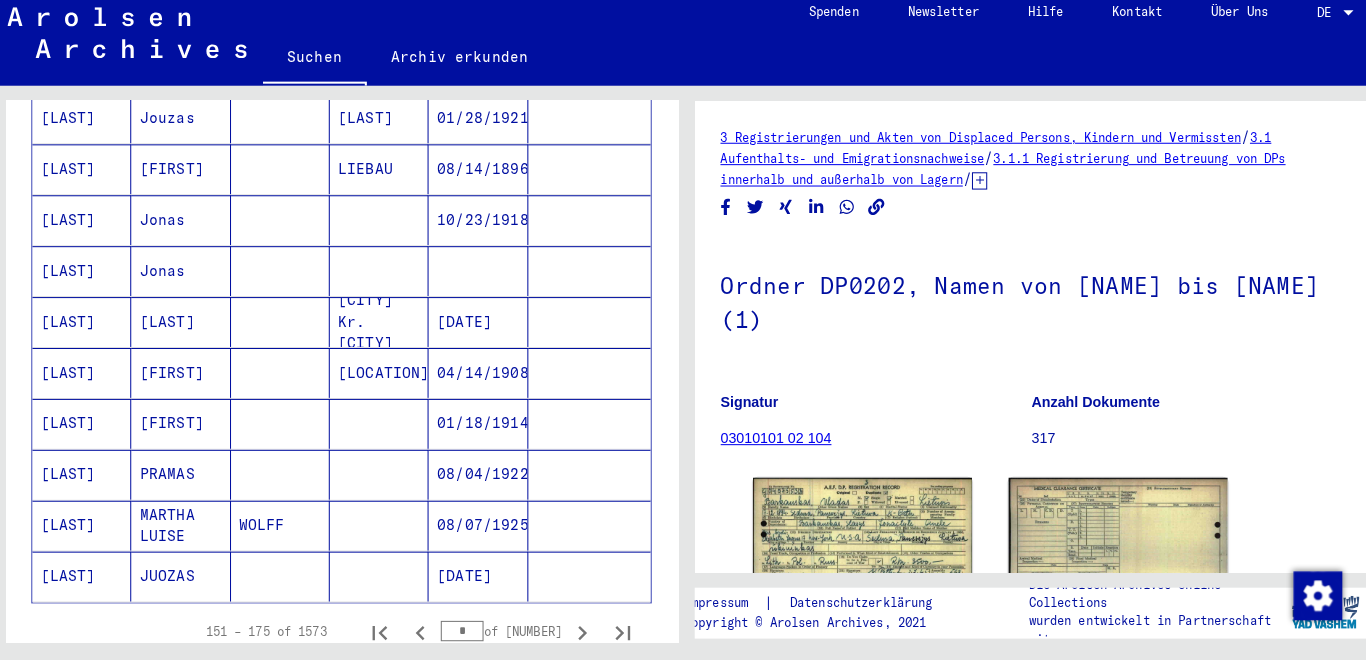 click 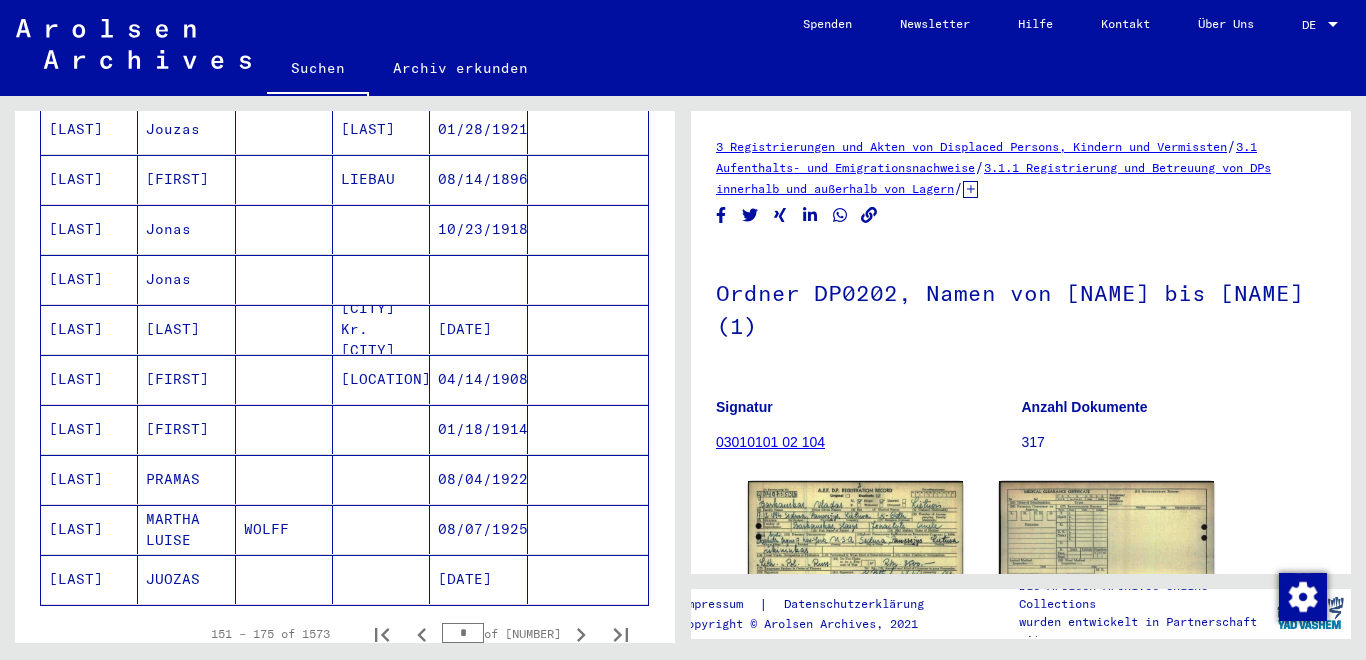 scroll, scrollTop: 1076, scrollLeft: 0, axis: vertical 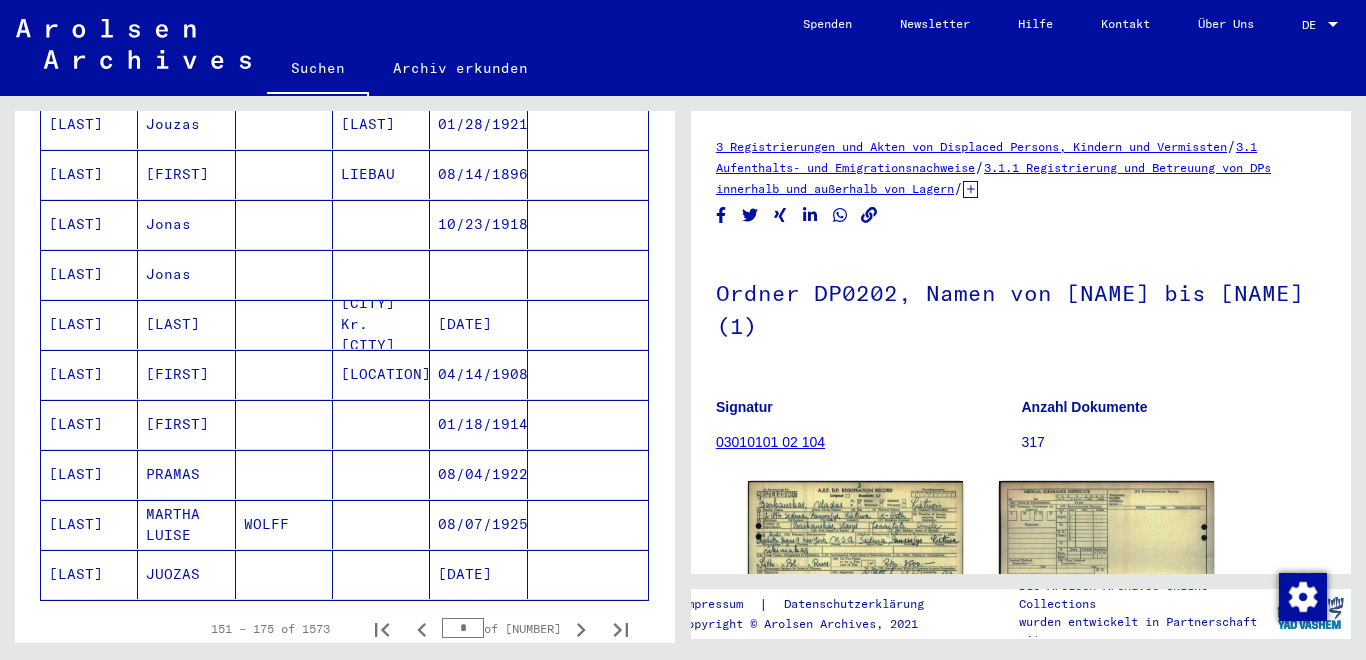 click on "JUOZAS" 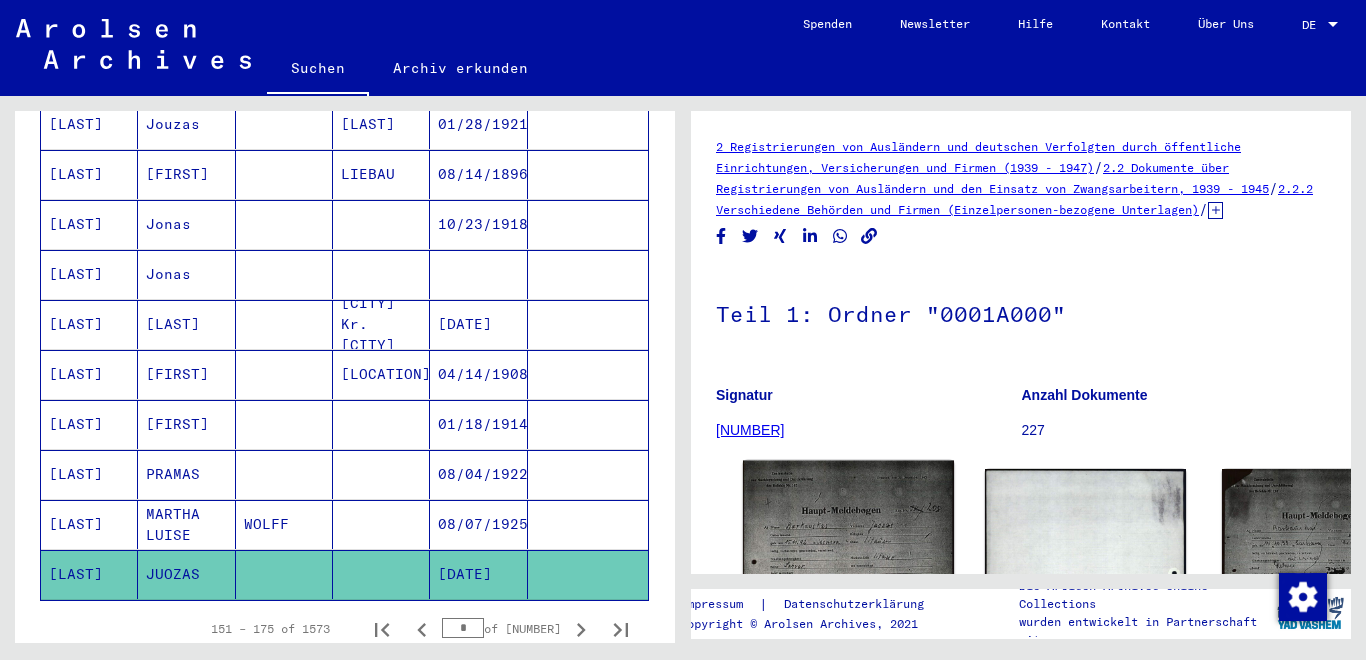click 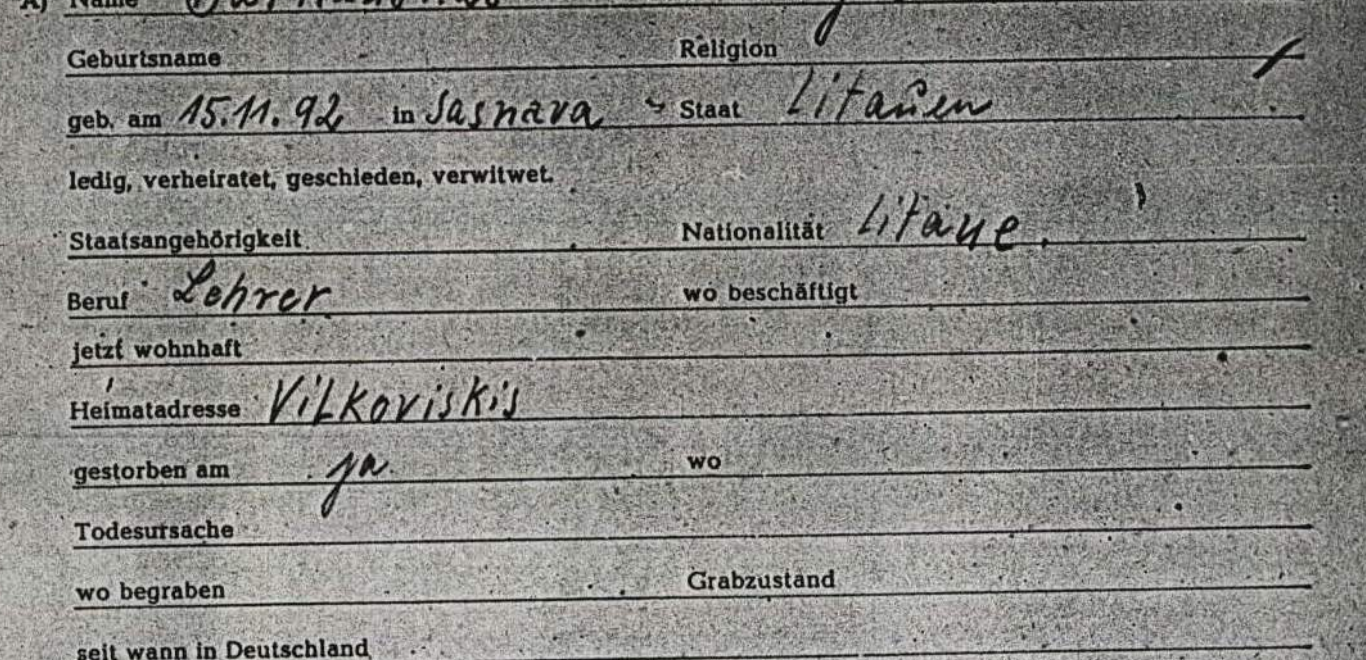 scroll, scrollTop: 1075, scrollLeft: 0, axis: vertical 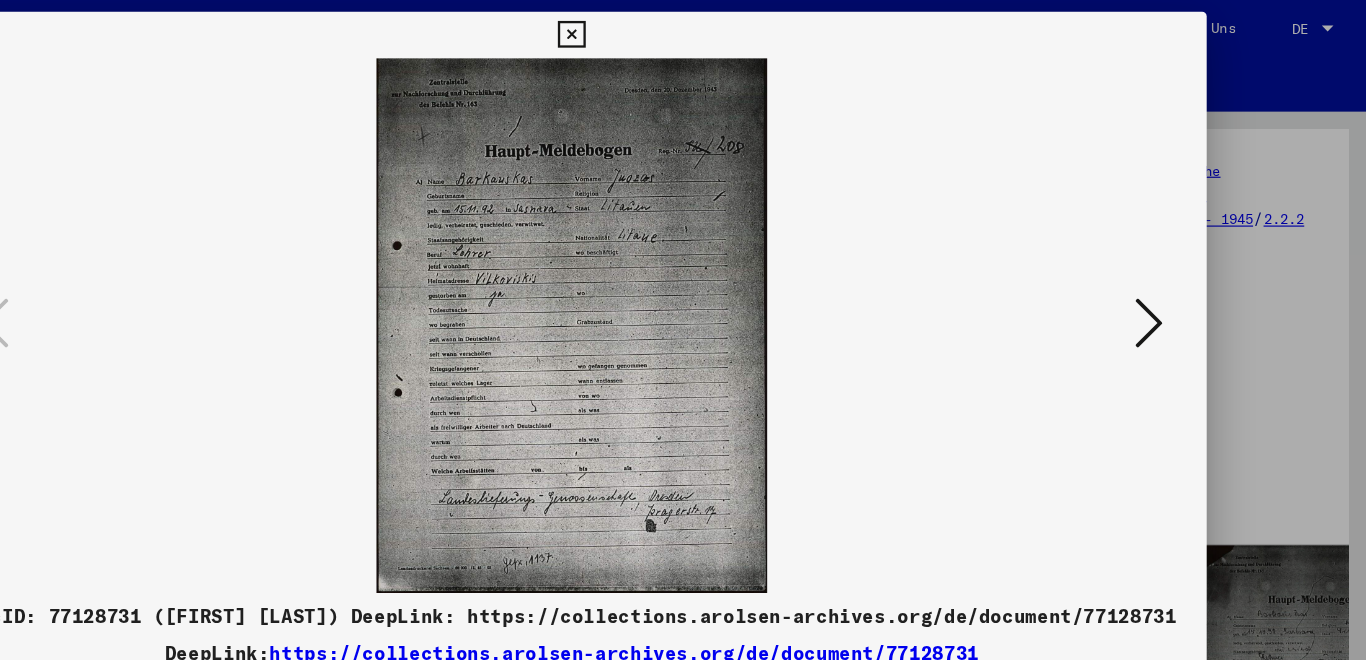 click at bounding box center [1179, 278] 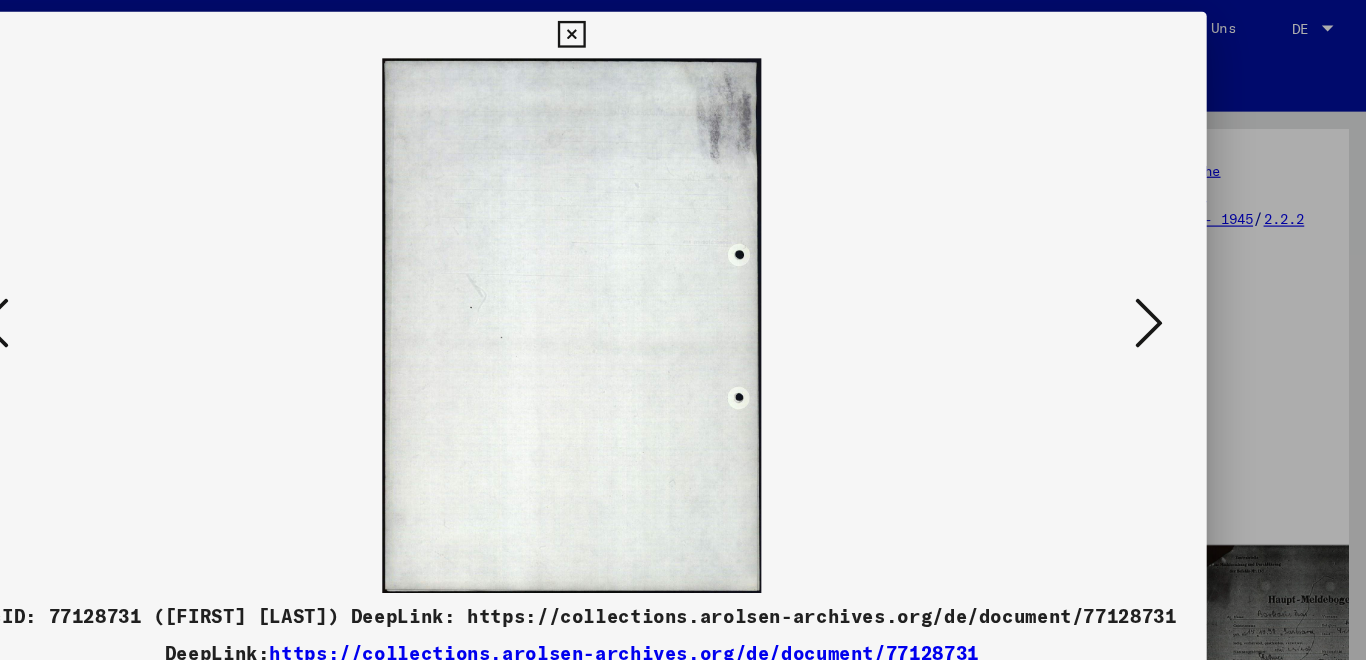 click at bounding box center (1179, 278) 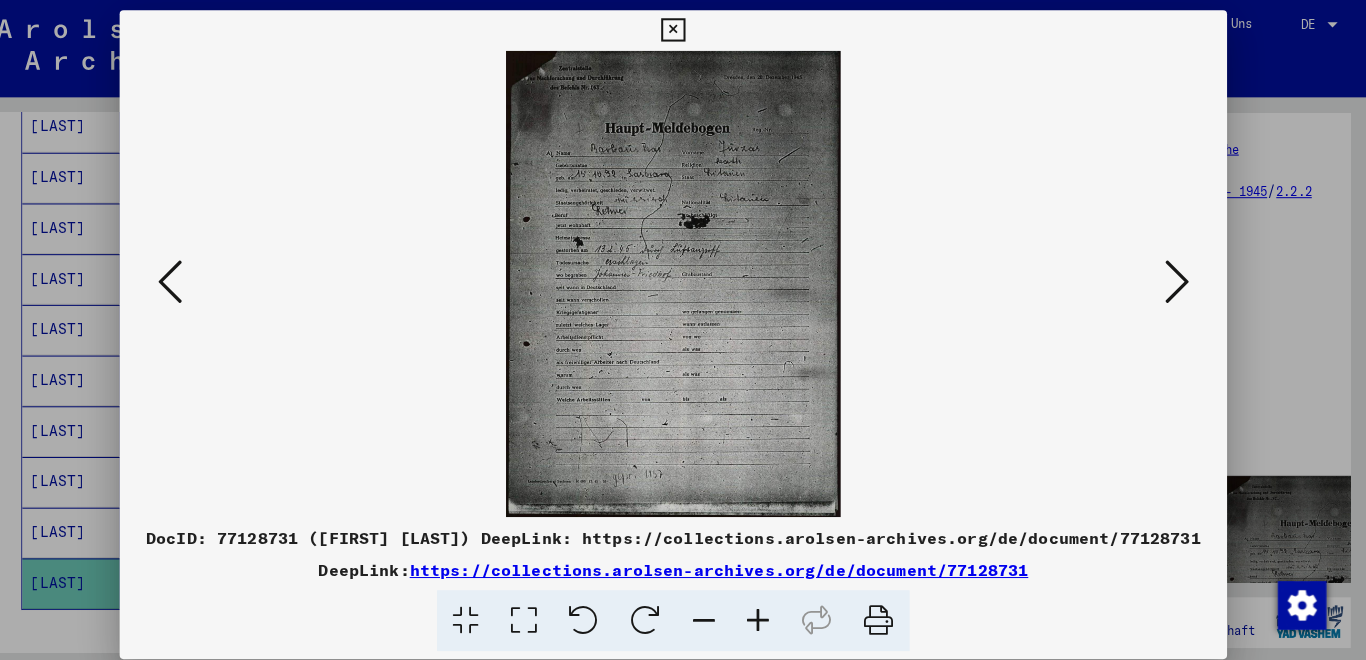 click at bounding box center [1179, 279] 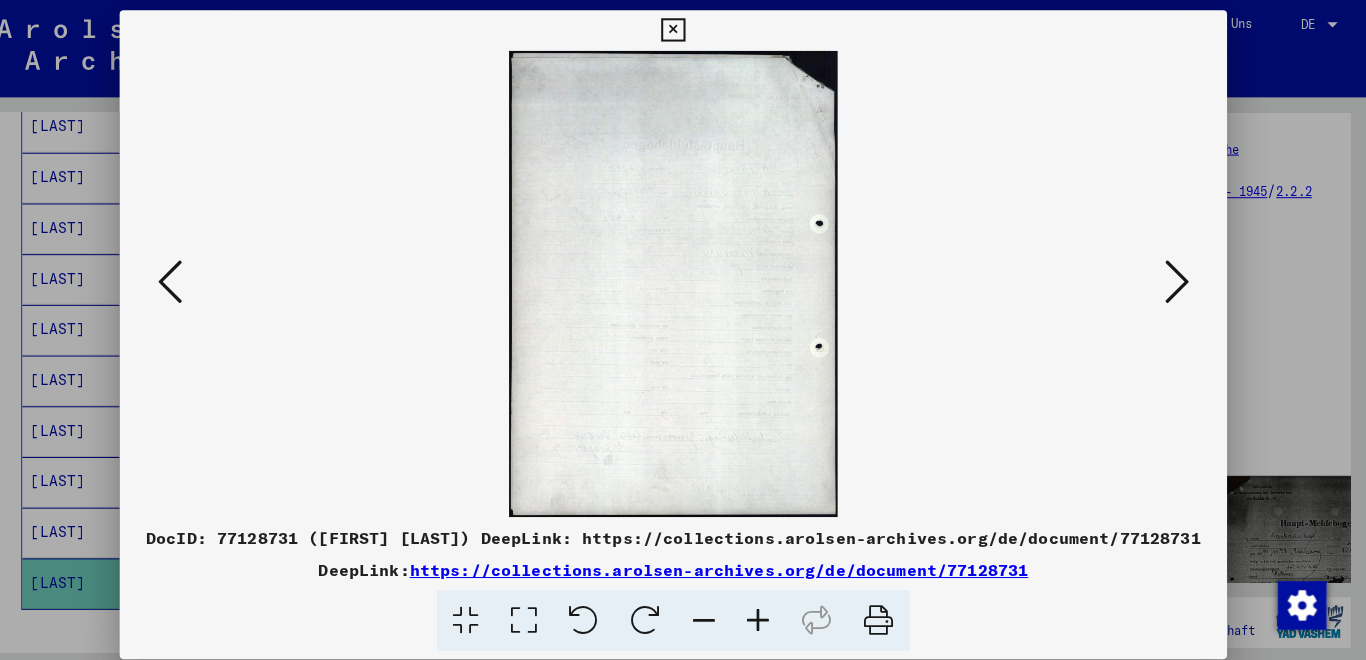 click at bounding box center (1179, 279) 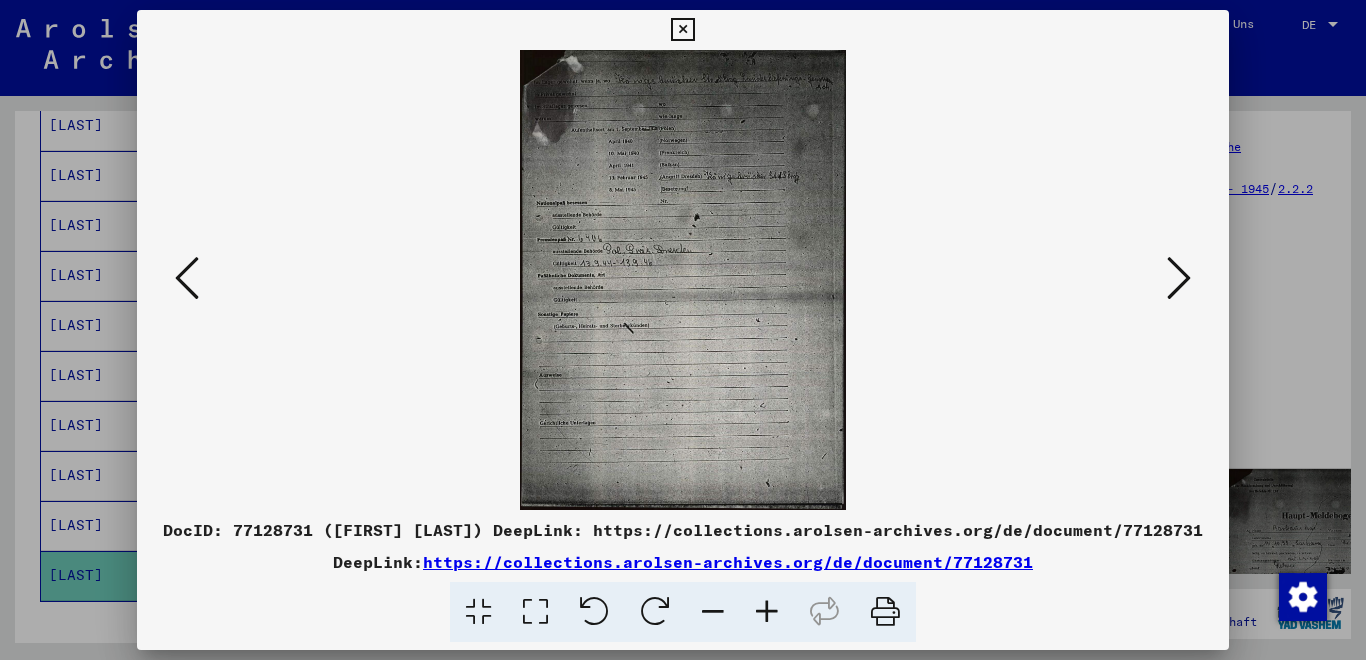 click at bounding box center (1179, 279) 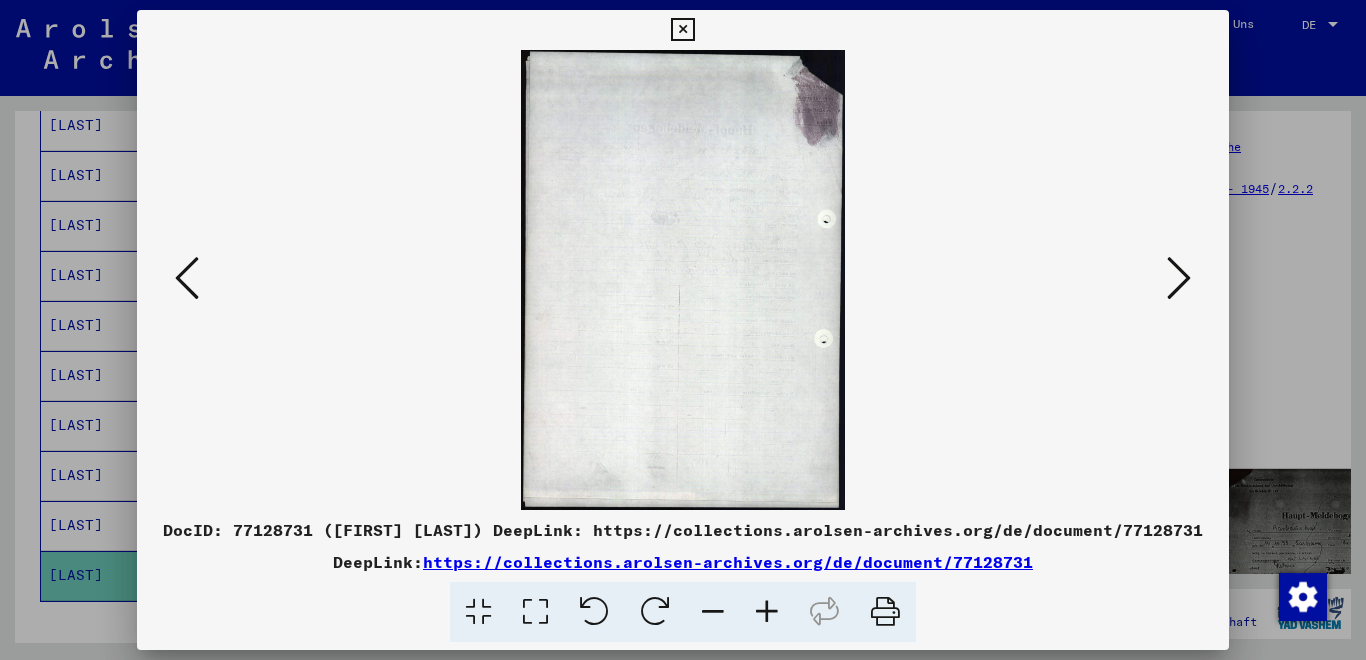 click at bounding box center (1179, 278) 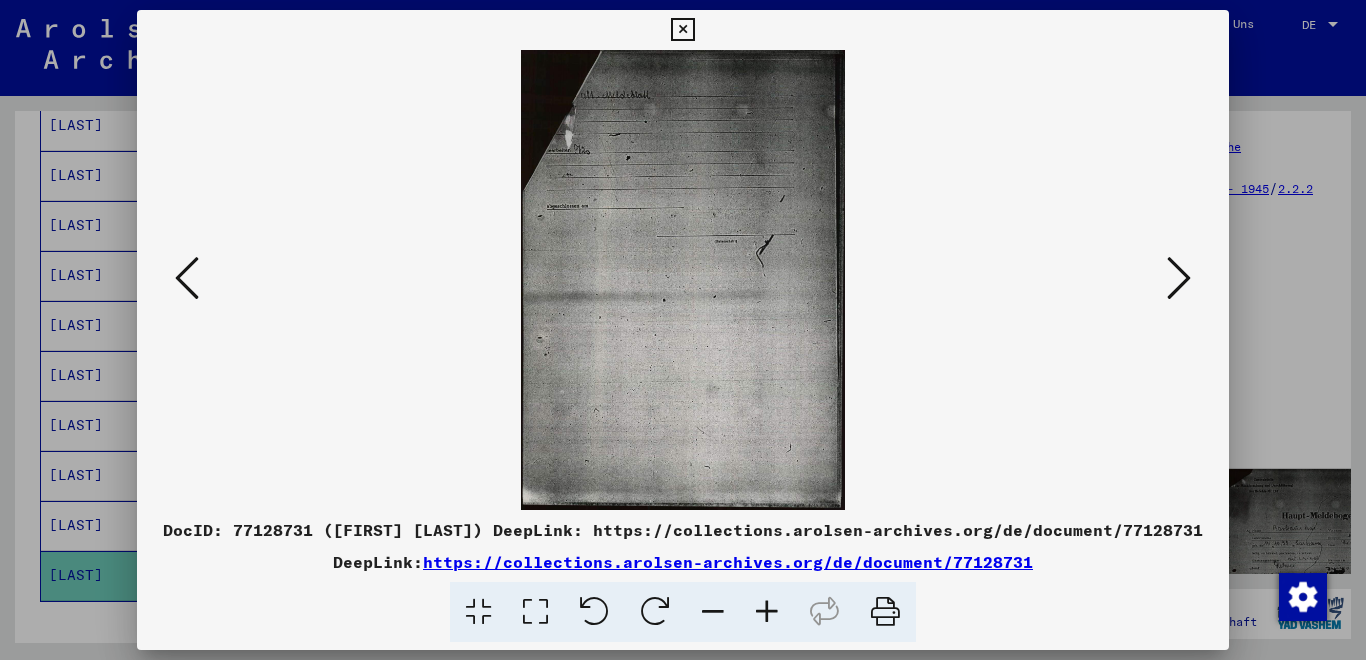 click at bounding box center [1179, 278] 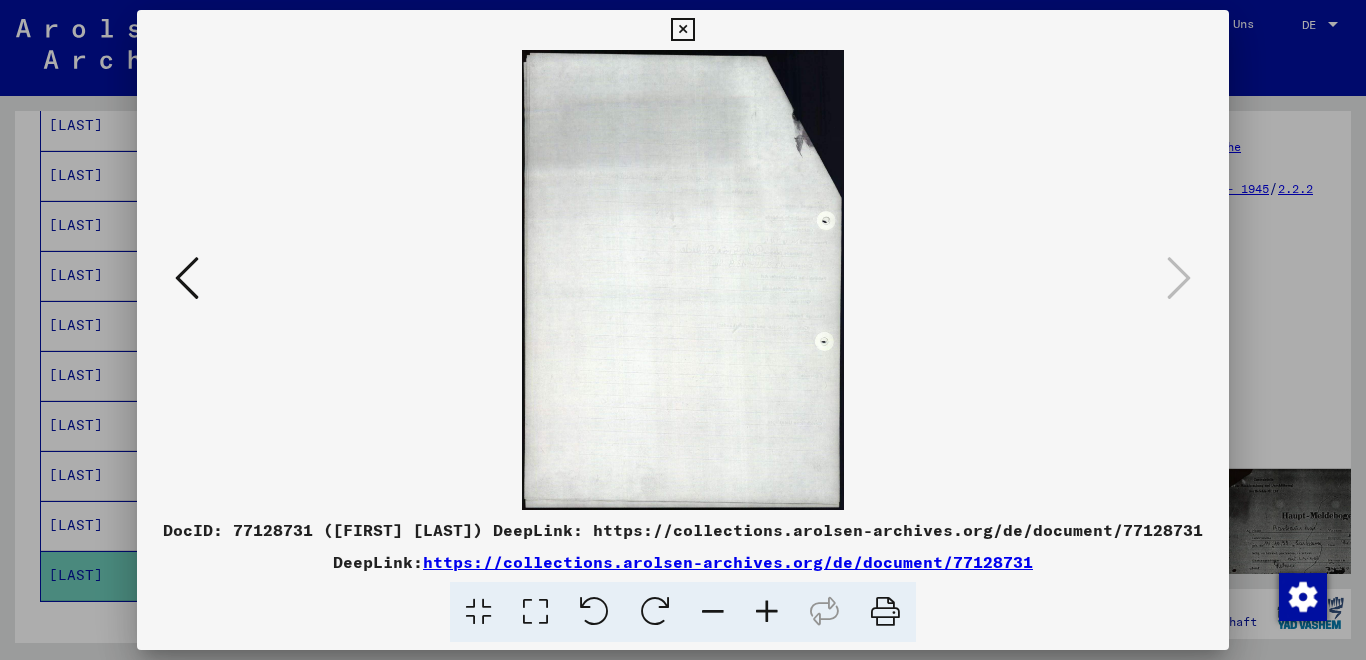 click at bounding box center [682, 30] 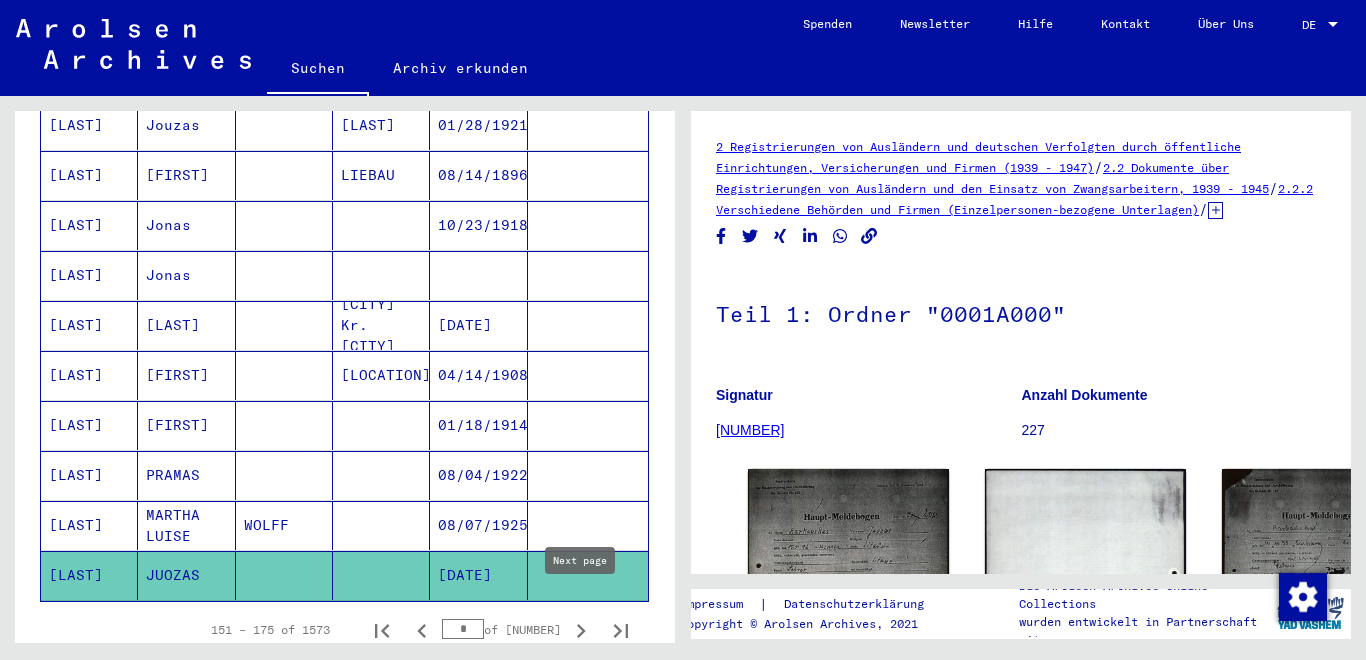 click 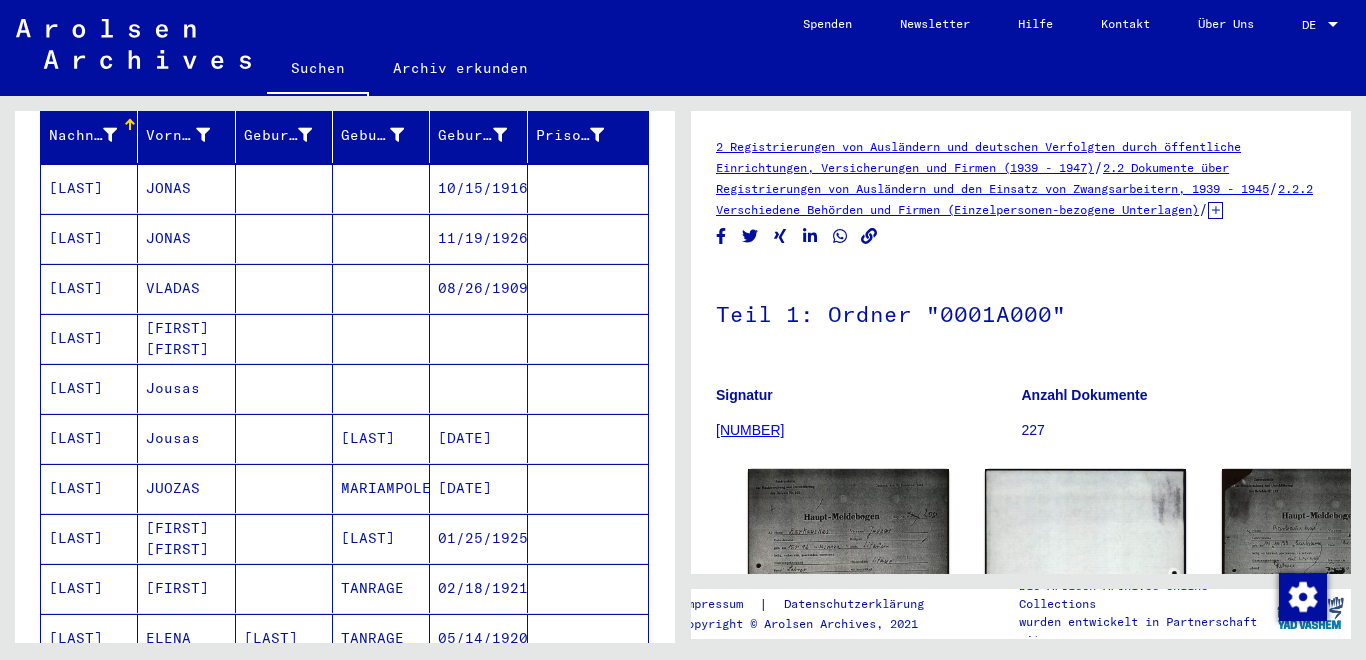 scroll, scrollTop: 215, scrollLeft: 0, axis: vertical 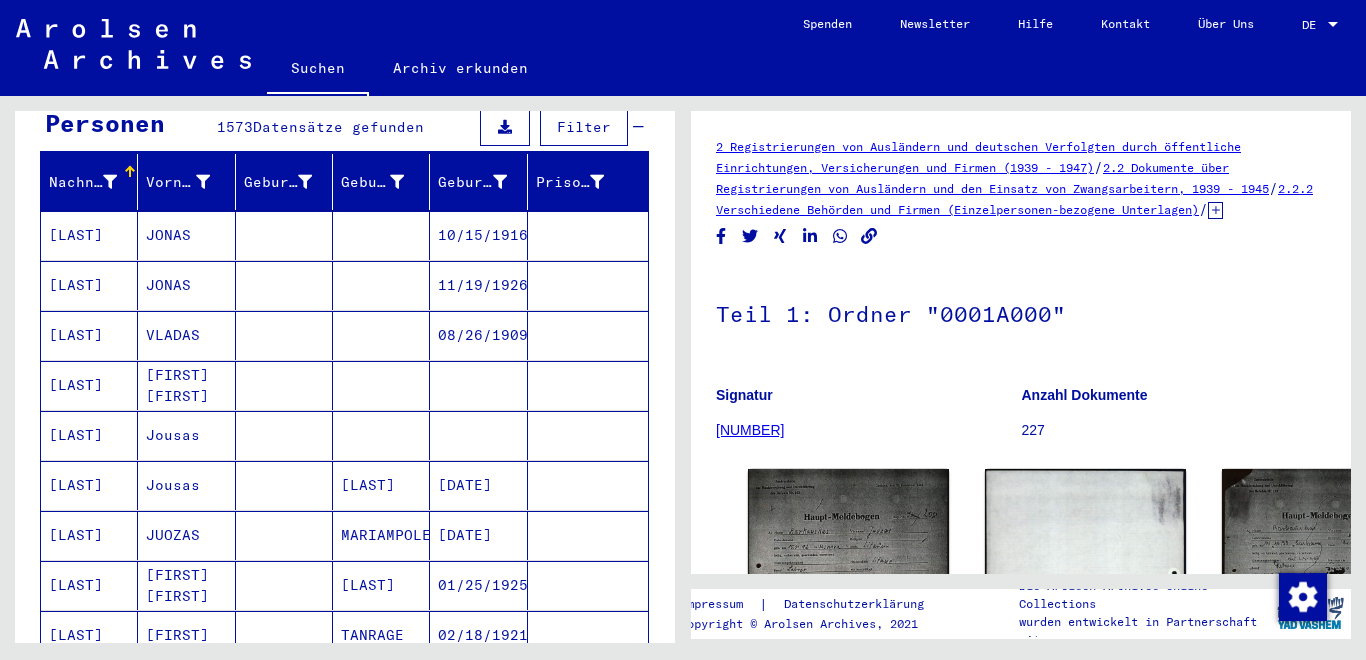 click on "[LAST]" at bounding box center [89, 435] 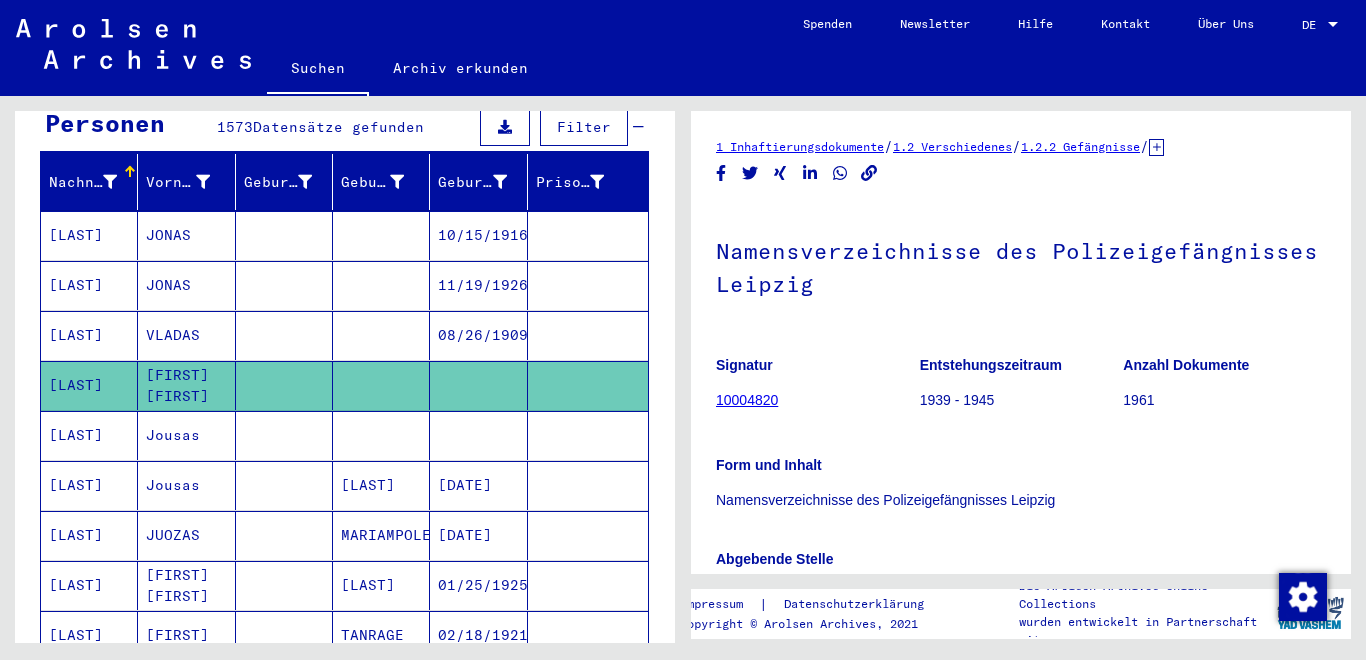 click on "[LAST]" at bounding box center (89, 485) 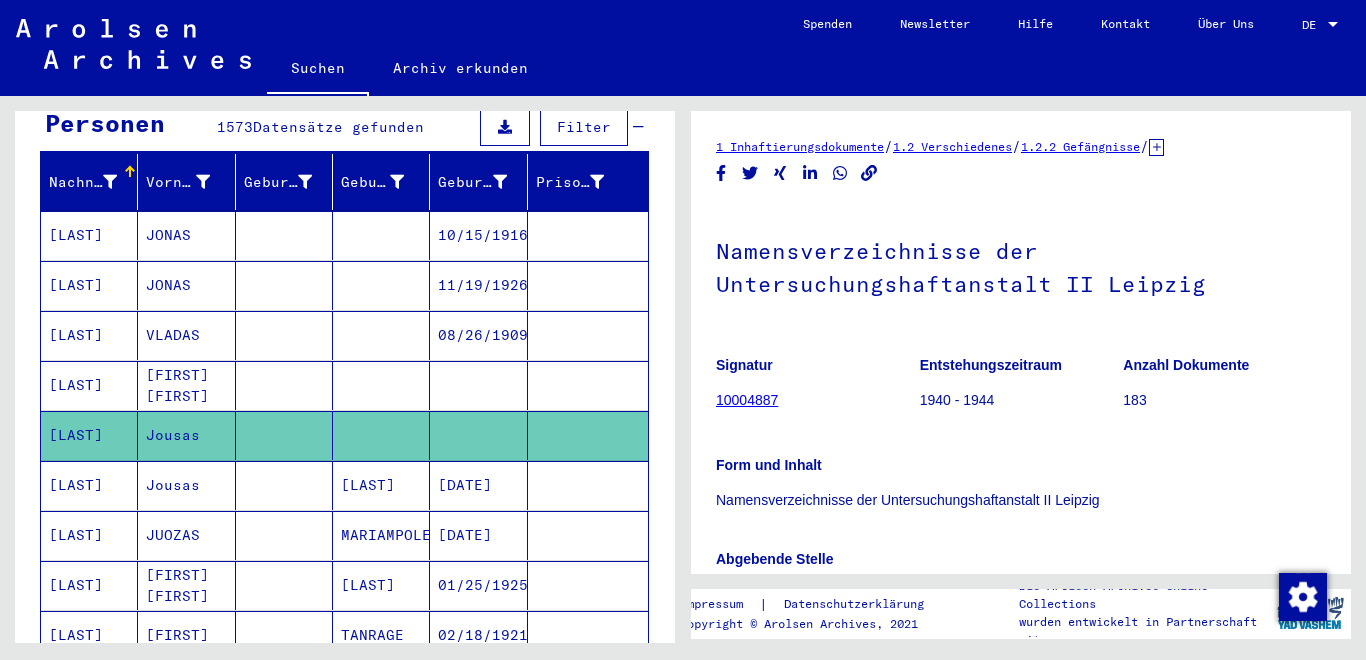 click on "[LAST]" at bounding box center [89, 535] 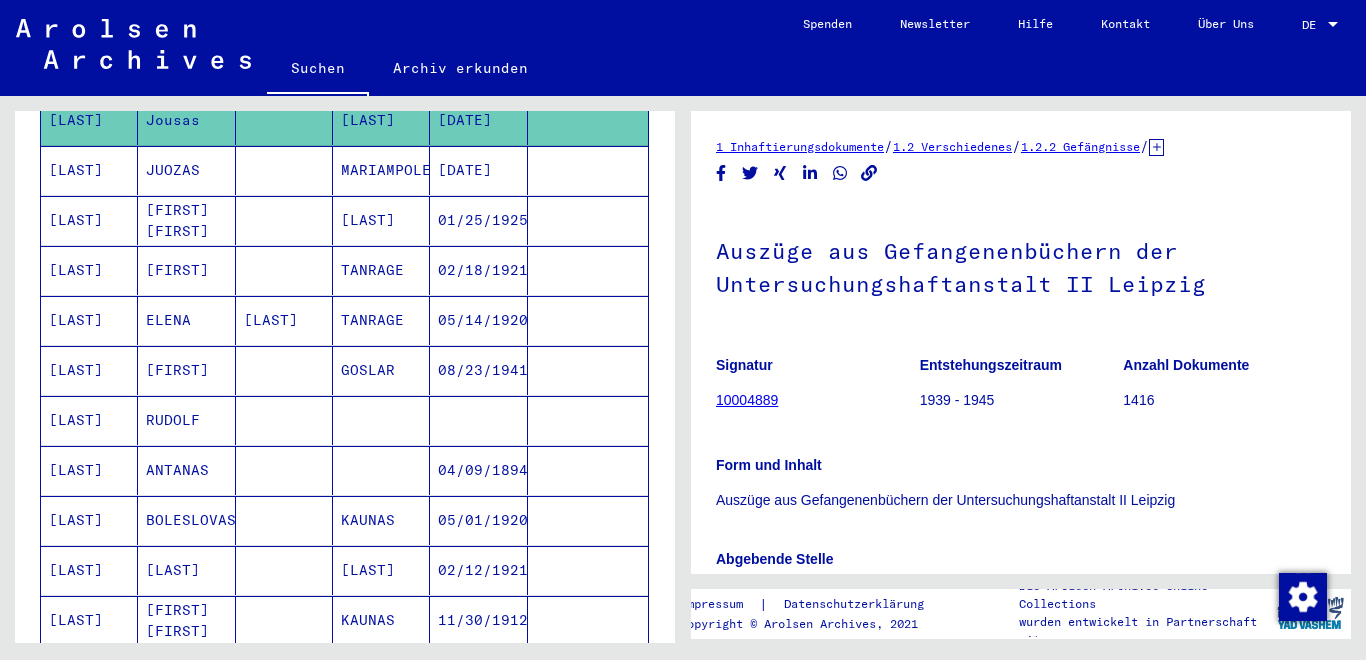 scroll, scrollTop: 592, scrollLeft: 0, axis: vertical 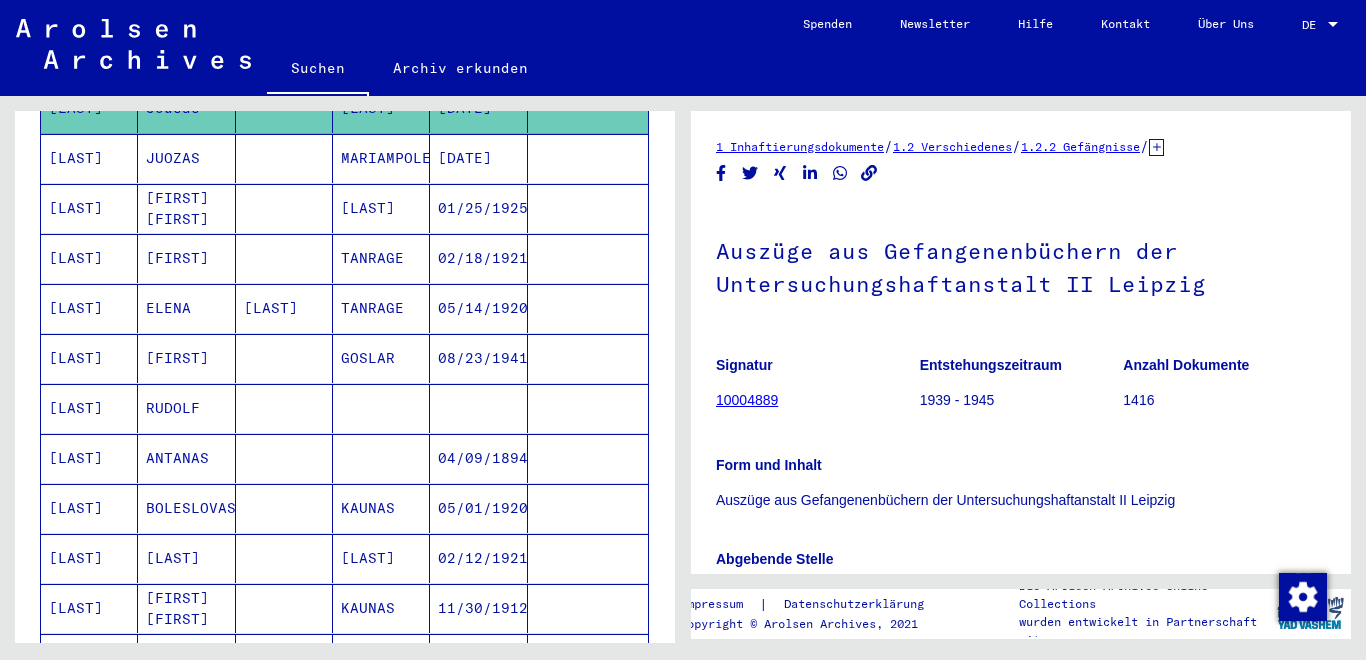 click on "[LAST]" at bounding box center [89, 408] 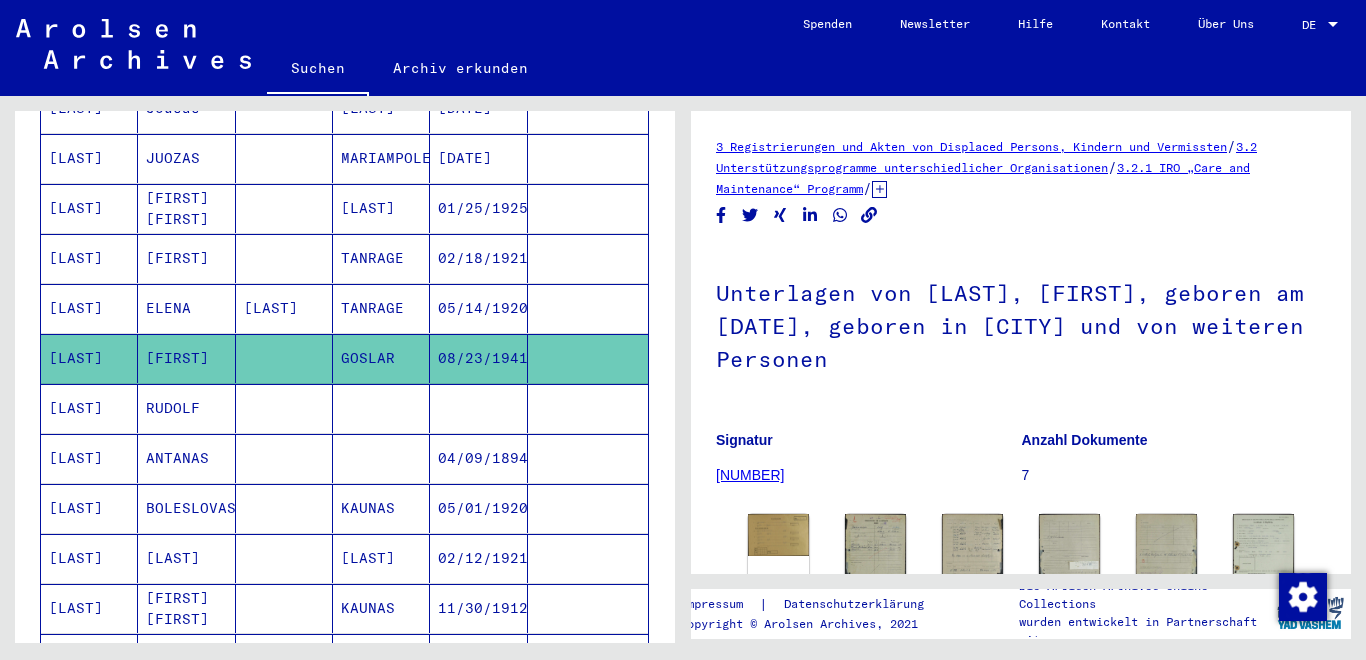click on "[LAST]" at bounding box center [89, 458] 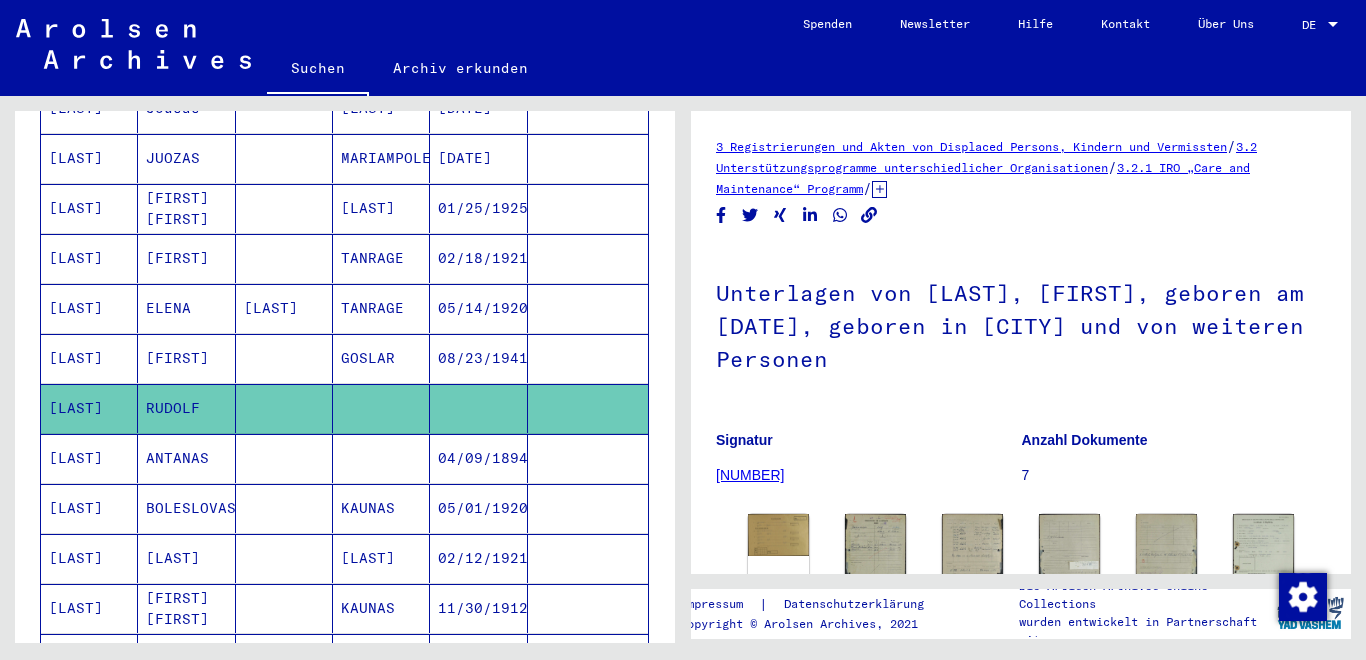 click on "[LAST]" at bounding box center (89, 508) 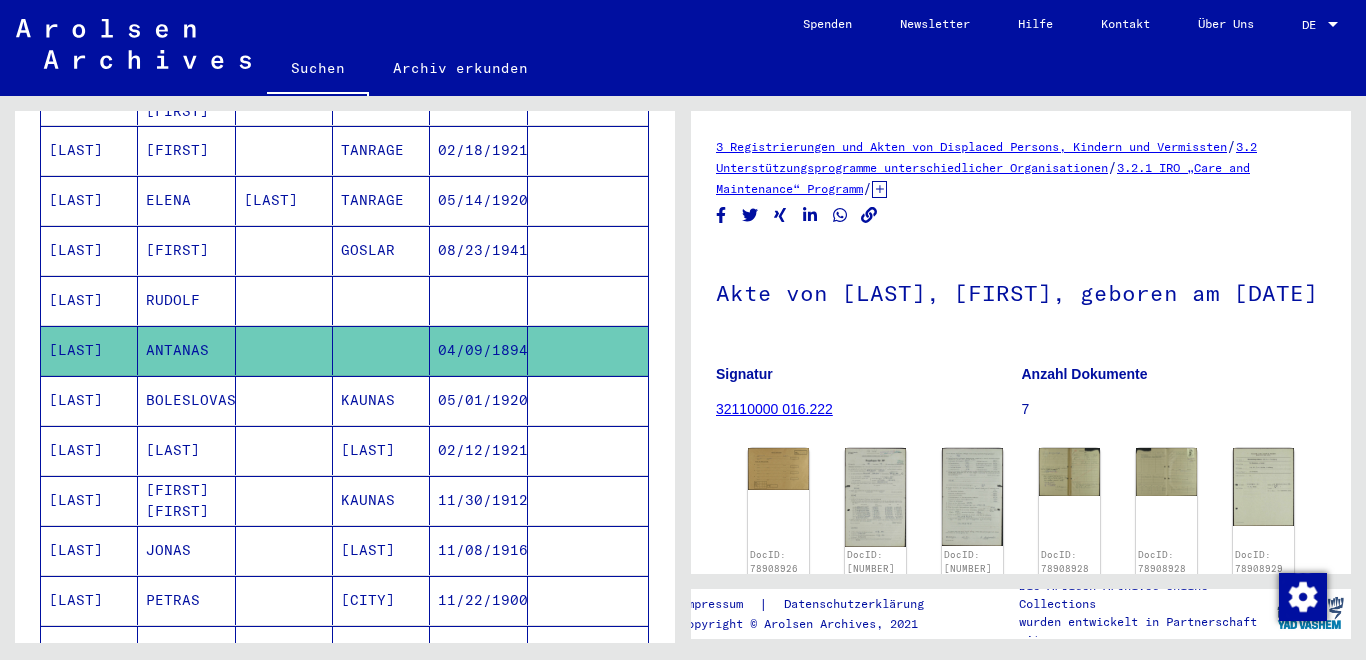 scroll, scrollTop: 701, scrollLeft: 0, axis: vertical 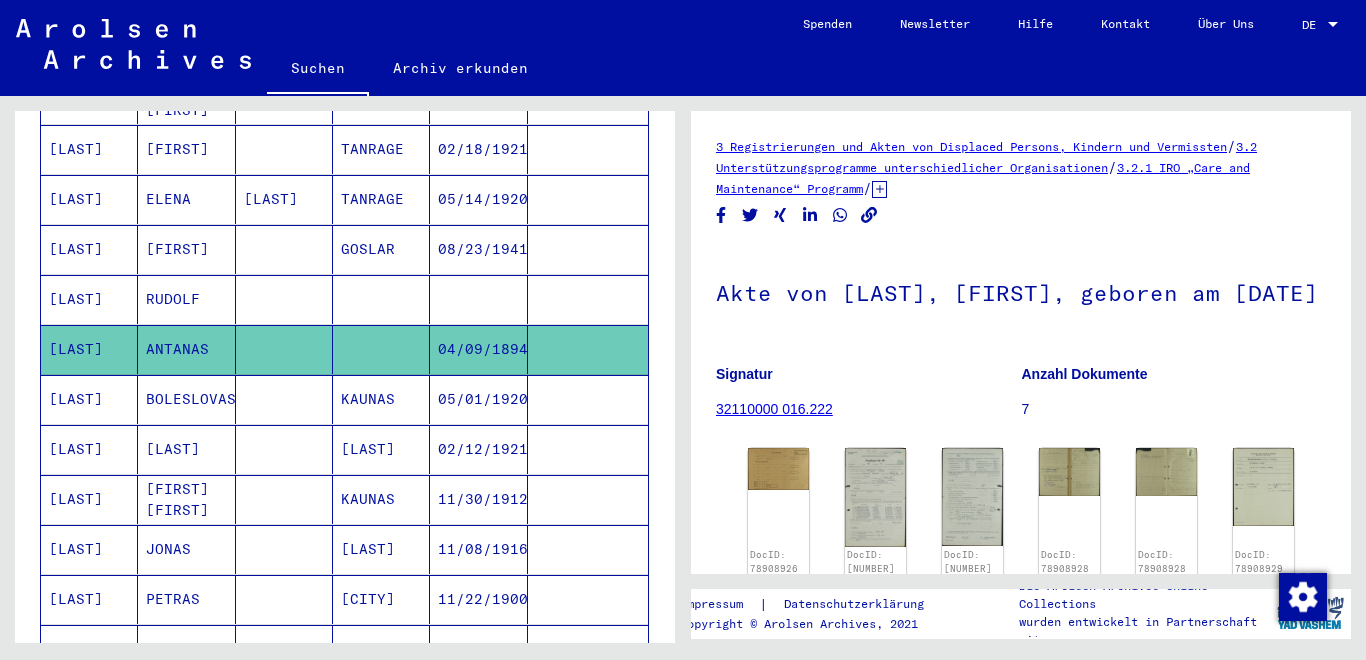 click on "[LAST]" at bounding box center [89, 549] 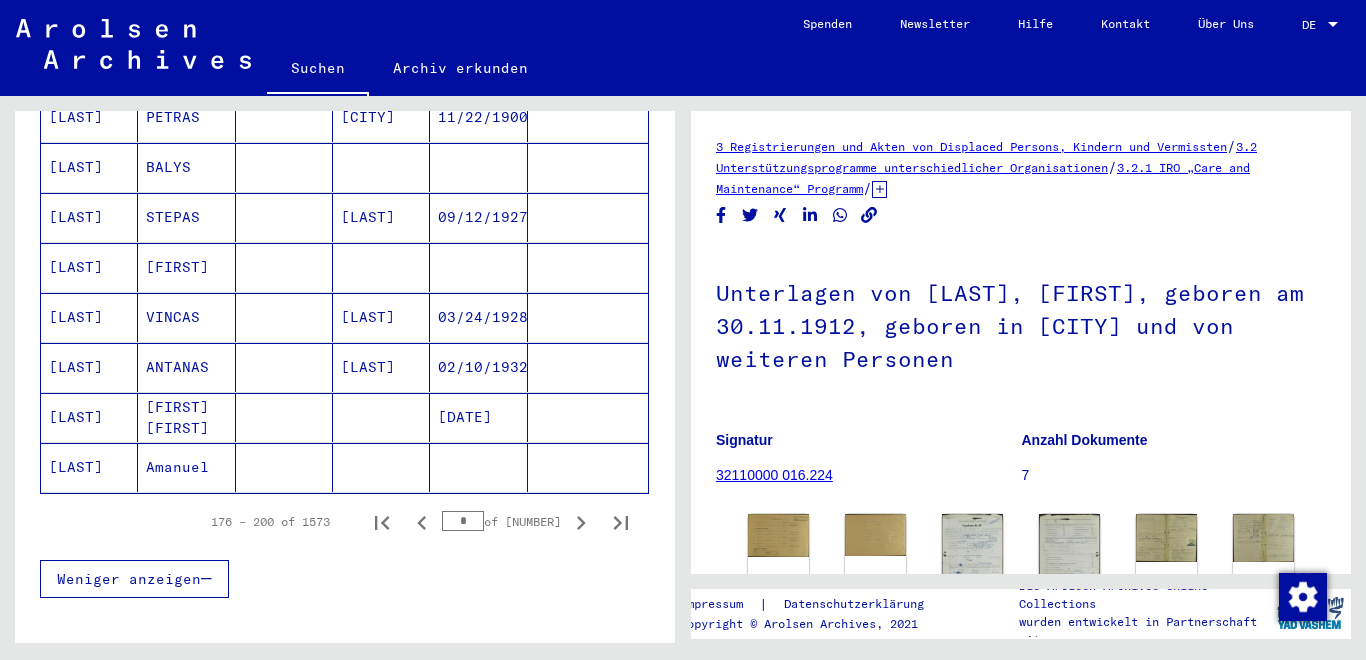scroll, scrollTop: 1188, scrollLeft: 0, axis: vertical 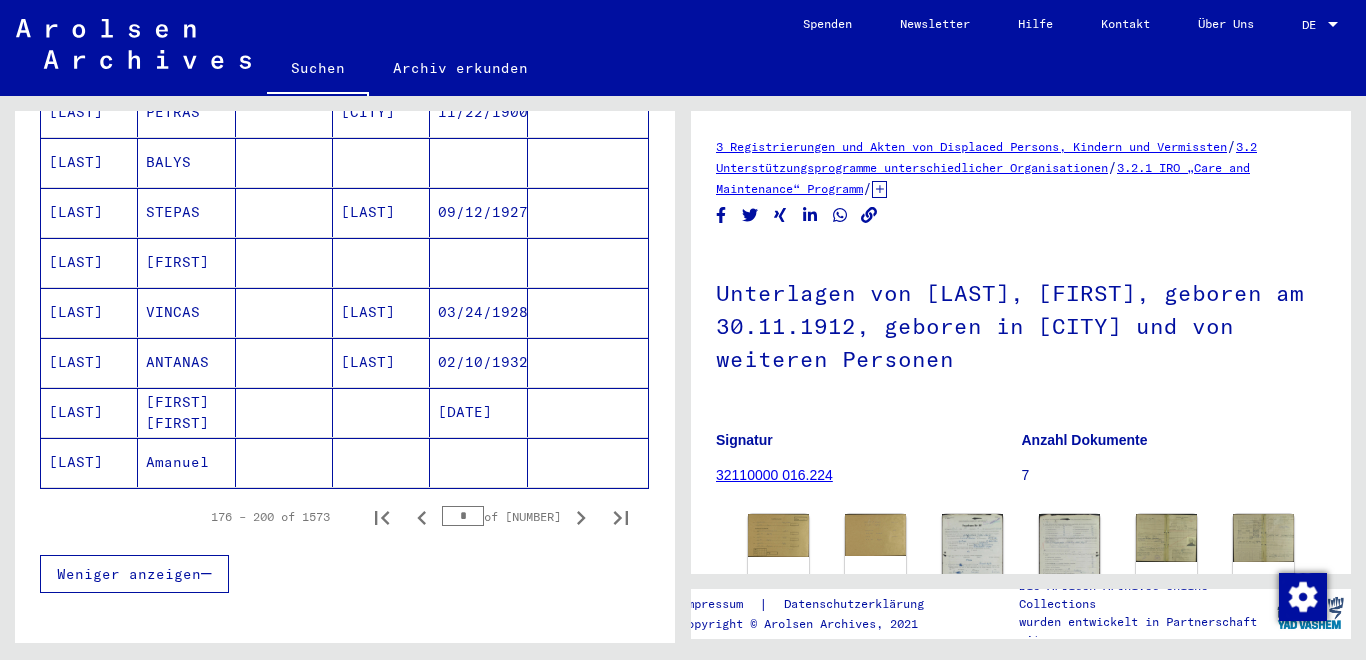click on "[LAST]" at bounding box center (89, 462) 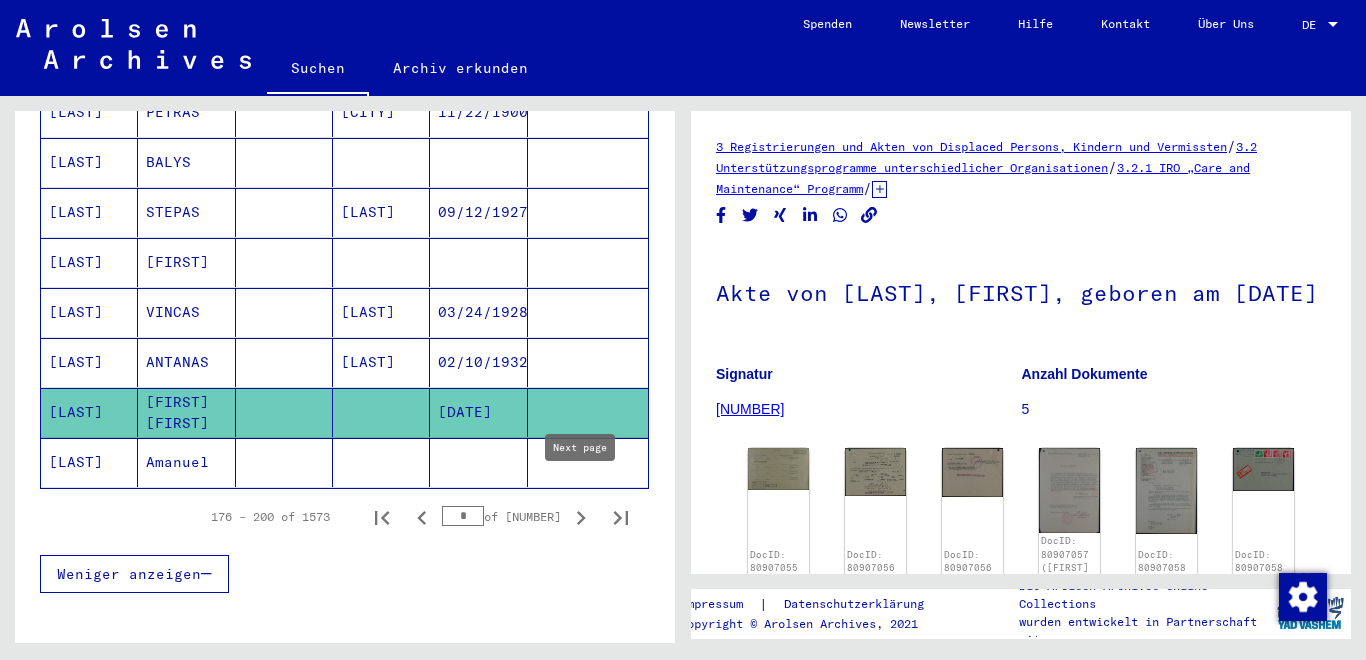 click 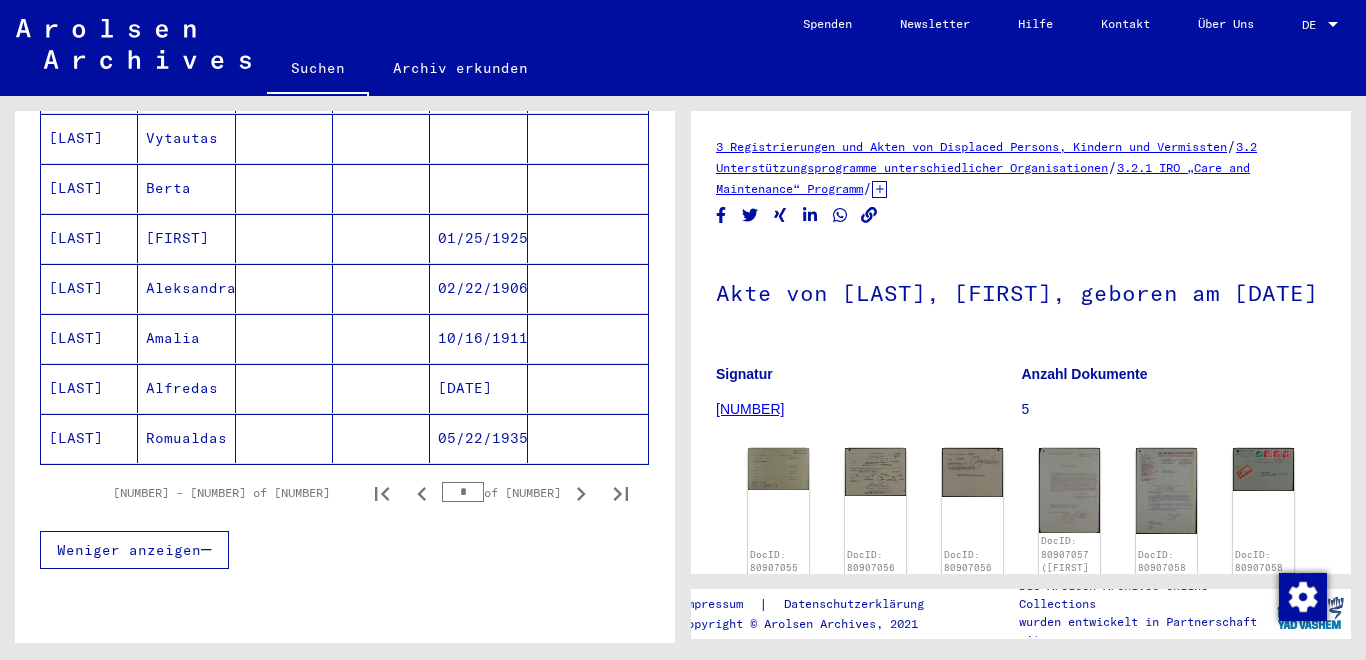 scroll, scrollTop: 1214, scrollLeft: 0, axis: vertical 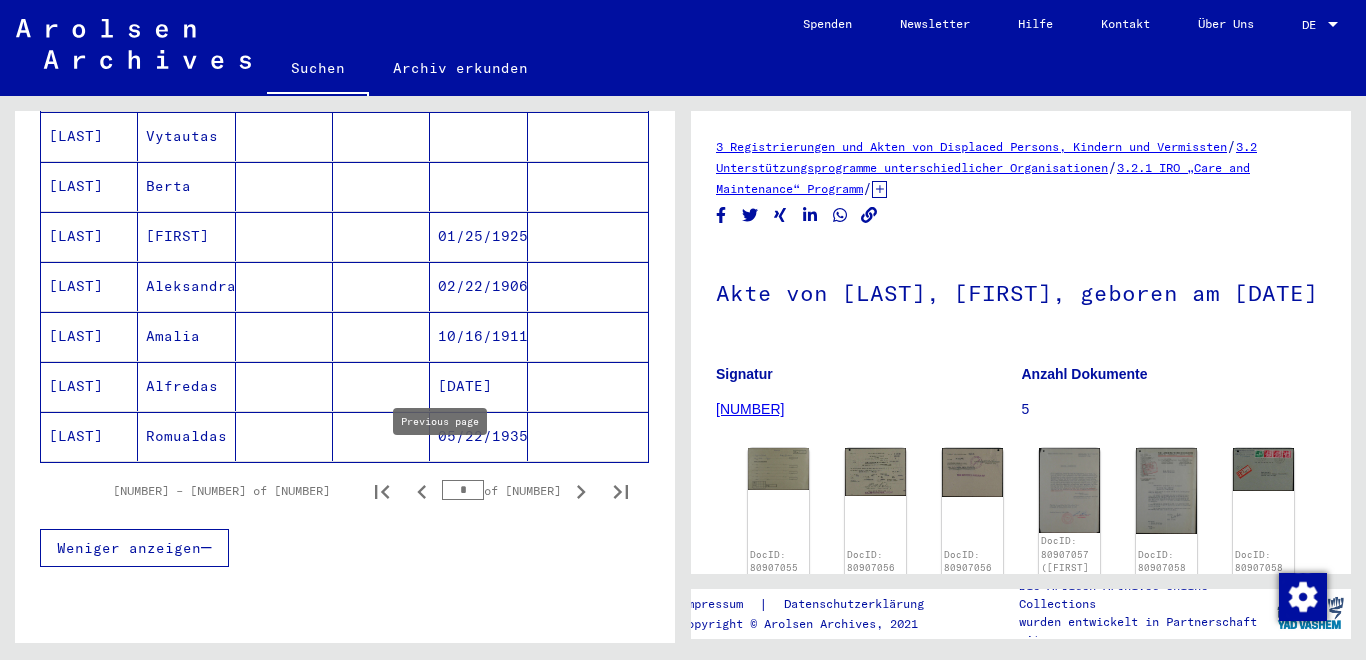 click 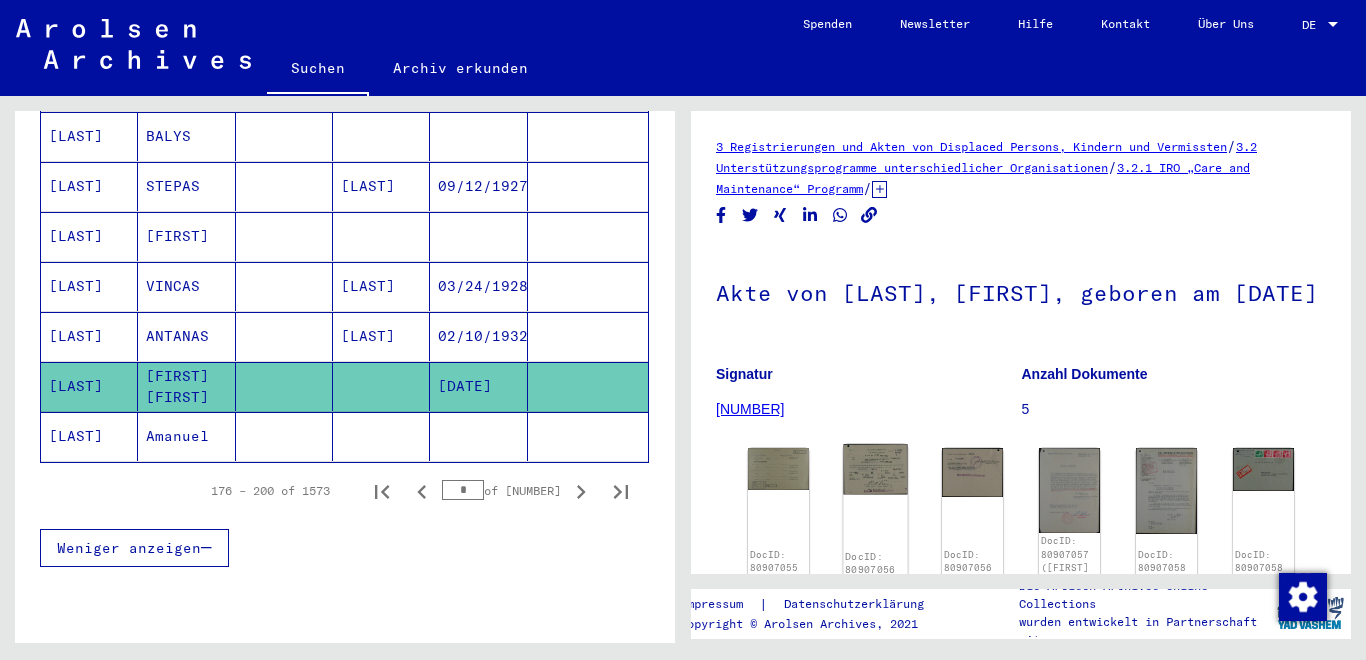 scroll, scrollTop: 34, scrollLeft: 0, axis: vertical 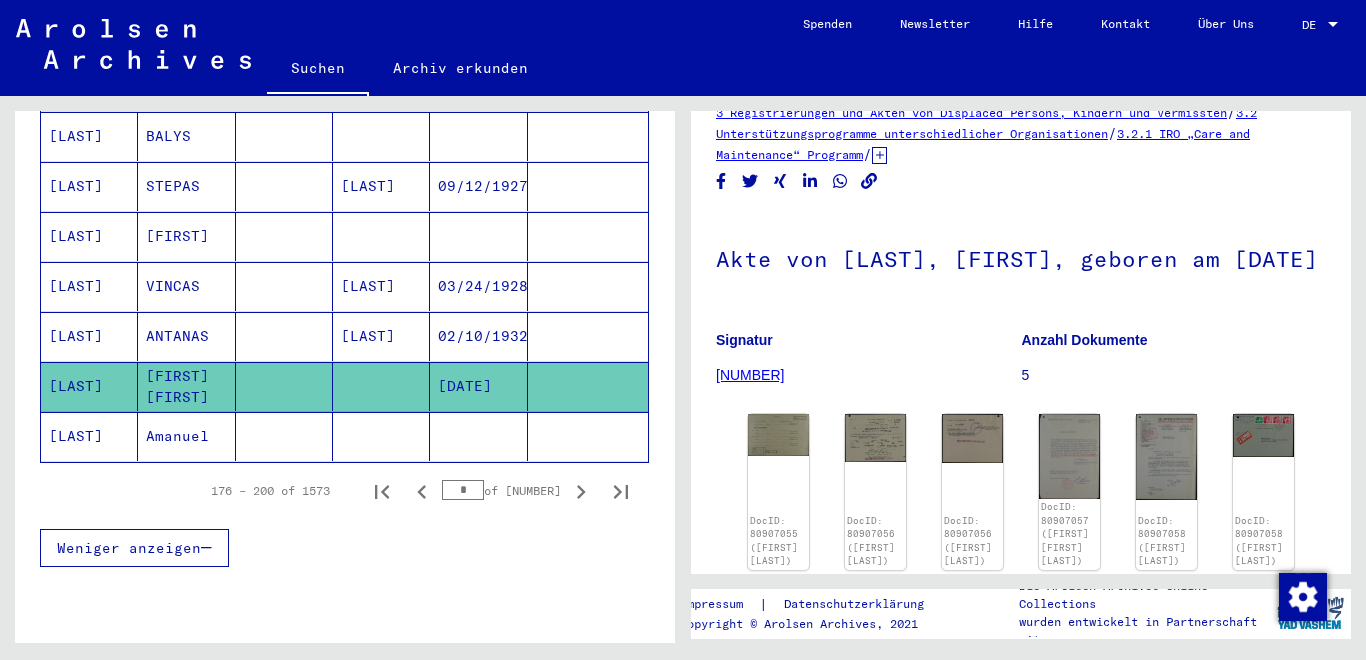 click on "DocID: [NUMBER] ( [FIRST] [FIRST] [LAST] ) DocID: [NUMBER] ( [FIRST] [FIRST] [LAST] ) DocID: [NUMBER] ( [FIRST] [FIRST] [LAST] ) DocID: [NUMBER] ( [FIRST] [FIRST] [LAST] ) DocID: [NUMBER] ( [FIRST] [FIRST] [LAST] ) DocID: [NUMBER] ( [FIRST] [FIRST] [LAST] ) DocID: [NUMBER] ( [FIRST] [FIRST] [LAST] ) DocID: [NUMBER] ( [FIRST] [FIRST] [LAST] )" 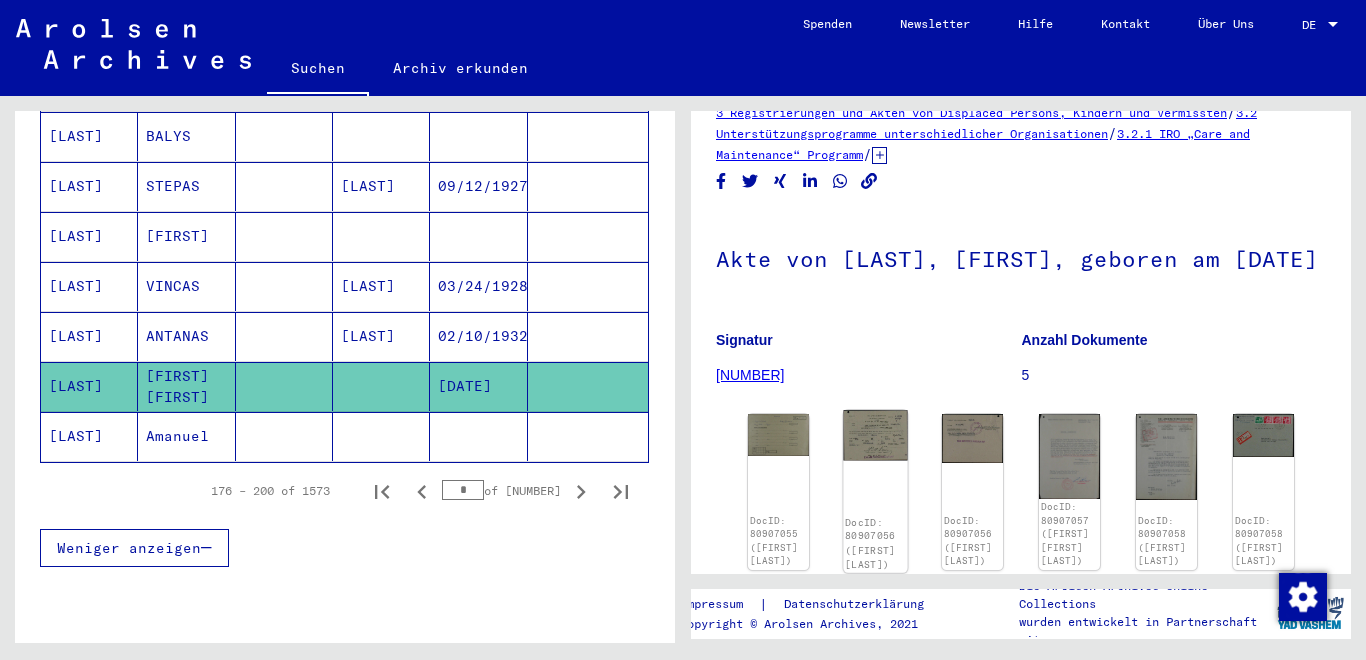 click 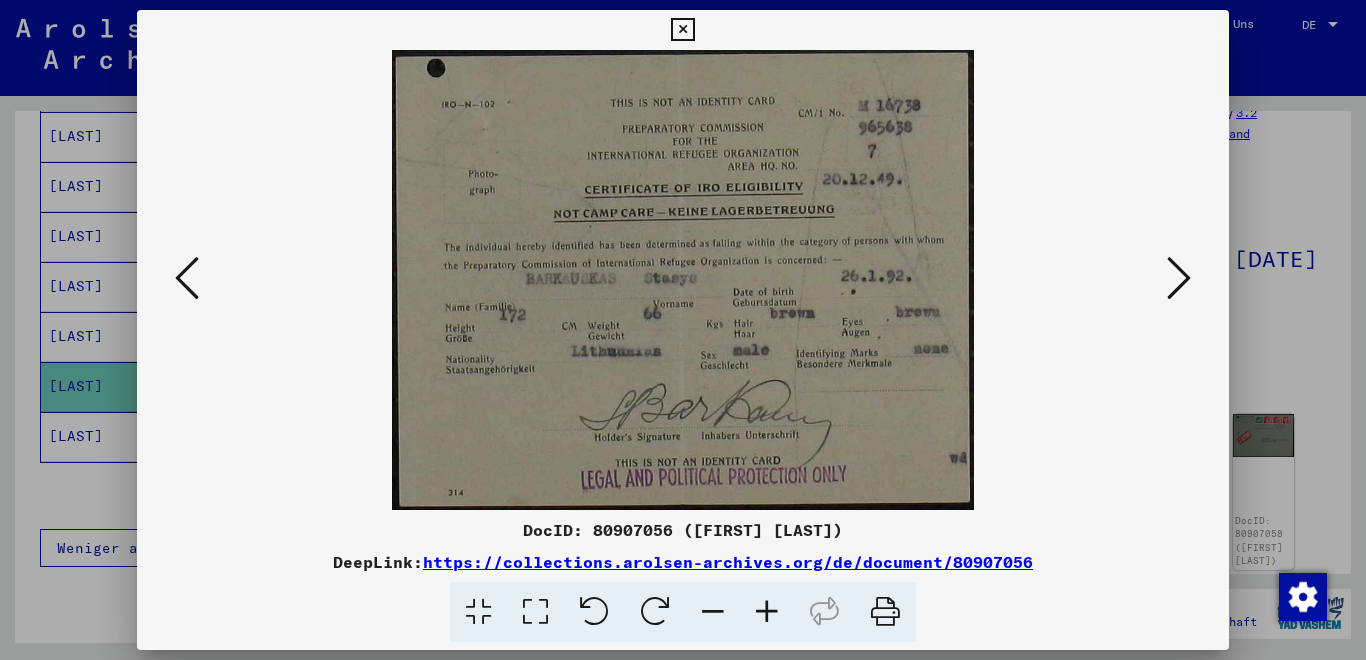 click at bounding box center (683, 280) 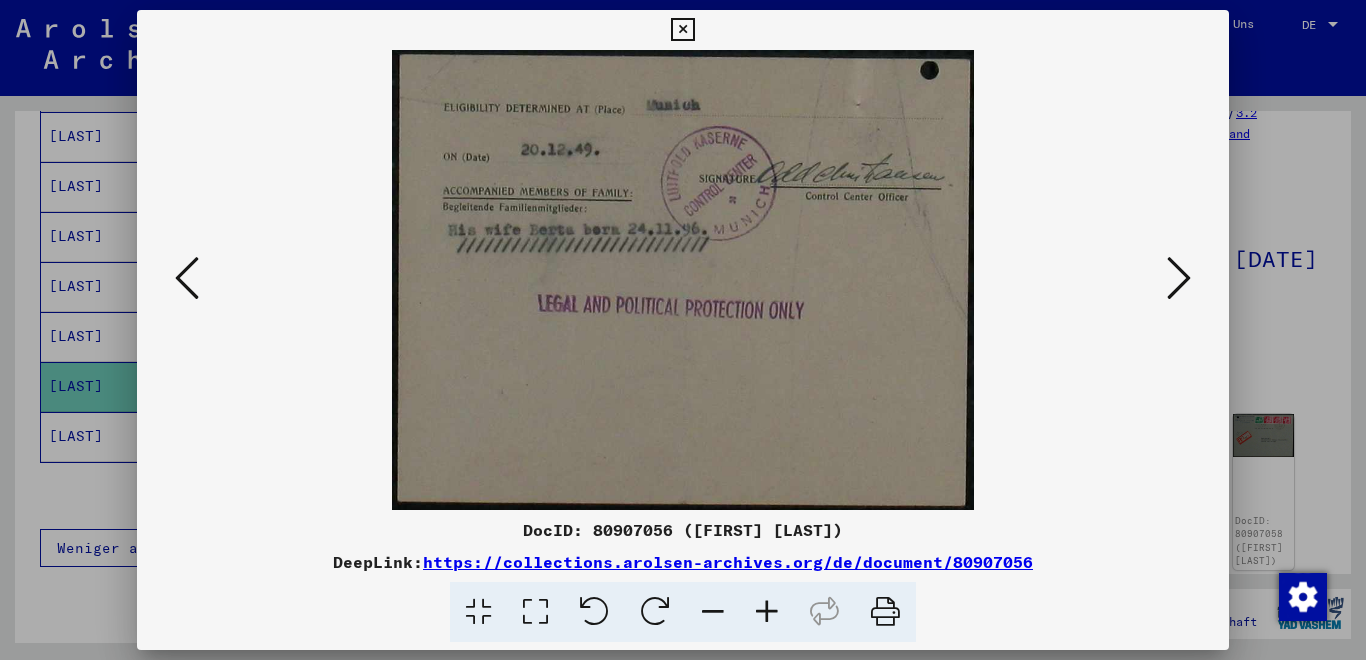 click at bounding box center [1179, 278] 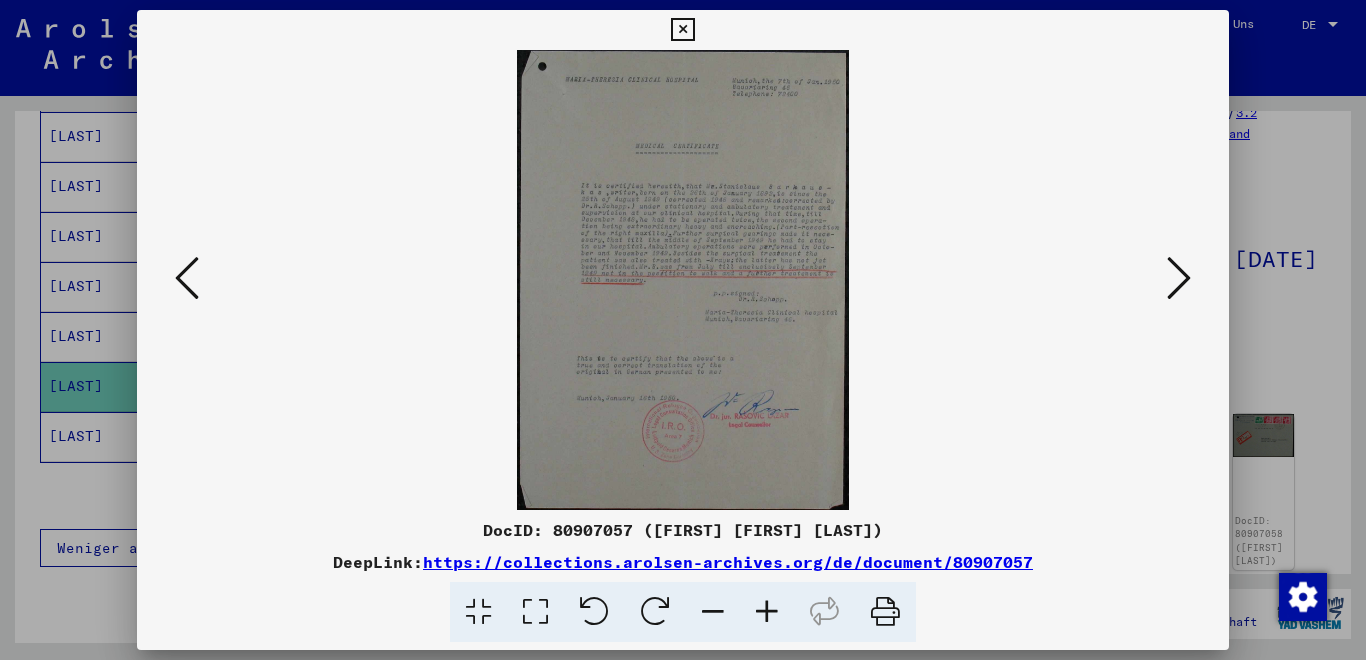 click at bounding box center [682, 30] 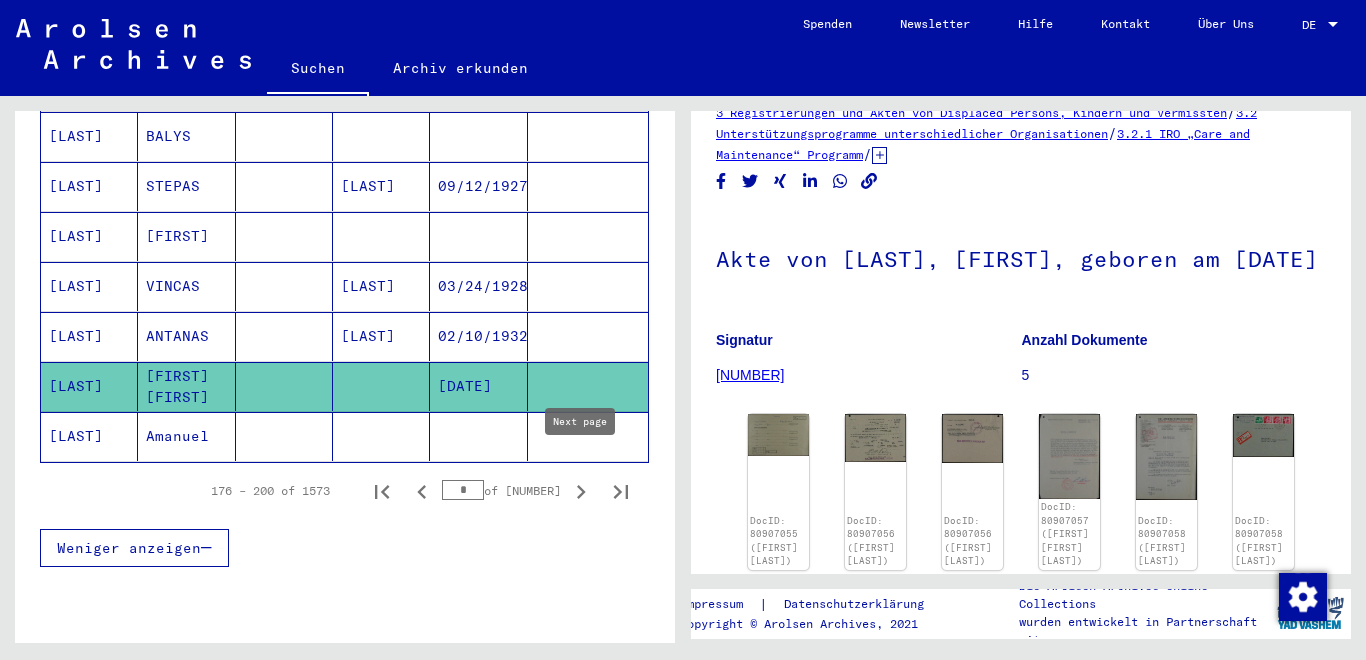 click at bounding box center (581, 491) 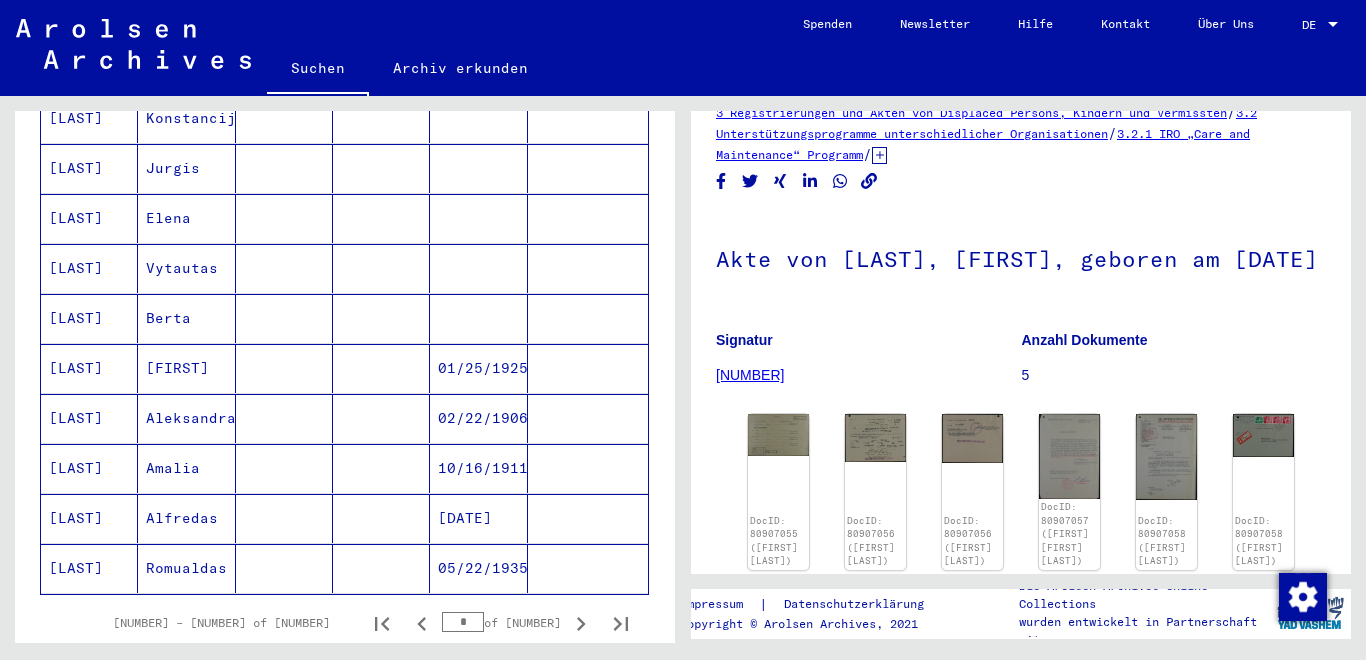 scroll, scrollTop: 1122, scrollLeft: 0, axis: vertical 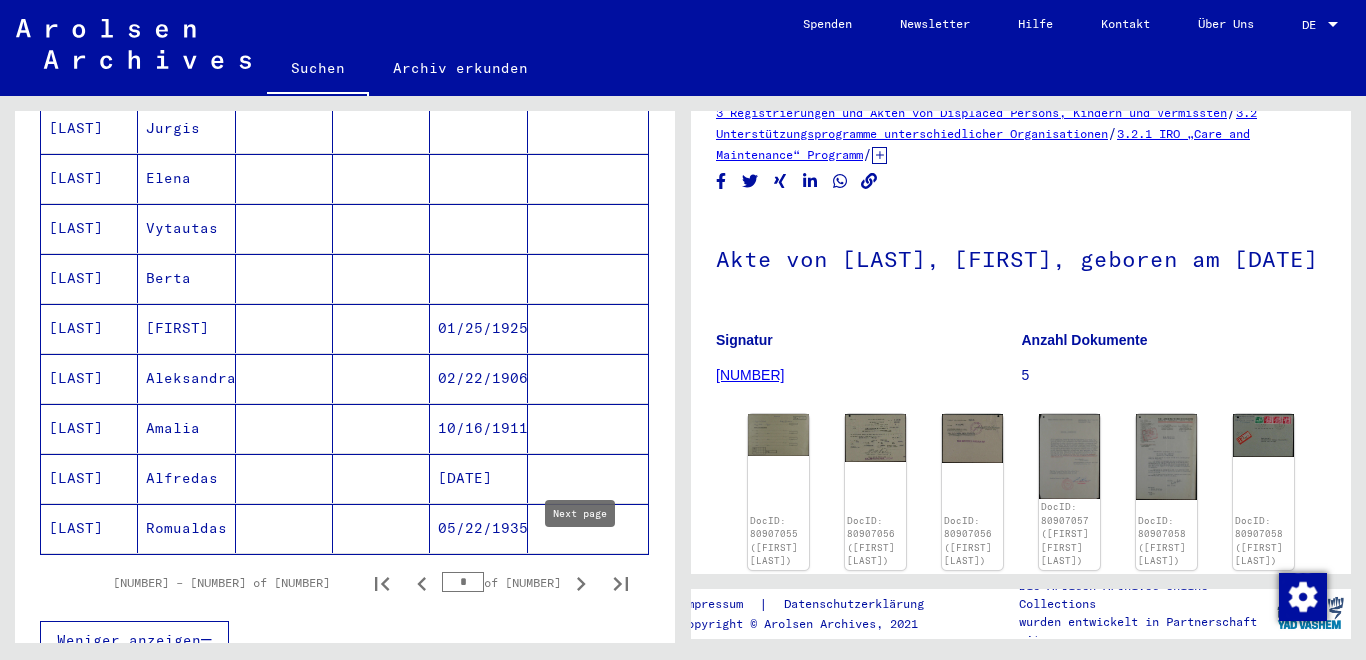 click 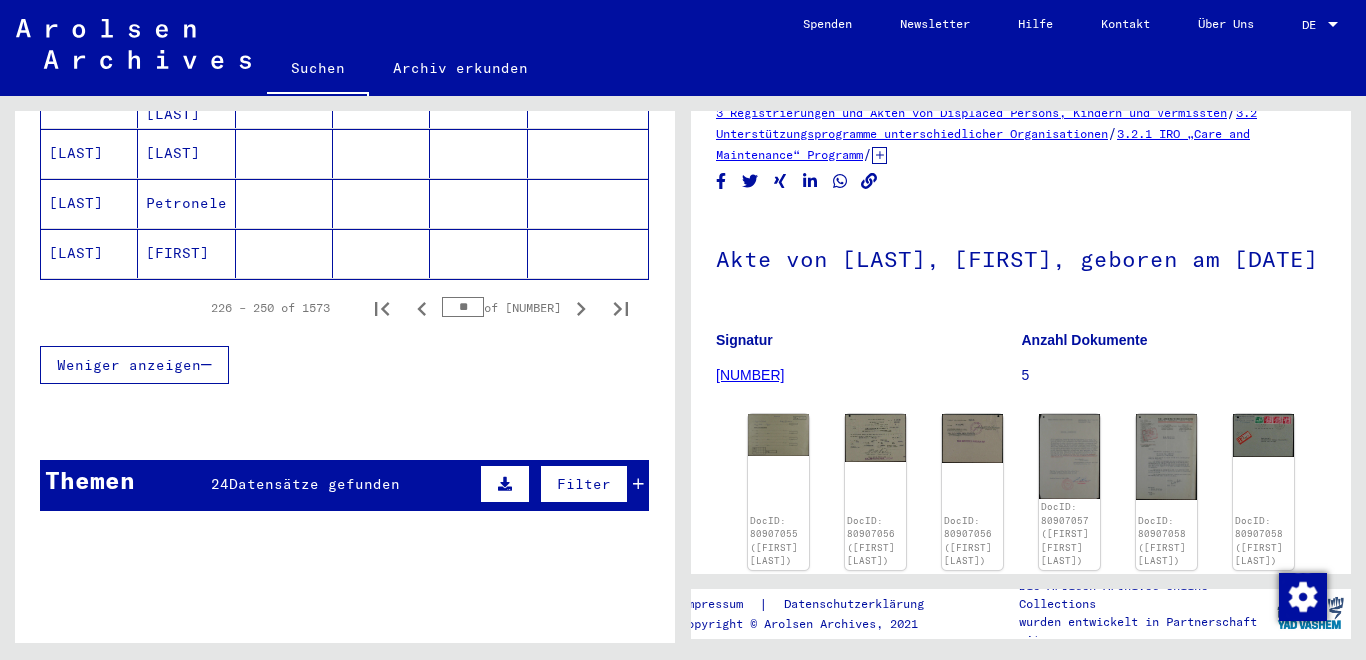 scroll, scrollTop: 1379, scrollLeft: 0, axis: vertical 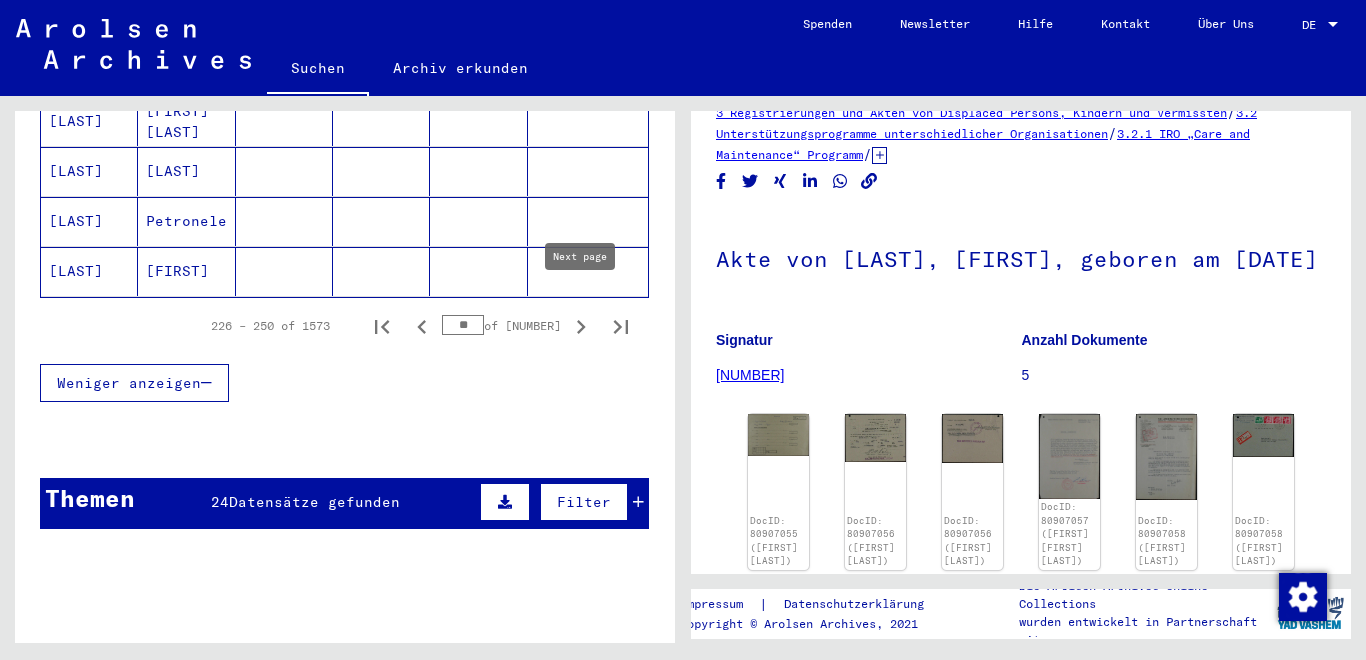click 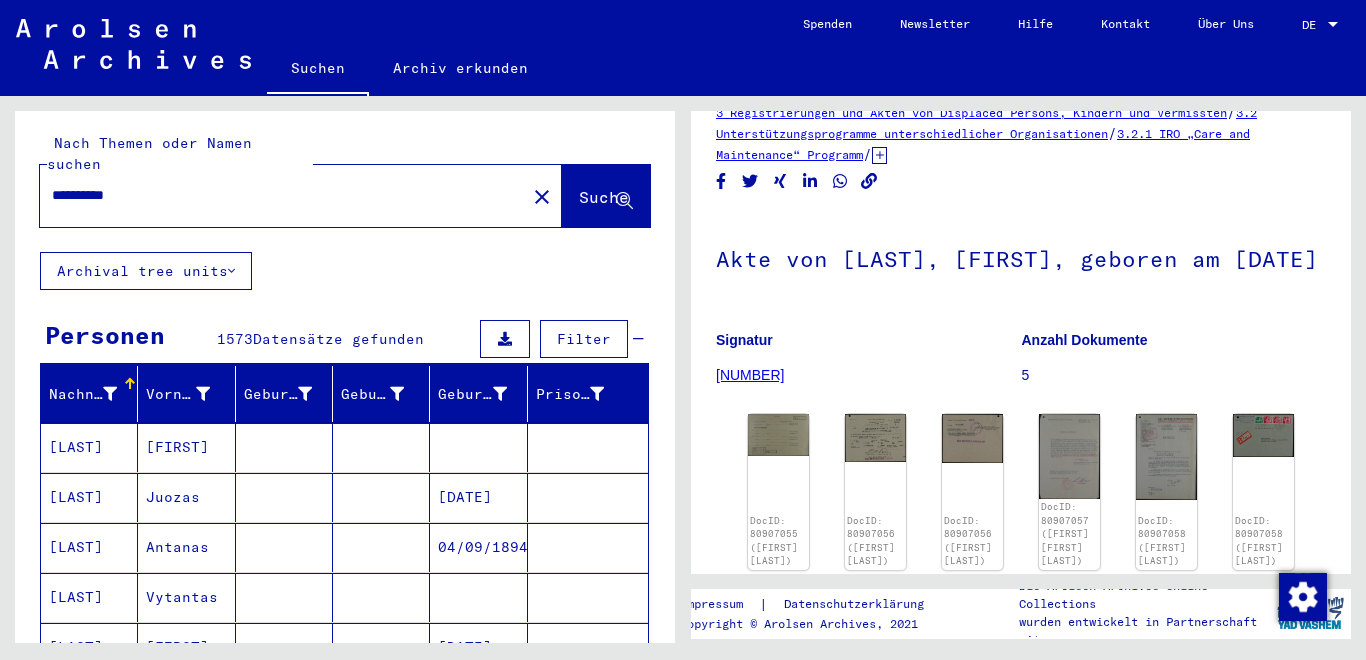 scroll, scrollTop: 0, scrollLeft: 0, axis: both 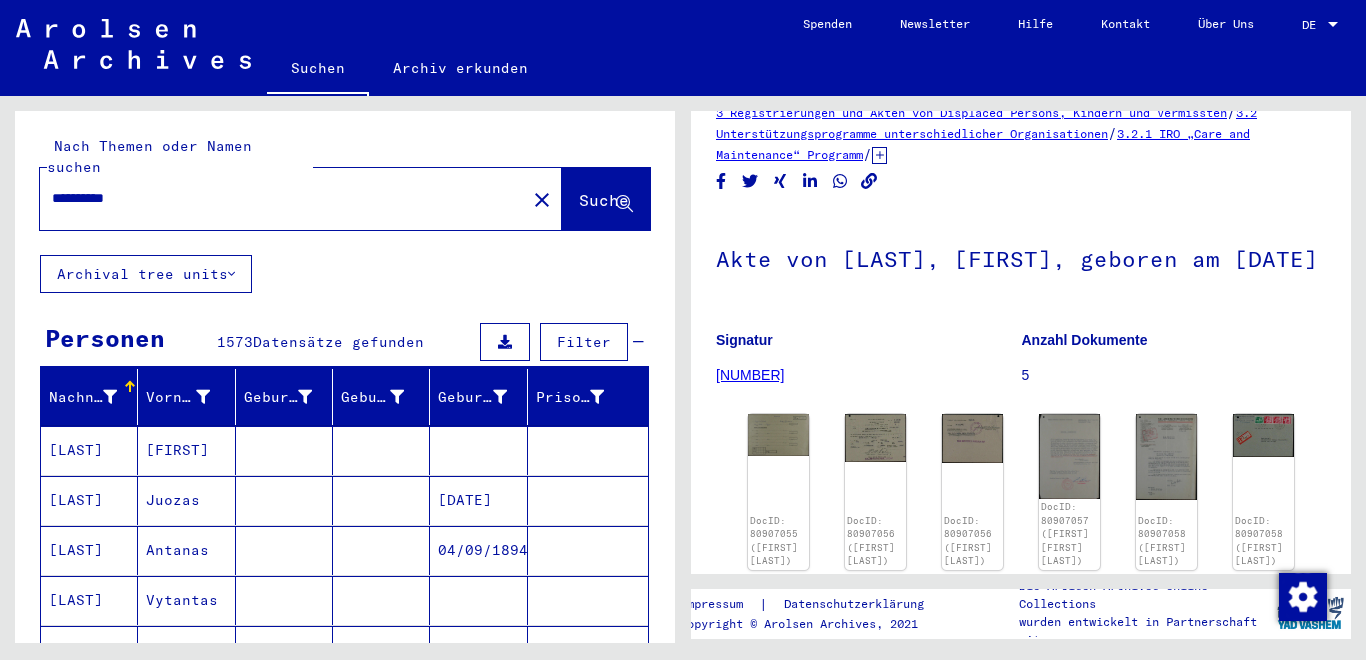click on "**********" at bounding box center [283, 198] 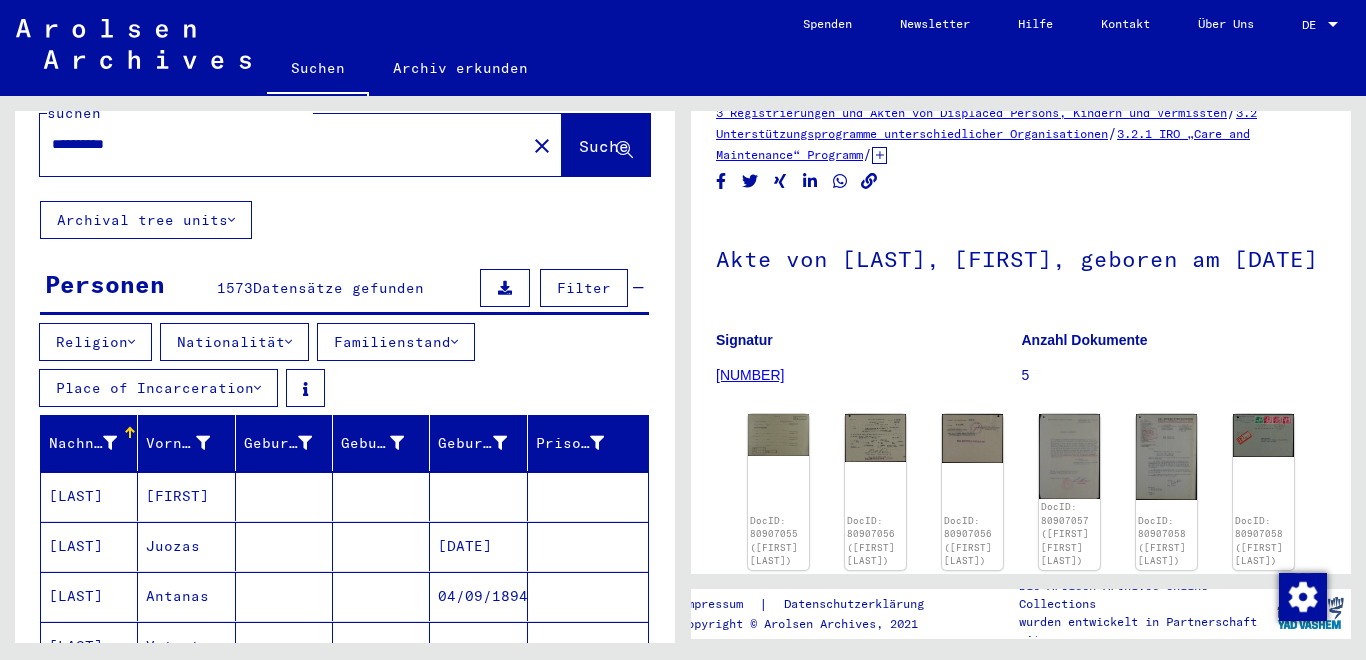 scroll, scrollTop: 58, scrollLeft: 0, axis: vertical 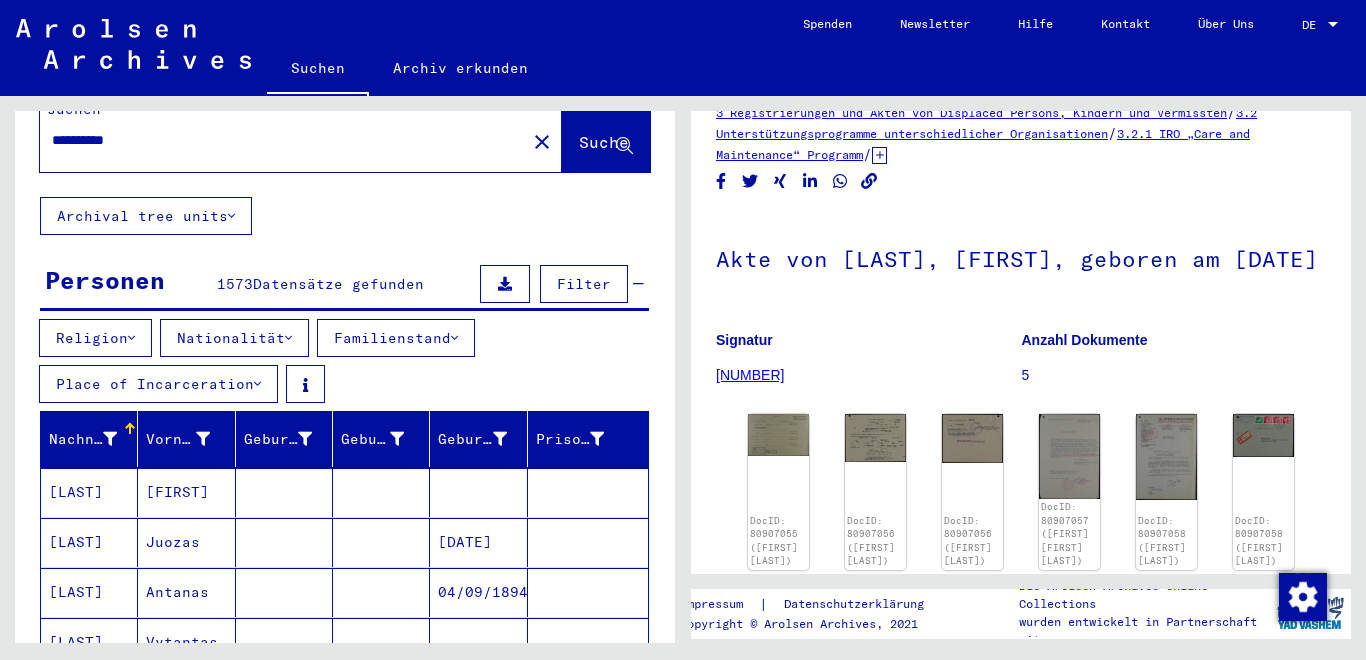 click on "Religion" at bounding box center (95, 338) 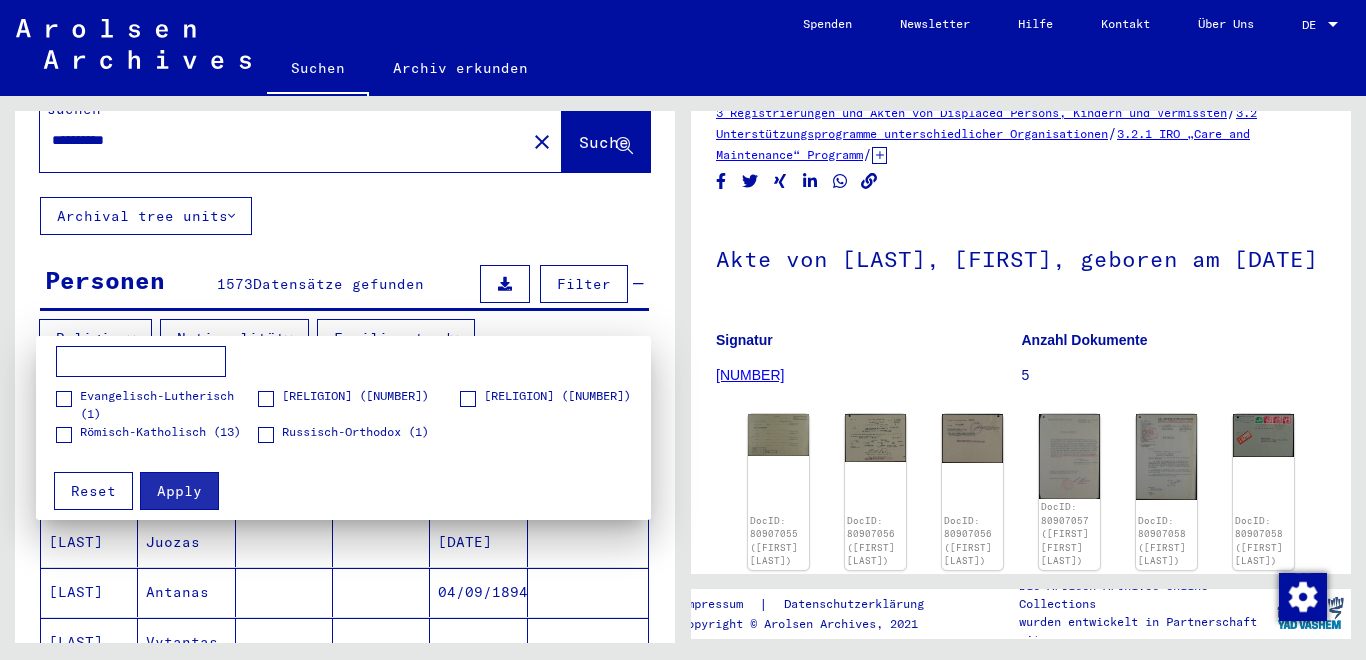 click at bounding box center [266, 399] 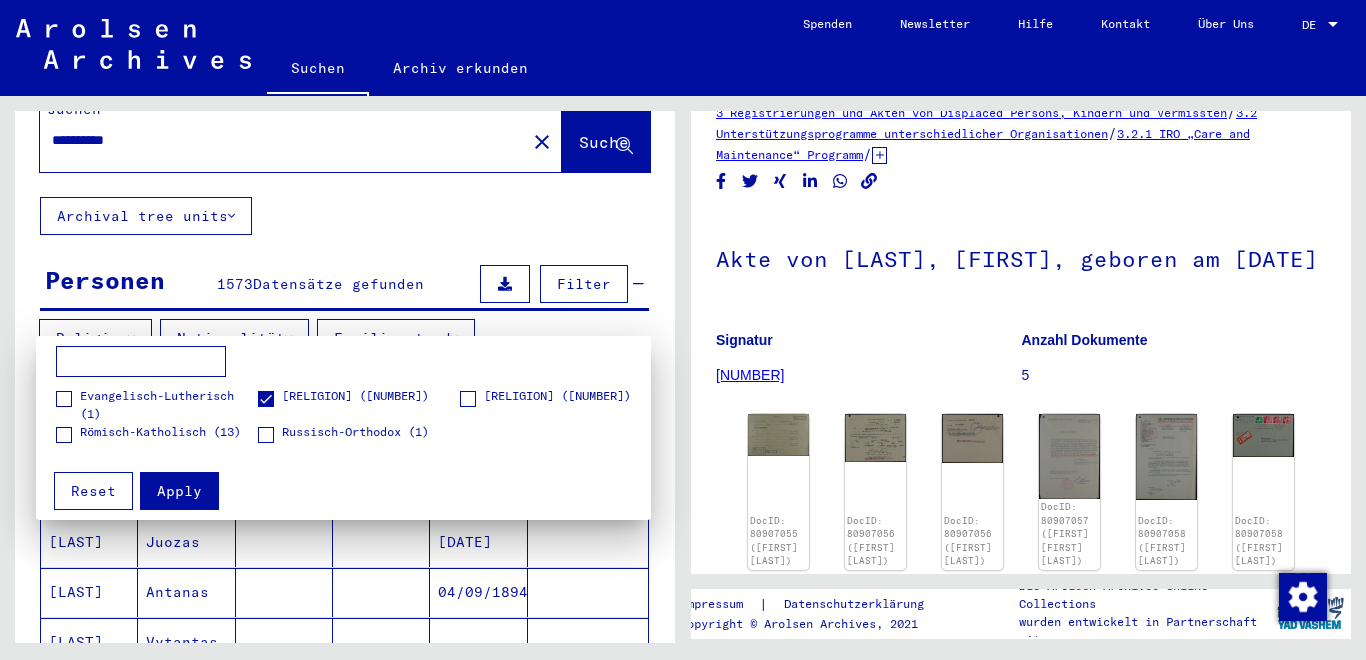 click on "Apply" at bounding box center [179, 491] 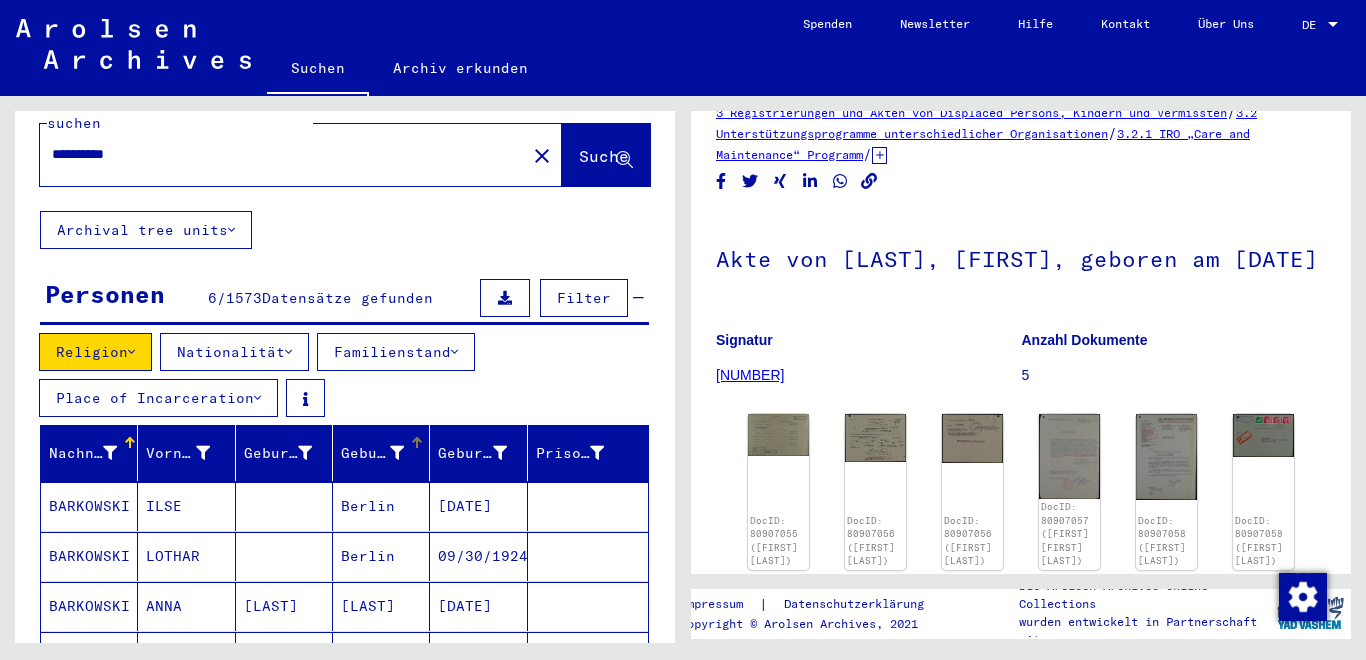 scroll, scrollTop: 42, scrollLeft: 0, axis: vertical 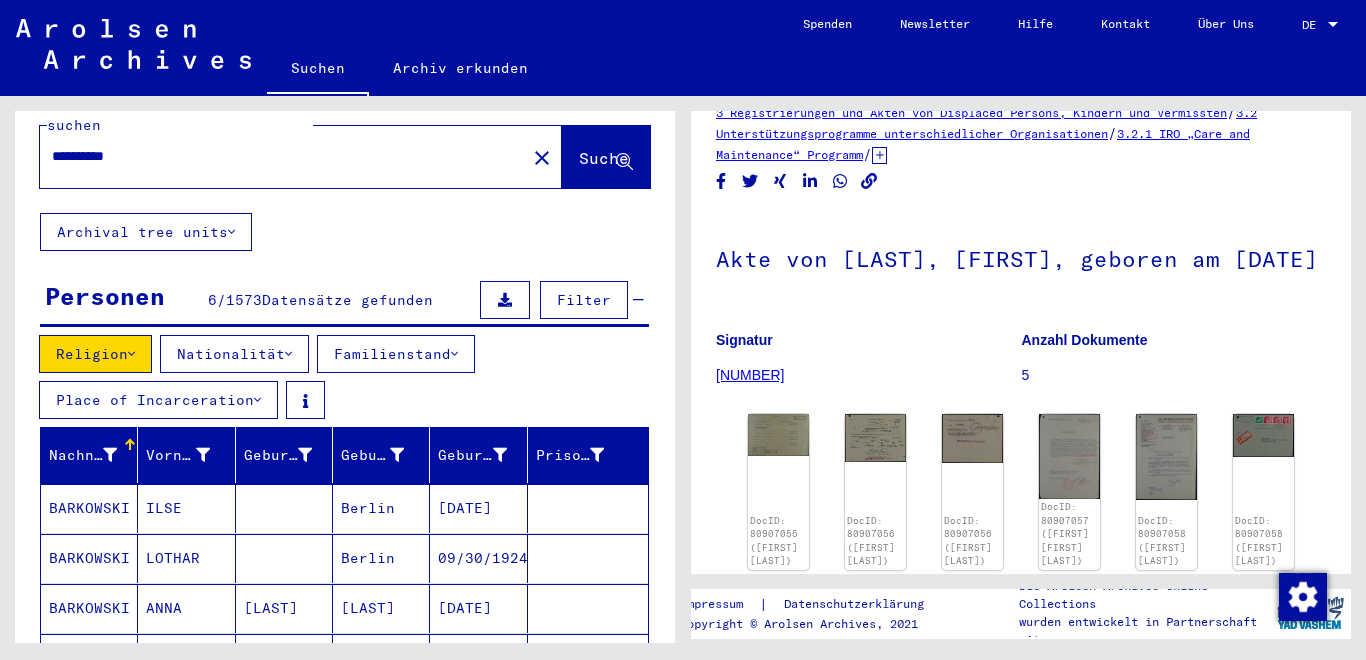 click at bounding box center (288, 354) 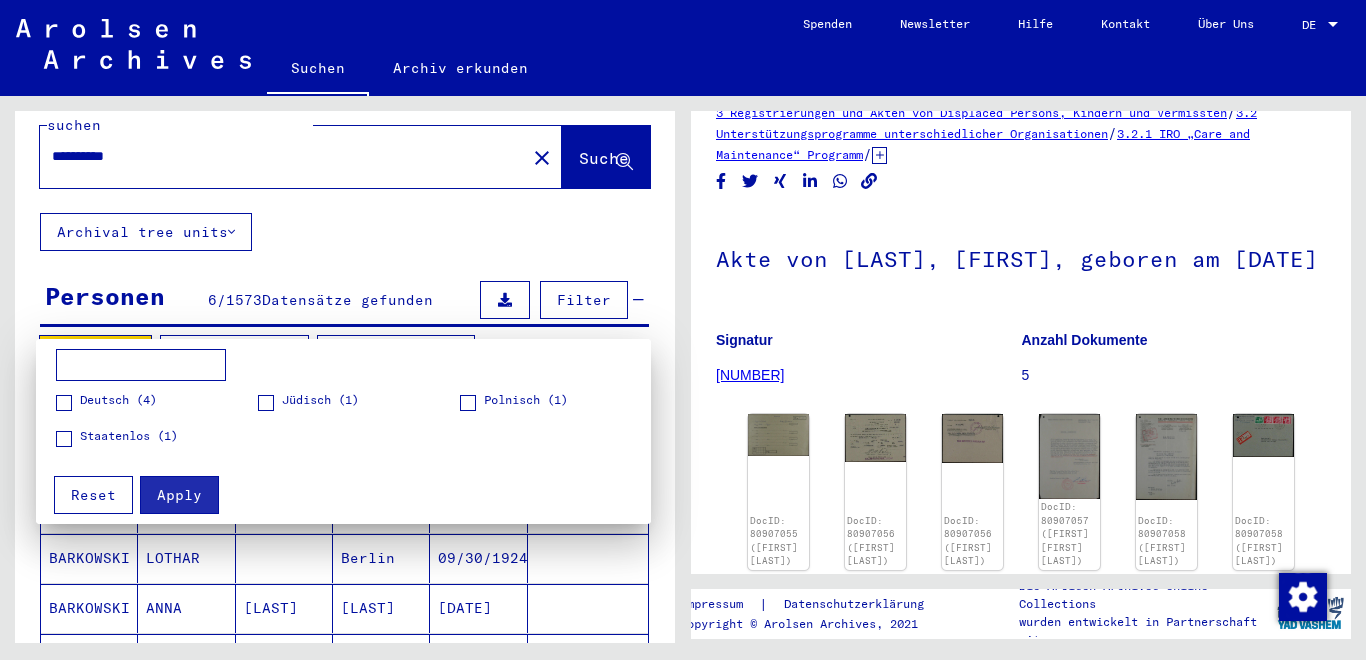 click at bounding box center (683, 330) 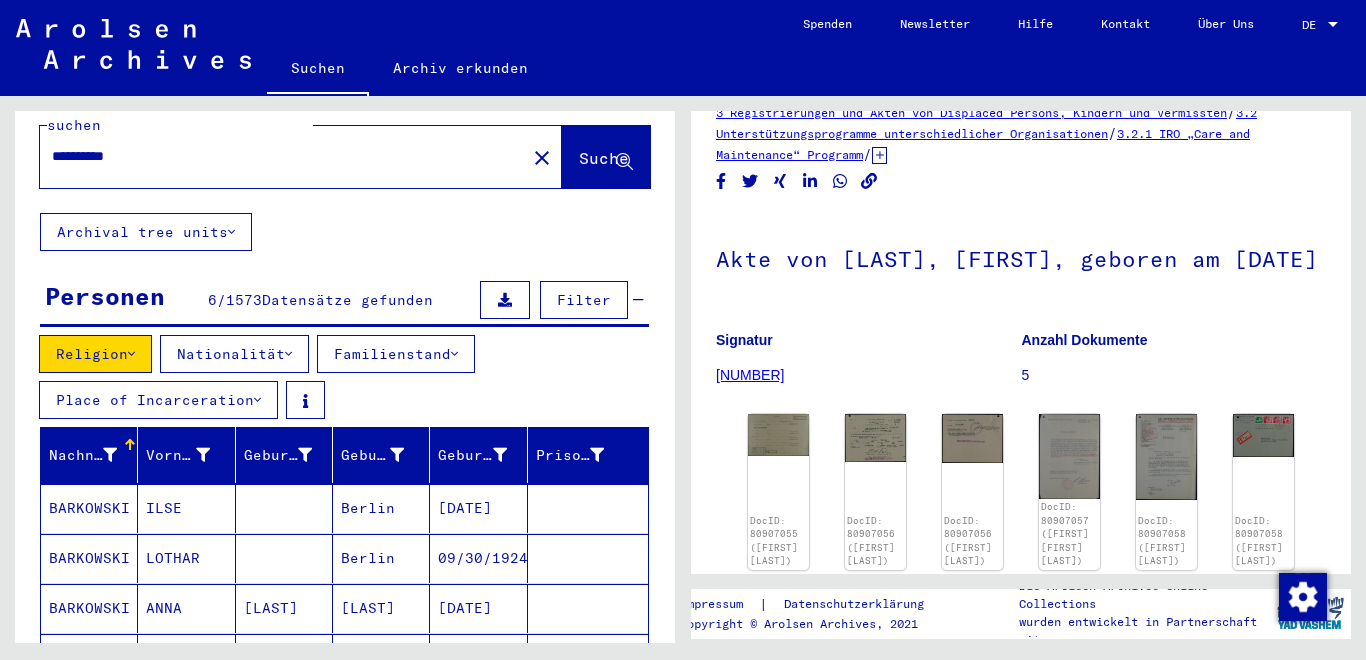 scroll, scrollTop: 0, scrollLeft: 0, axis: both 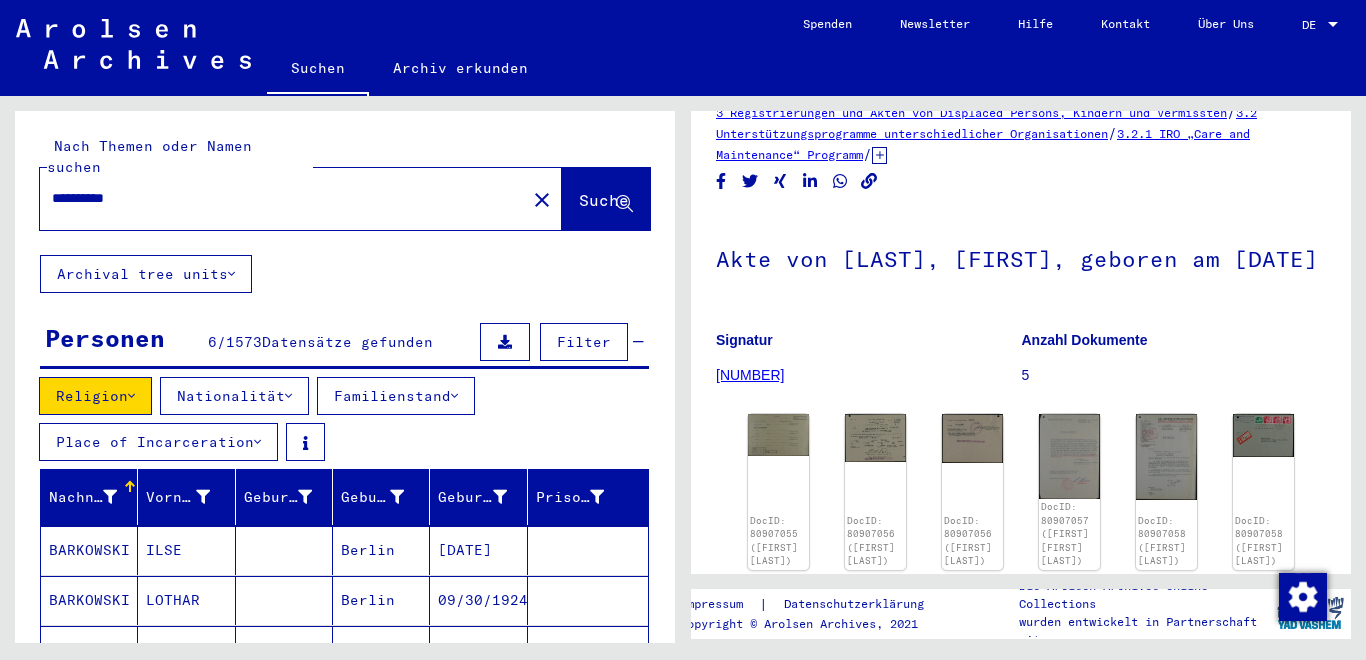 click on "**********" 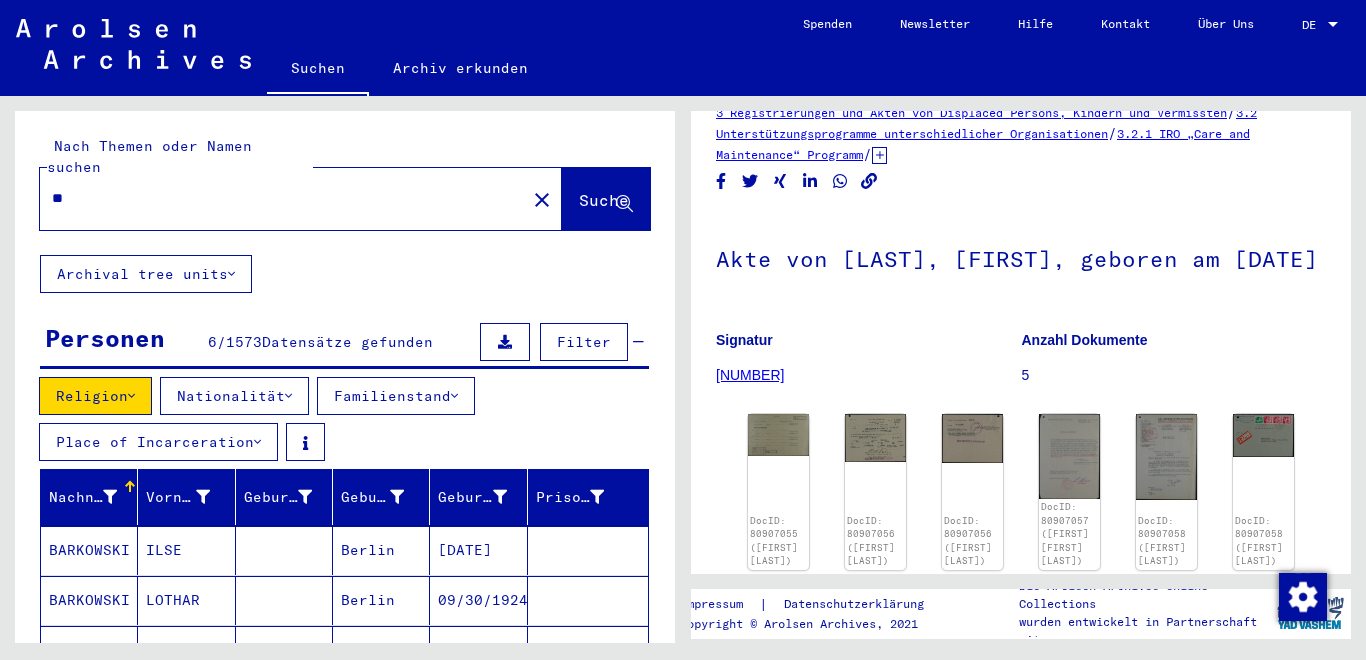 type on "*" 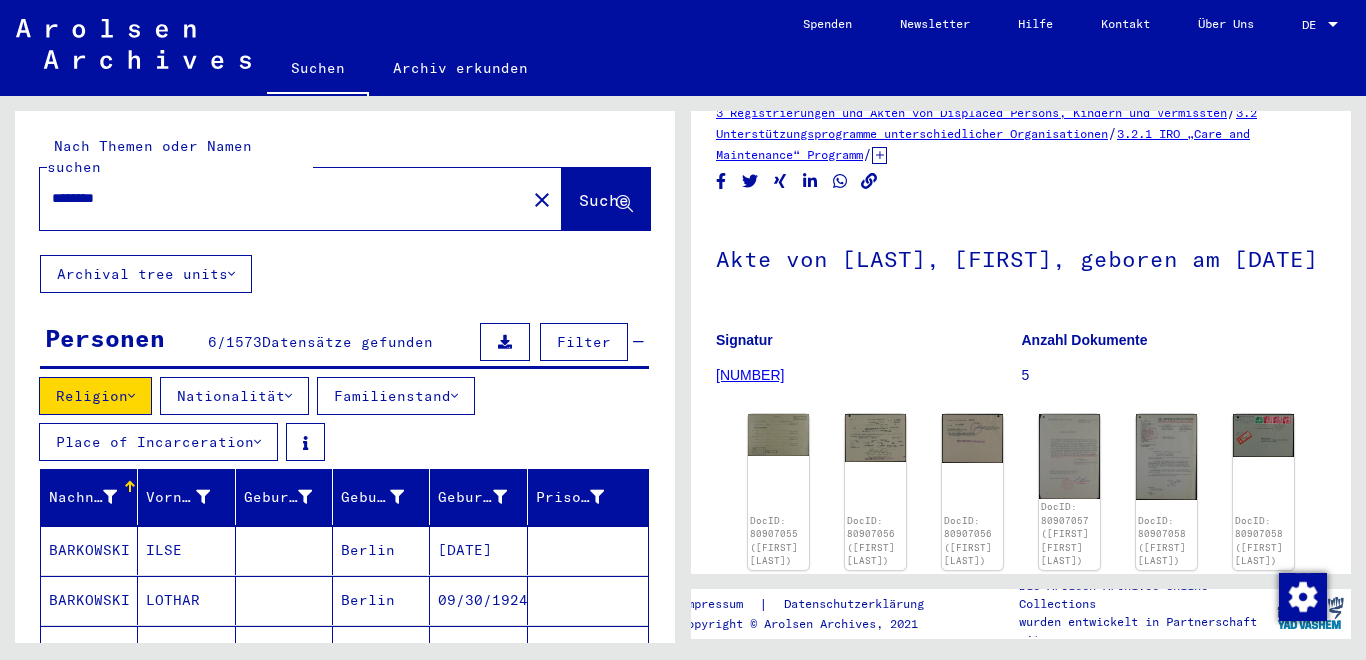 type on "********" 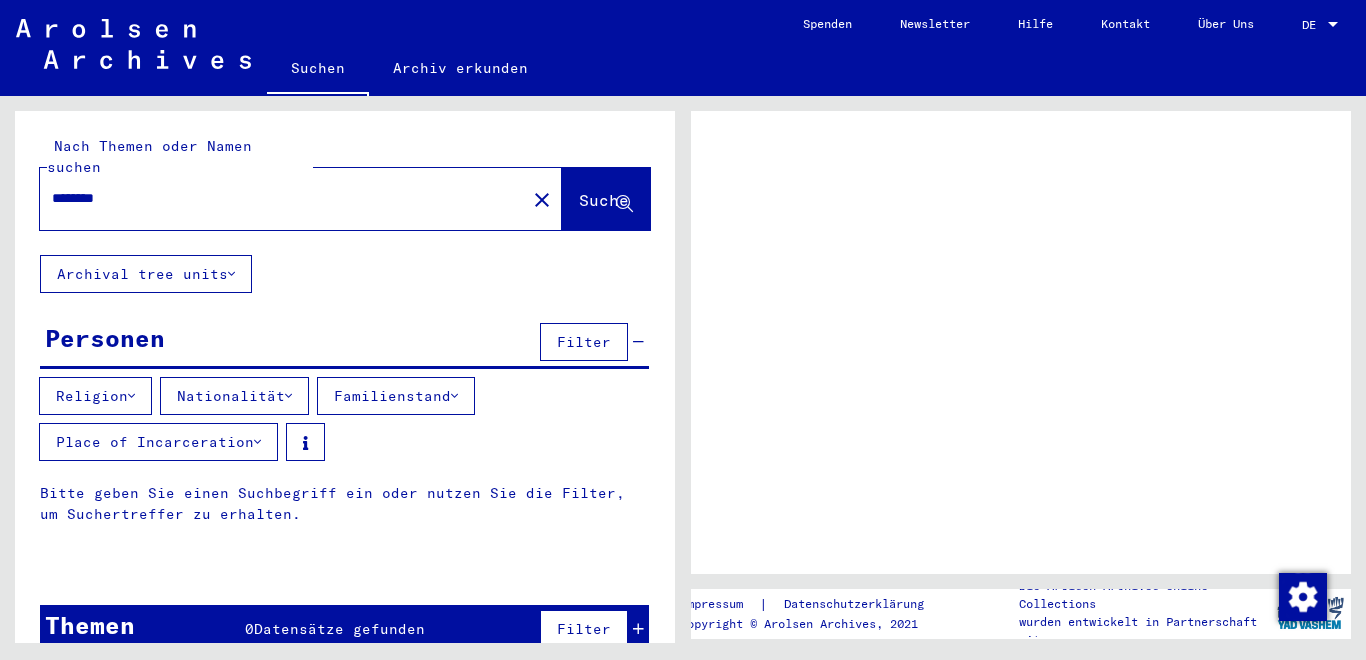 scroll, scrollTop: 0, scrollLeft: 0, axis: both 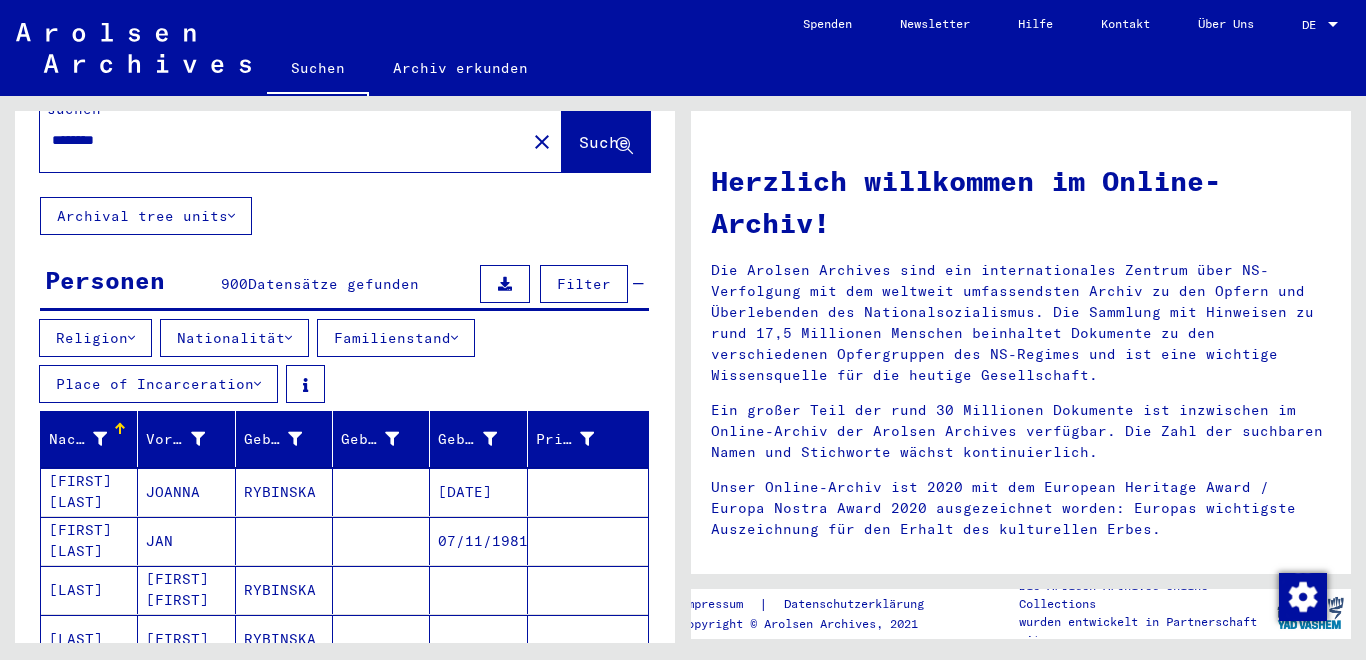 click on "Religion" at bounding box center (95, 338) 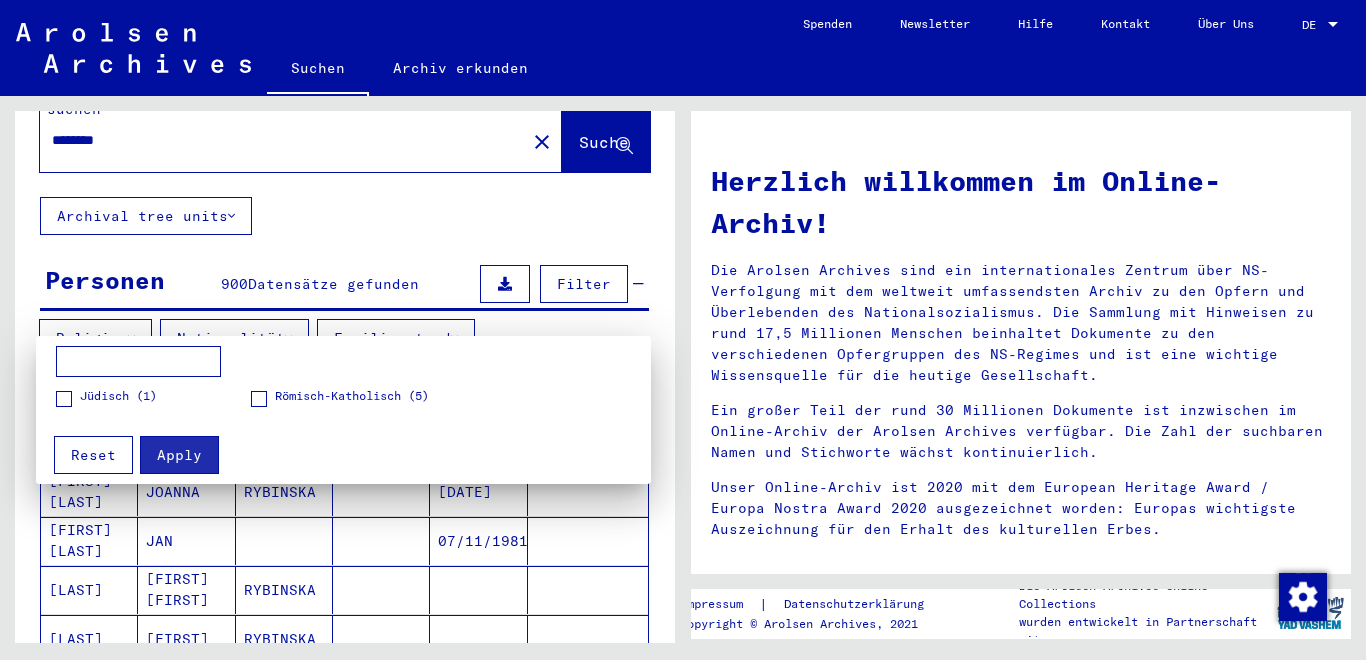 click at bounding box center [64, 399] 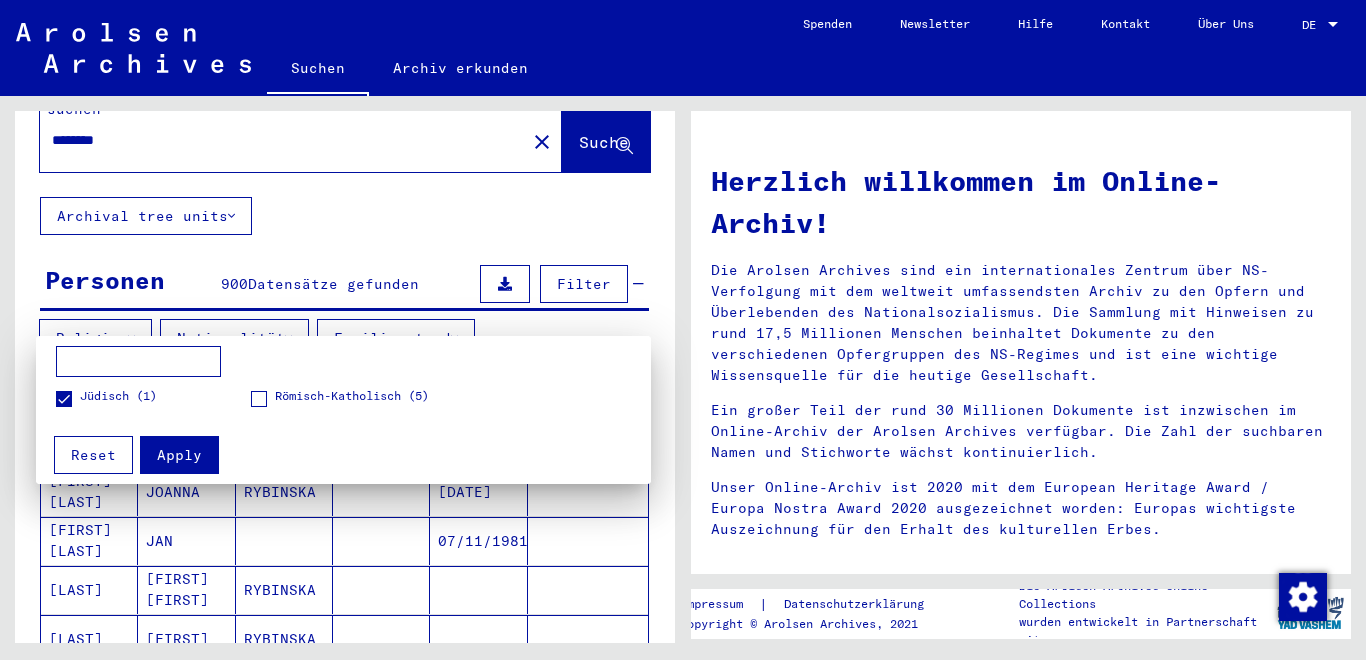click on "Apply" at bounding box center (179, 455) 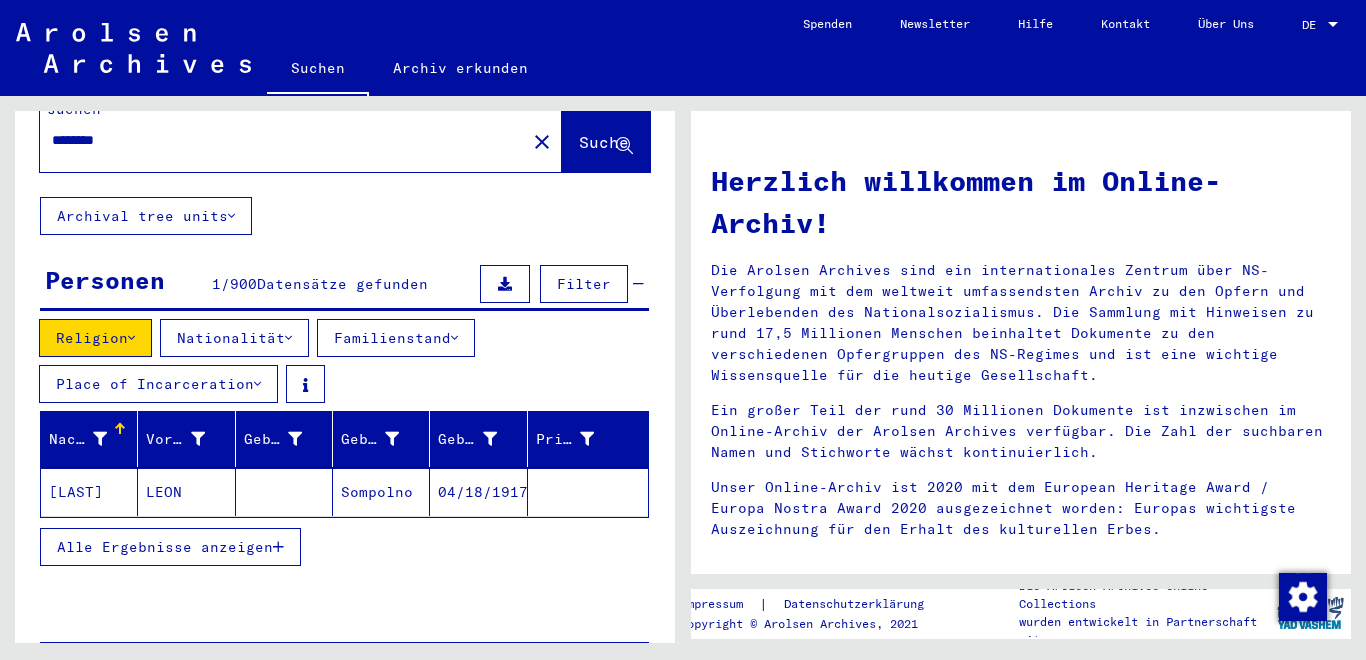 click on "[LAST]" 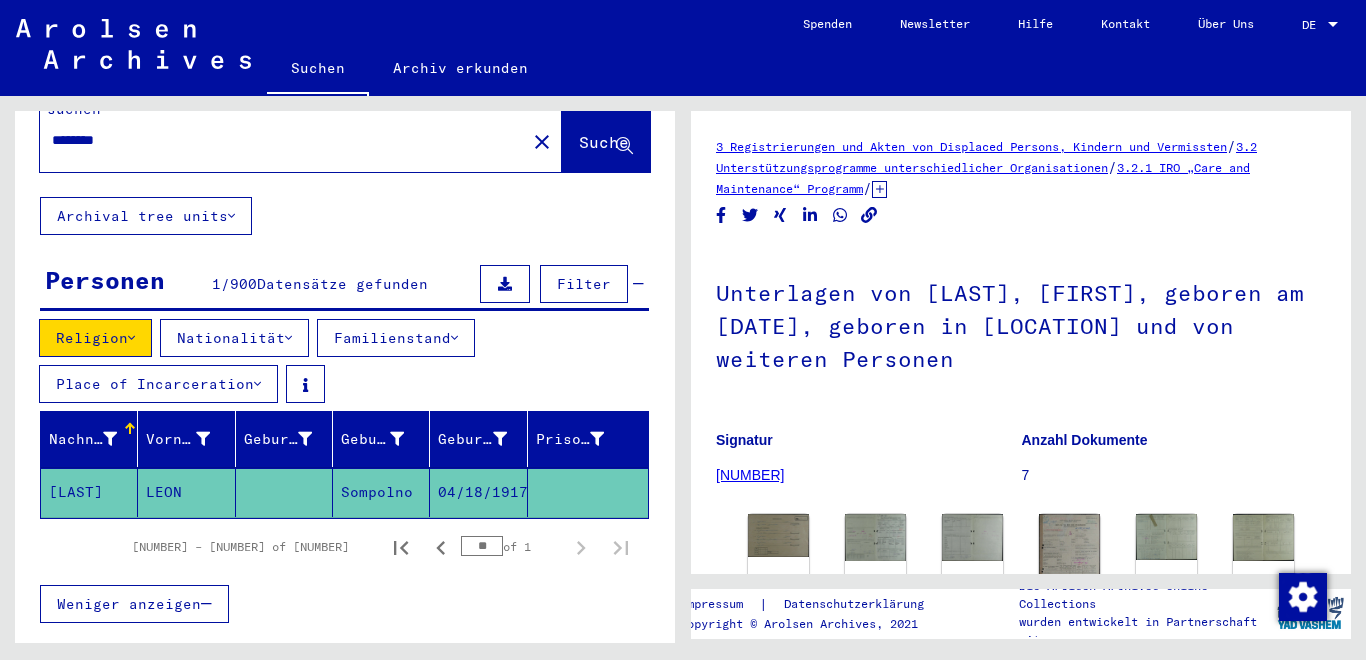 scroll, scrollTop: 142, scrollLeft: 0, axis: vertical 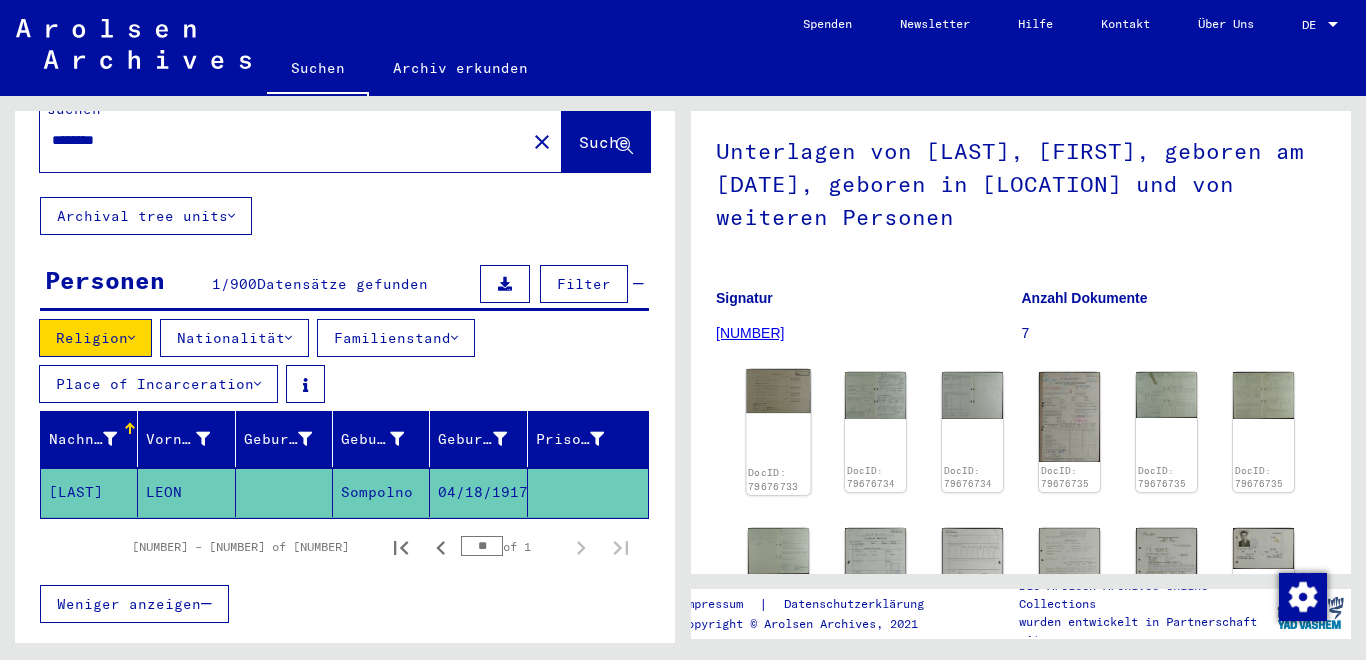 click 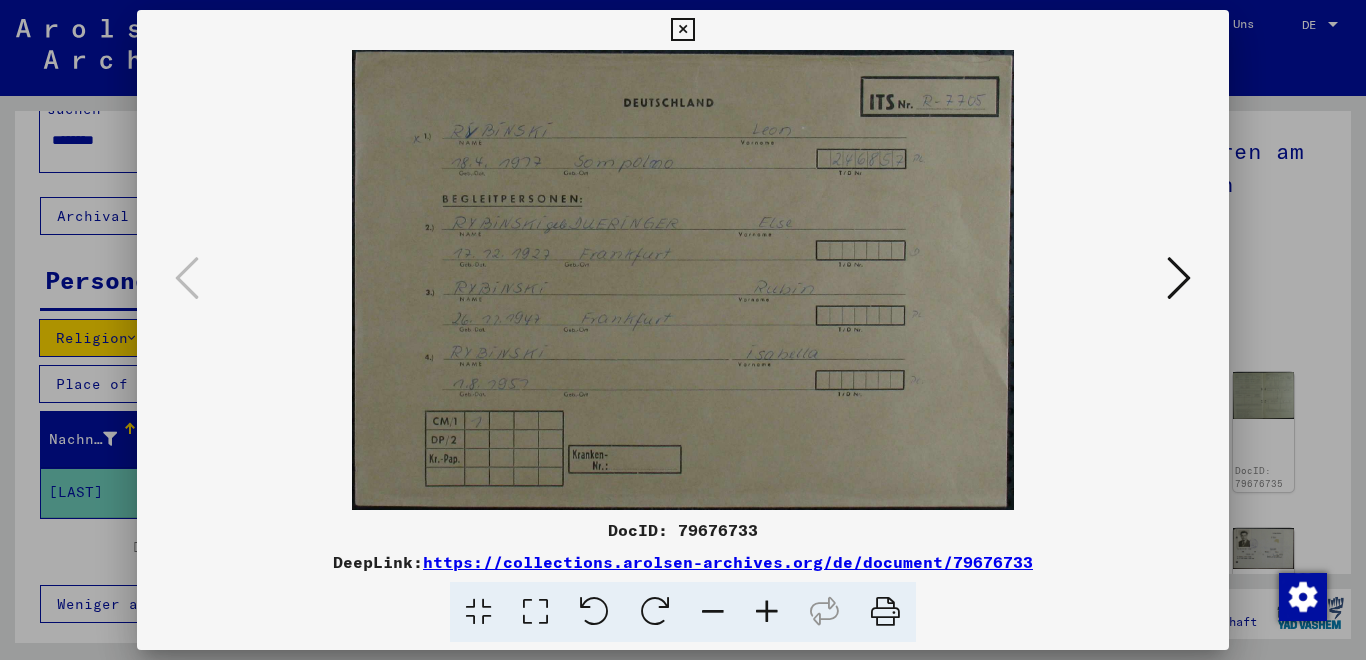 click at bounding box center (1179, 278) 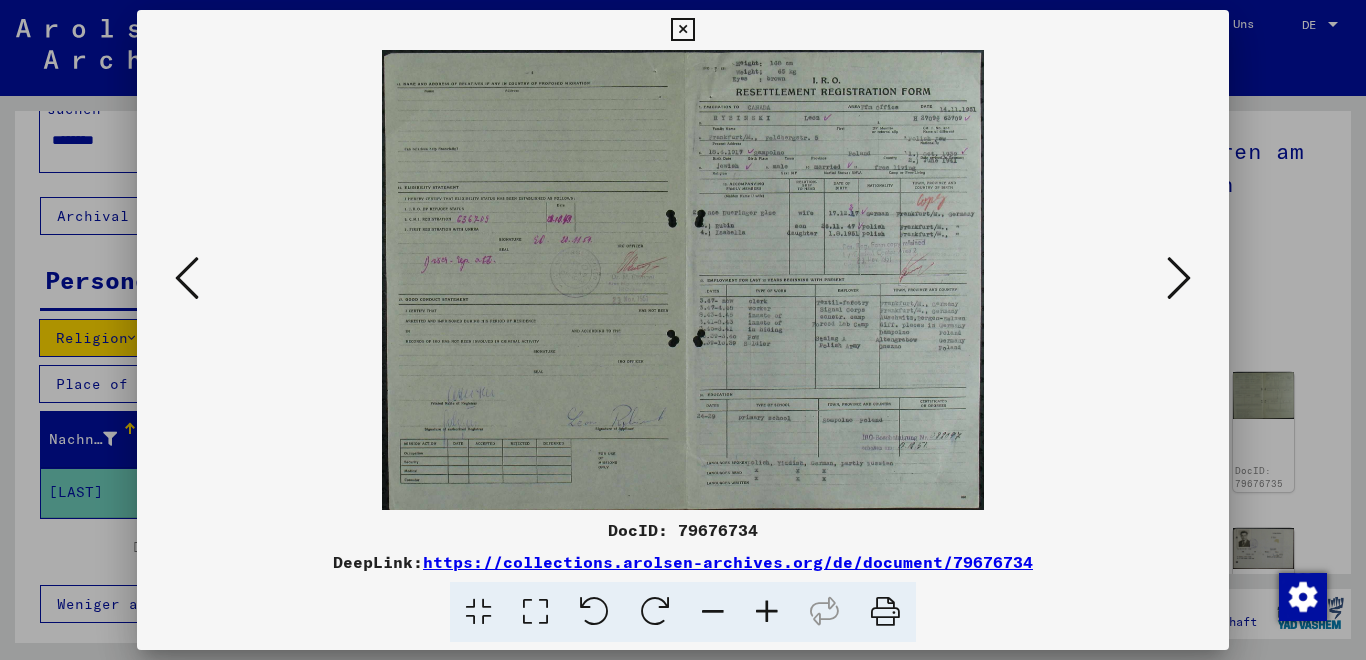 click at bounding box center (1179, 278) 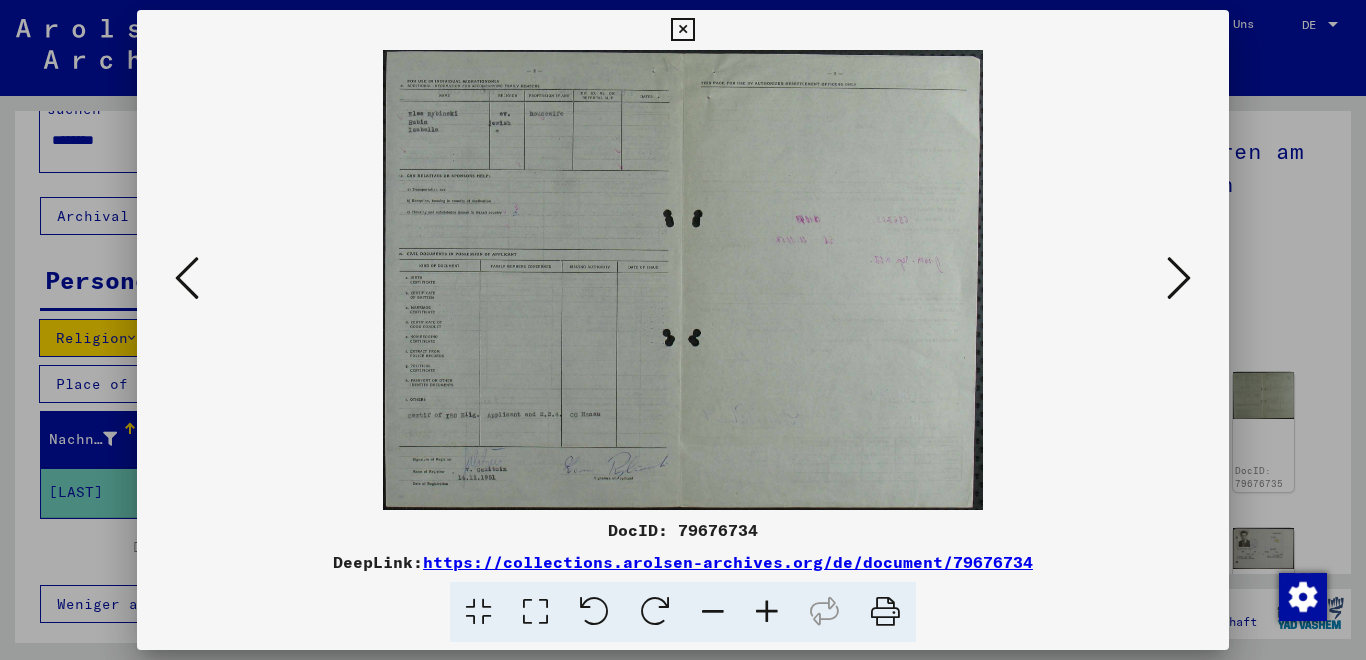click at bounding box center [1179, 278] 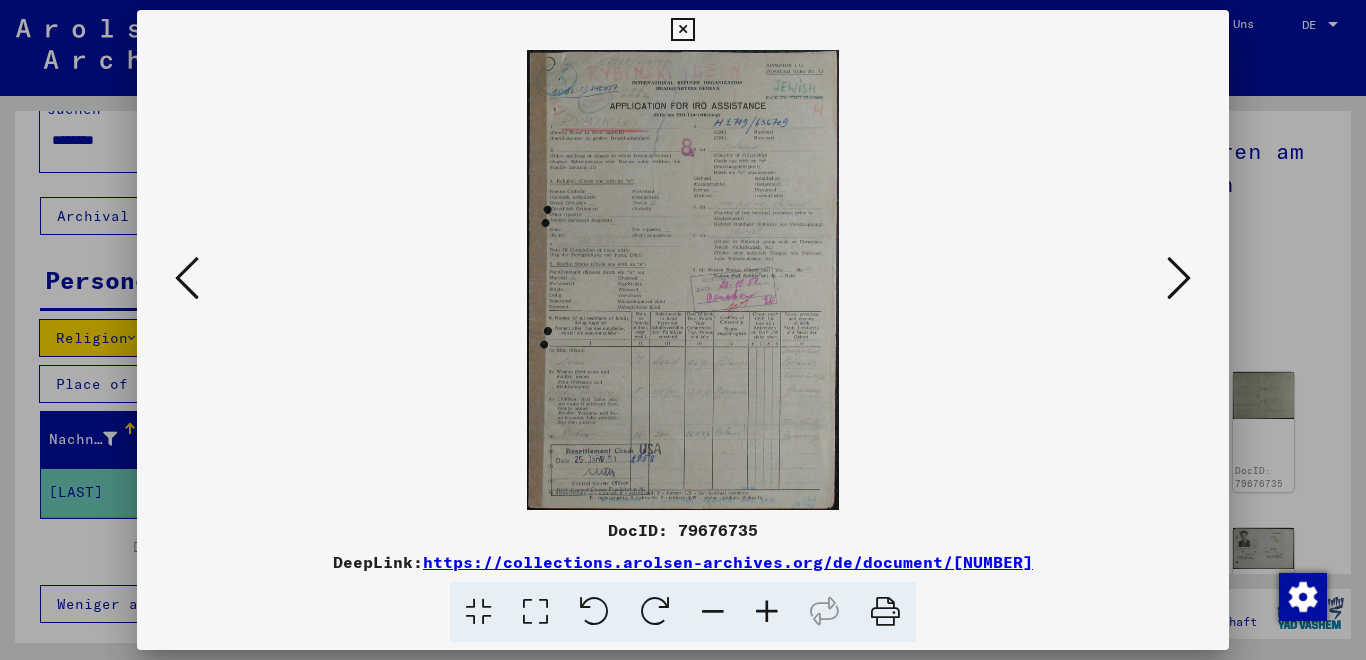 click at bounding box center [1179, 278] 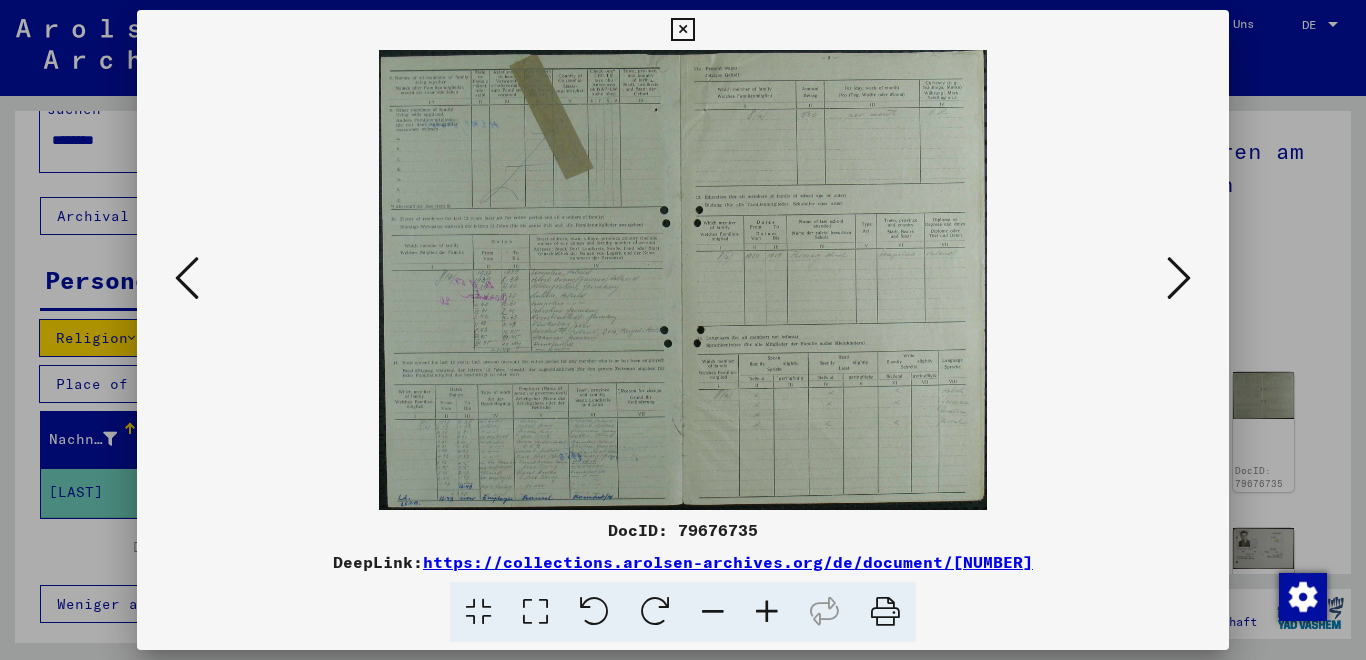 click at bounding box center [1179, 278] 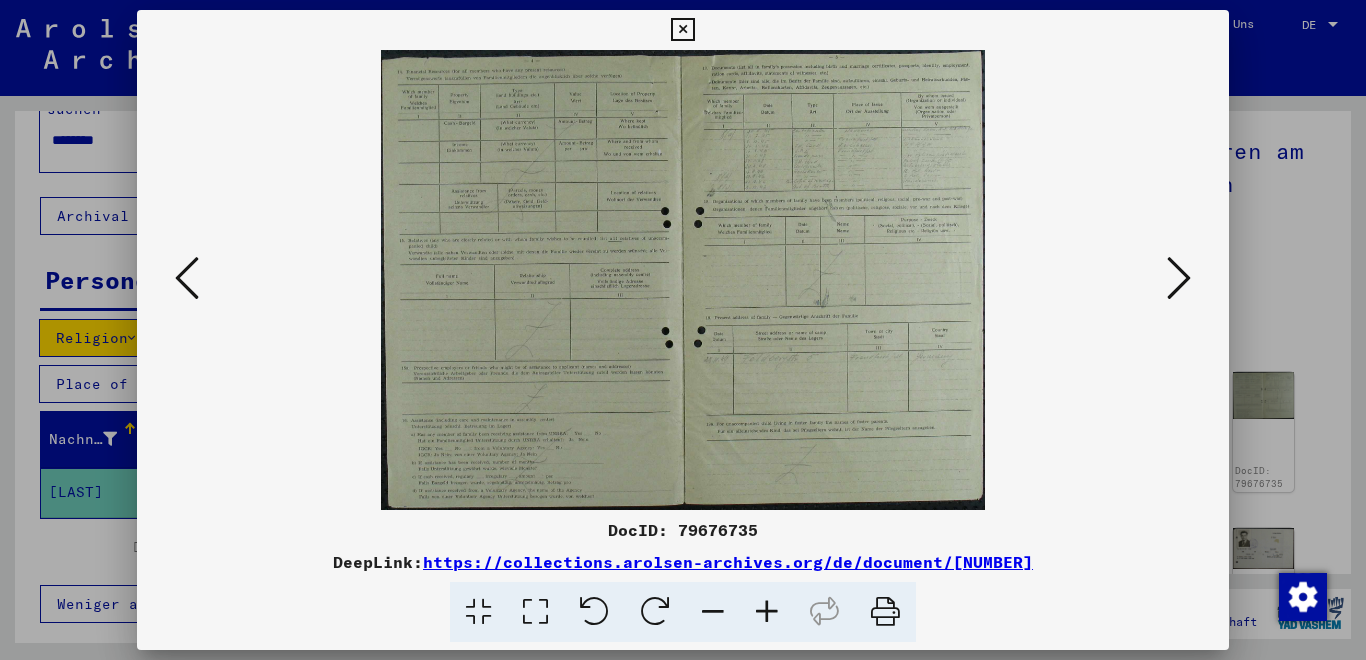 click at bounding box center (1179, 278) 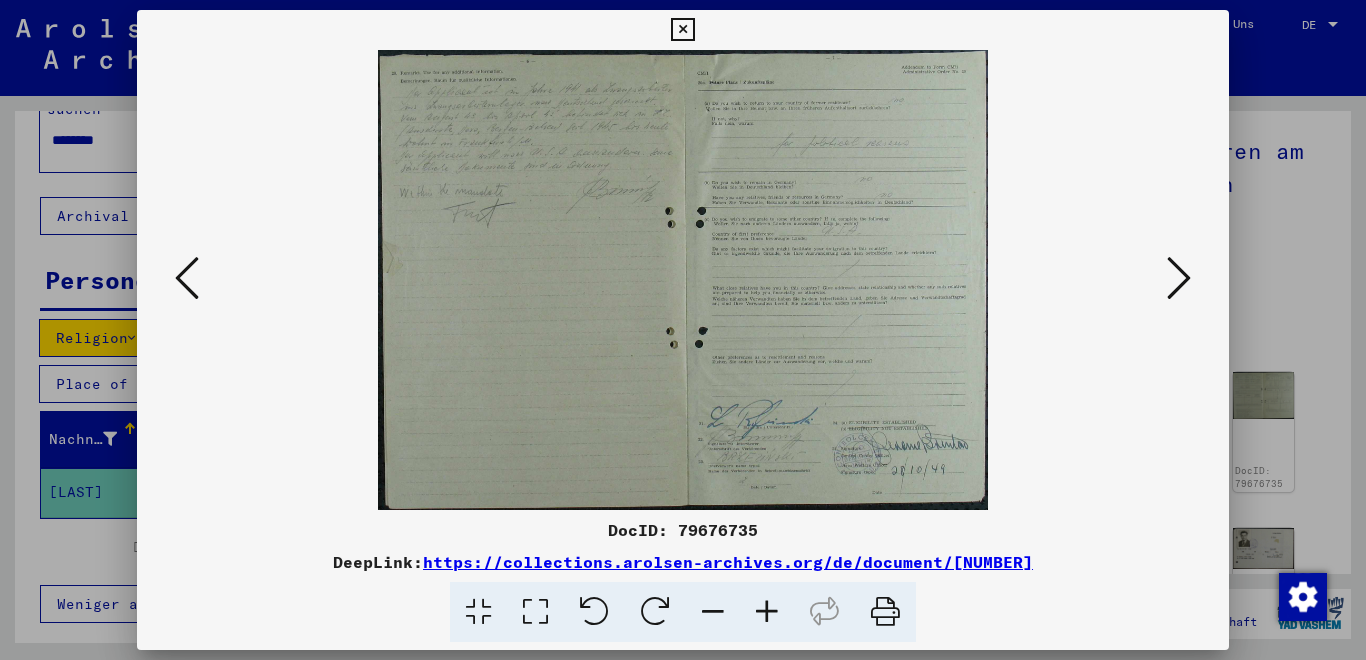 click at bounding box center [1179, 278] 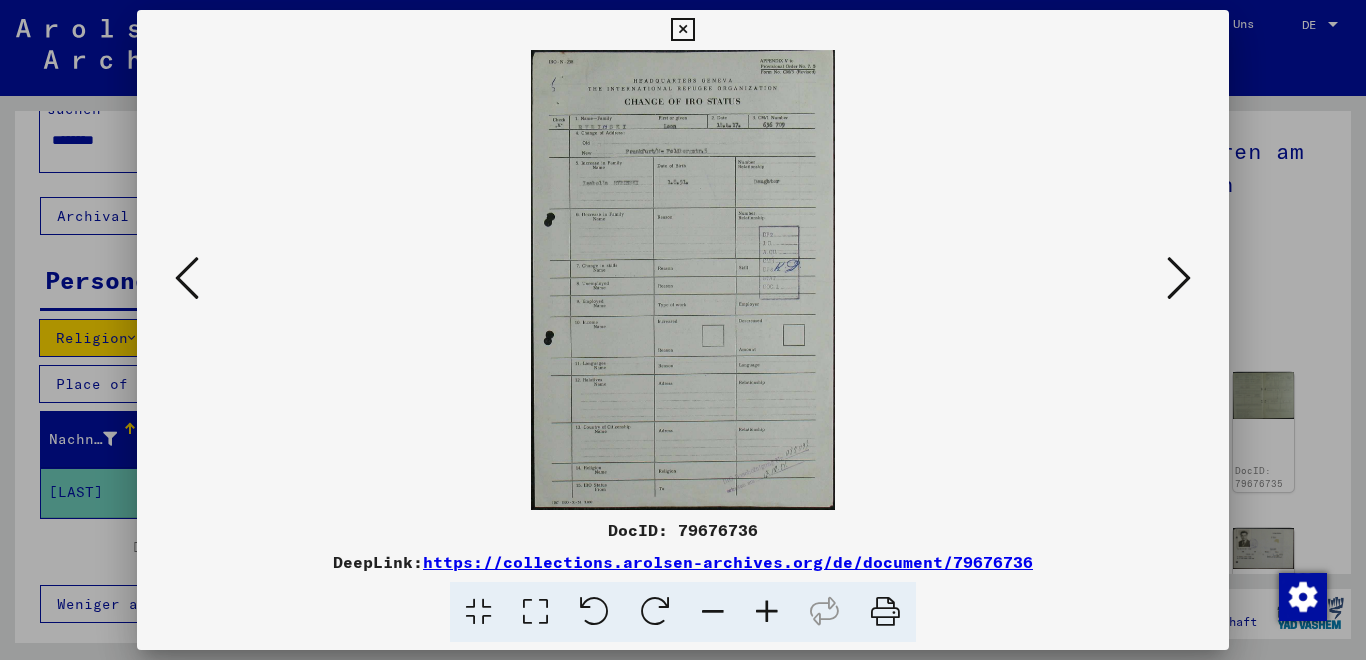 click at bounding box center (1179, 278) 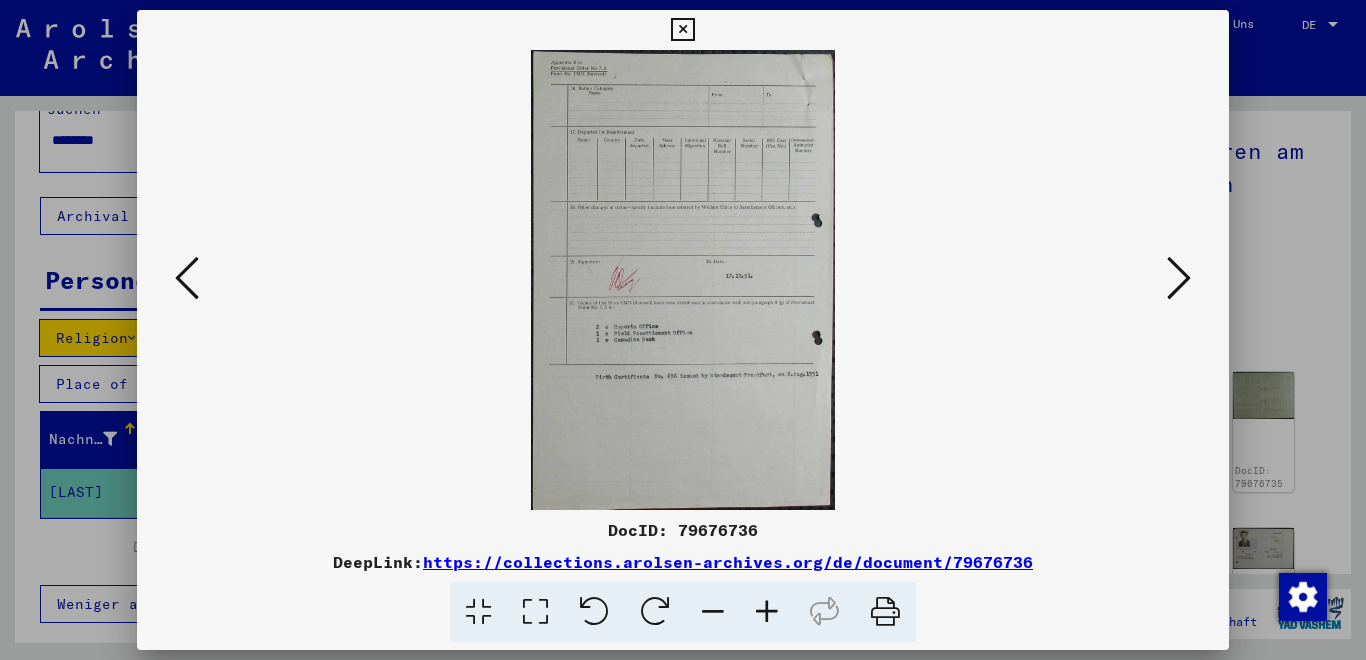click at bounding box center (1179, 278) 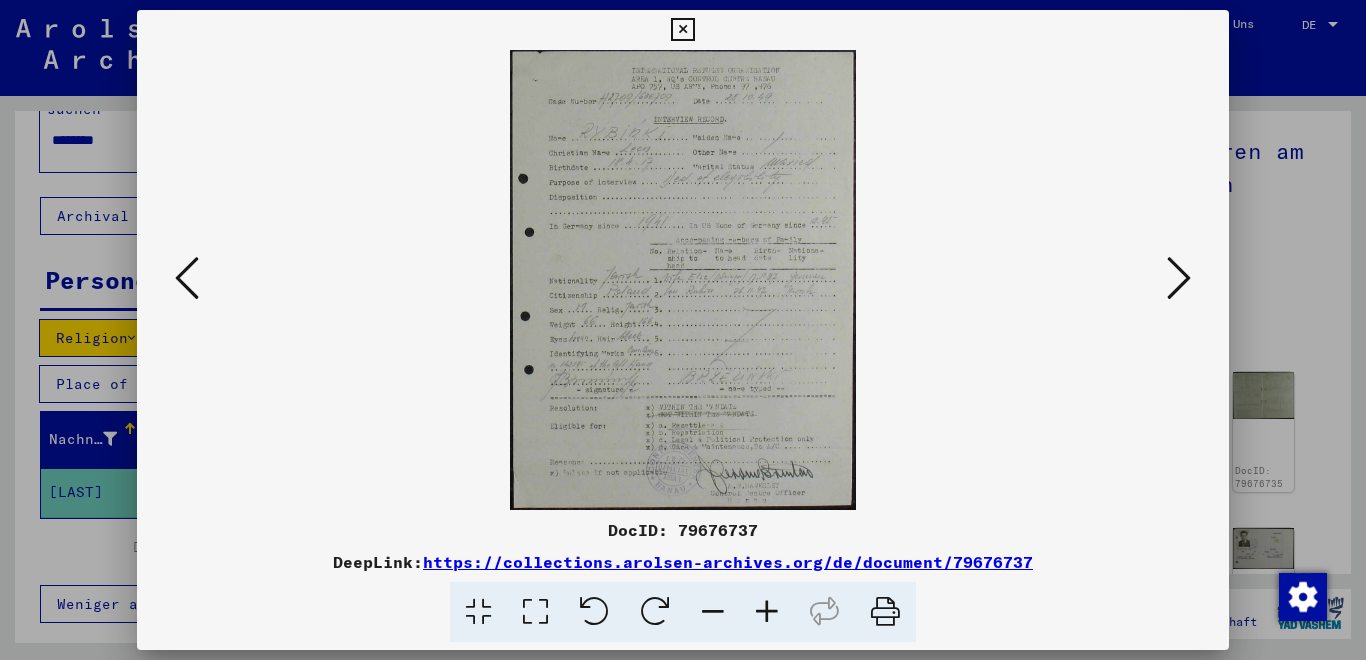 click at bounding box center [1179, 278] 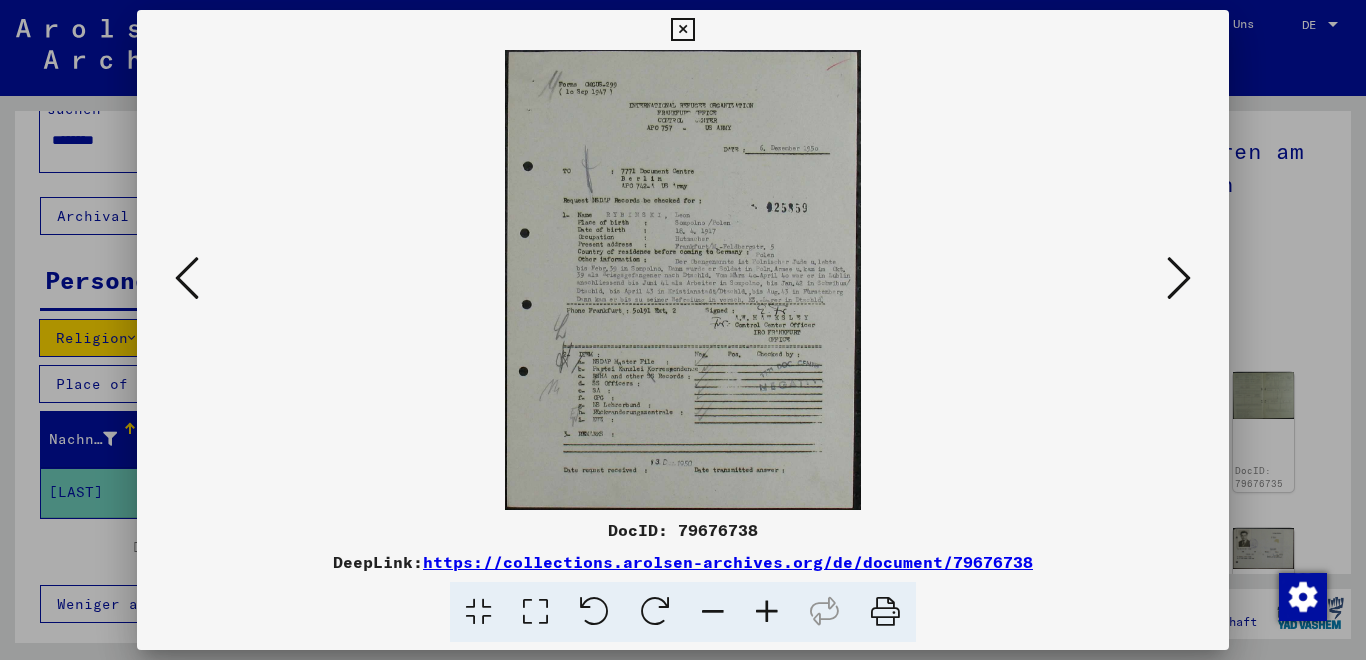 click at bounding box center [1179, 278] 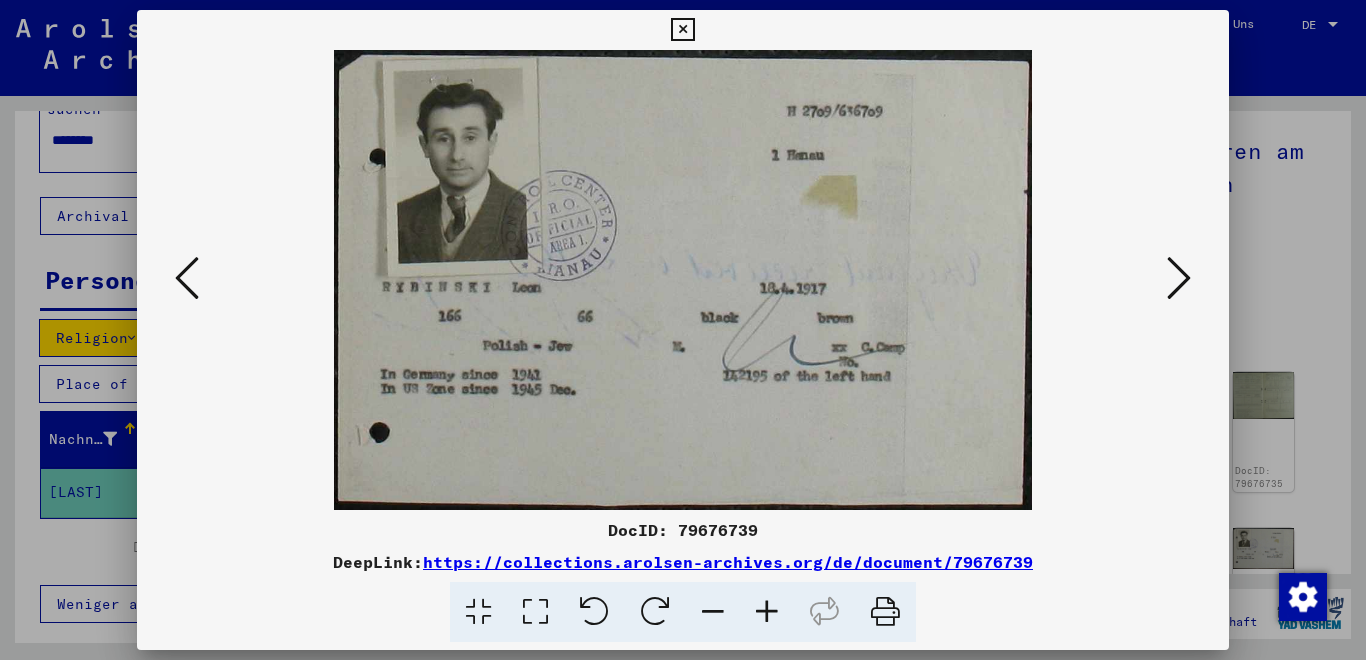 click at bounding box center (1179, 278) 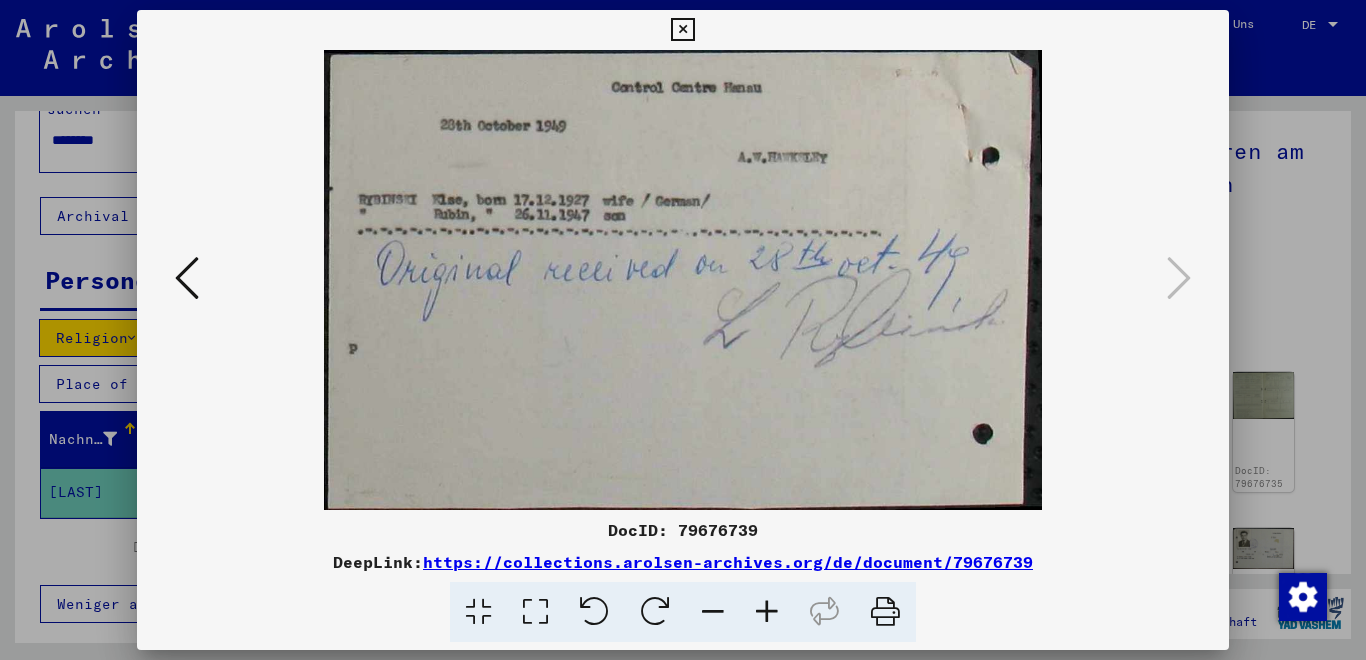 click at bounding box center (682, 30) 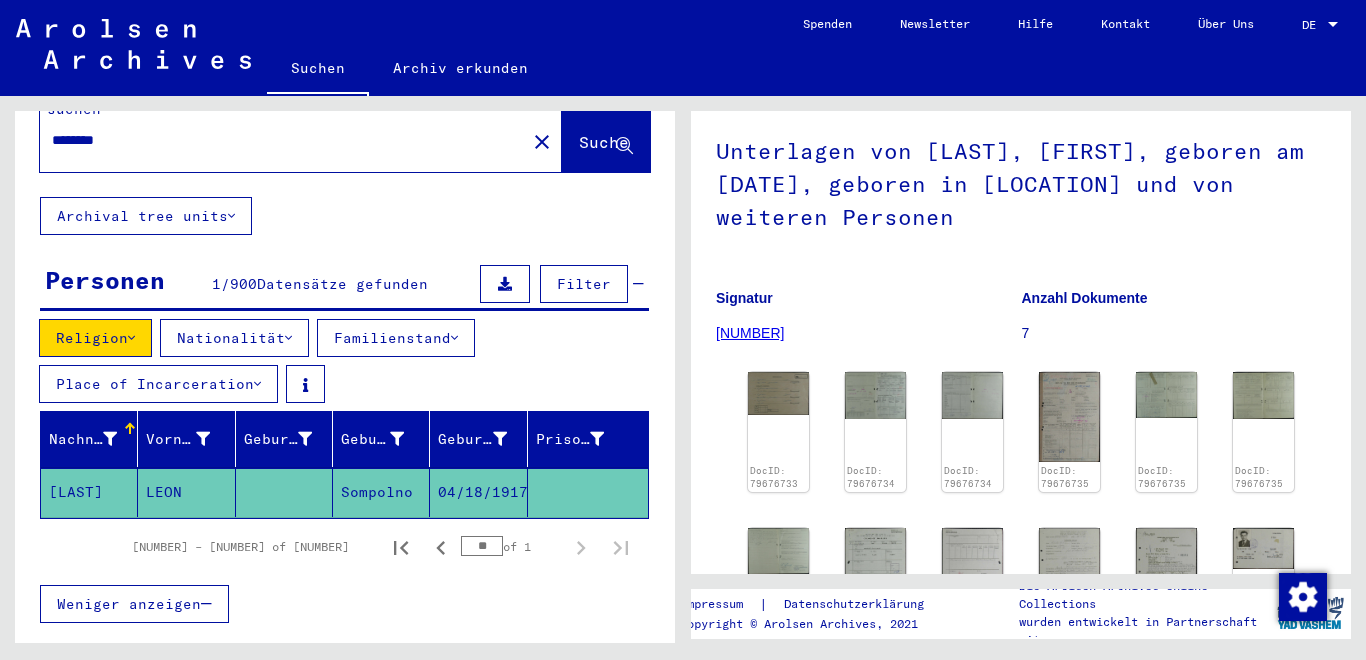 scroll, scrollTop: 0, scrollLeft: 0, axis: both 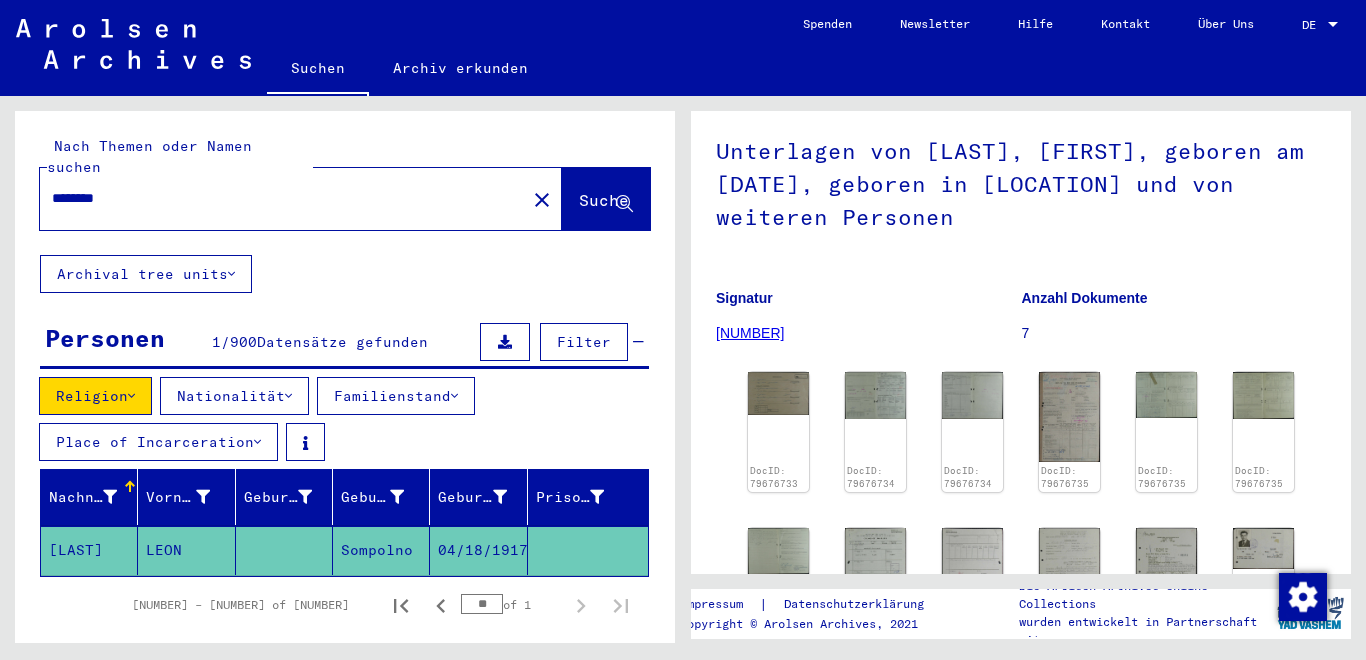 click on "Filter" at bounding box center [584, 342] 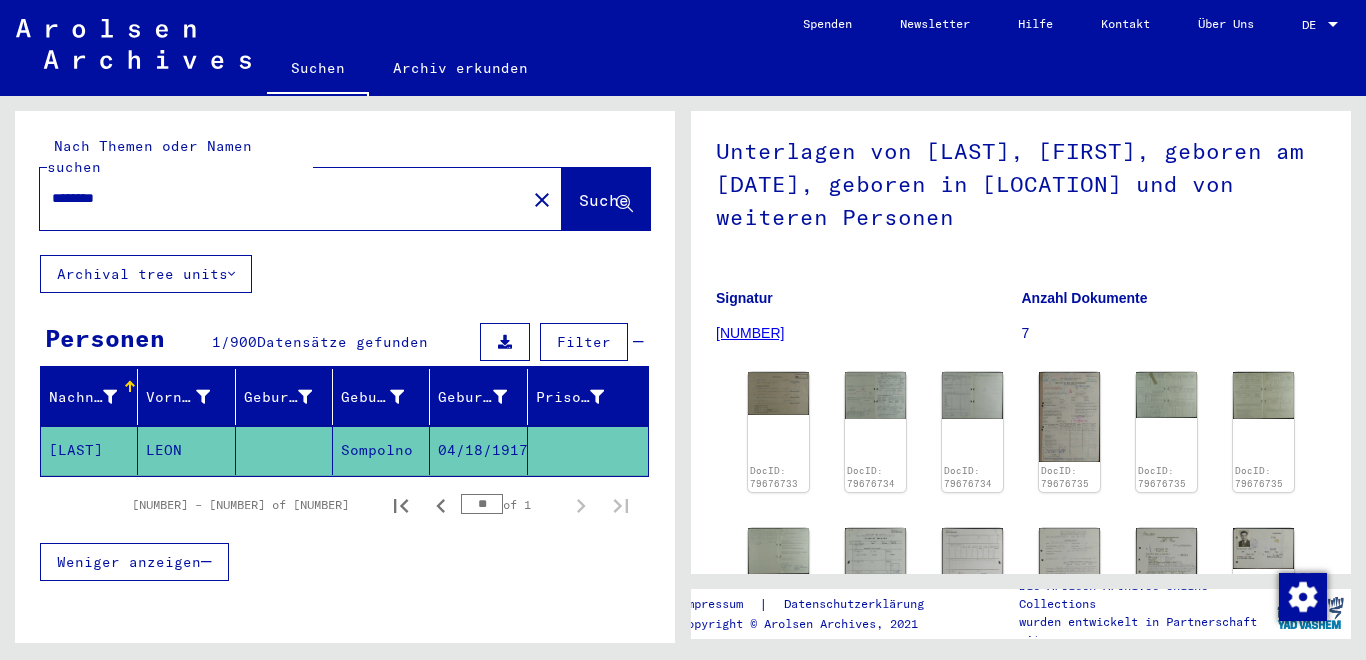 click on "Filter" at bounding box center [584, 342] 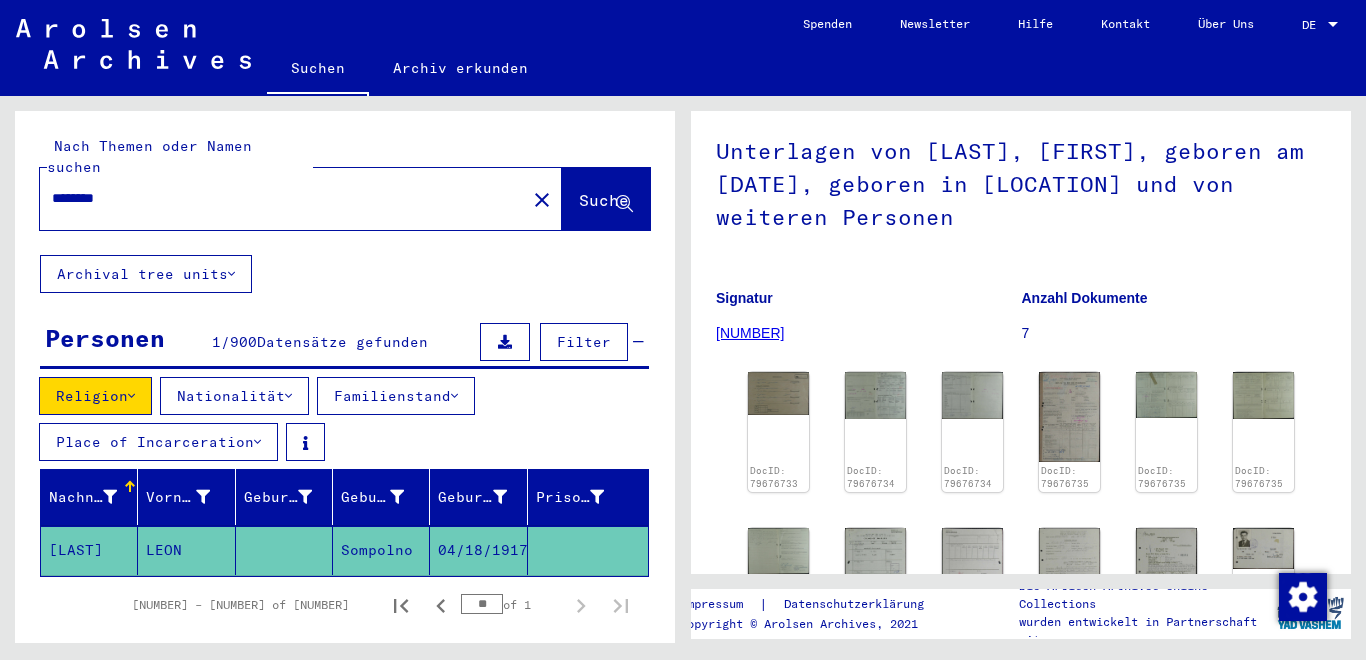click on "Religion" at bounding box center [95, 396] 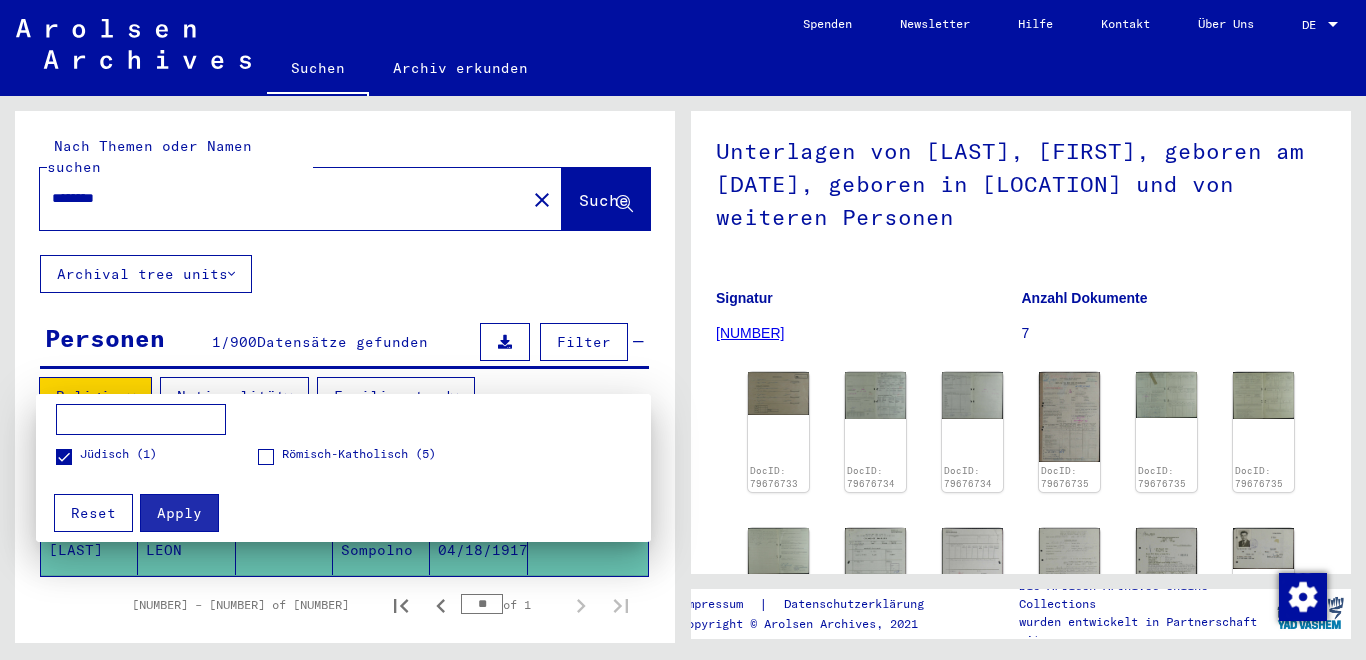 click at bounding box center (64, 457) 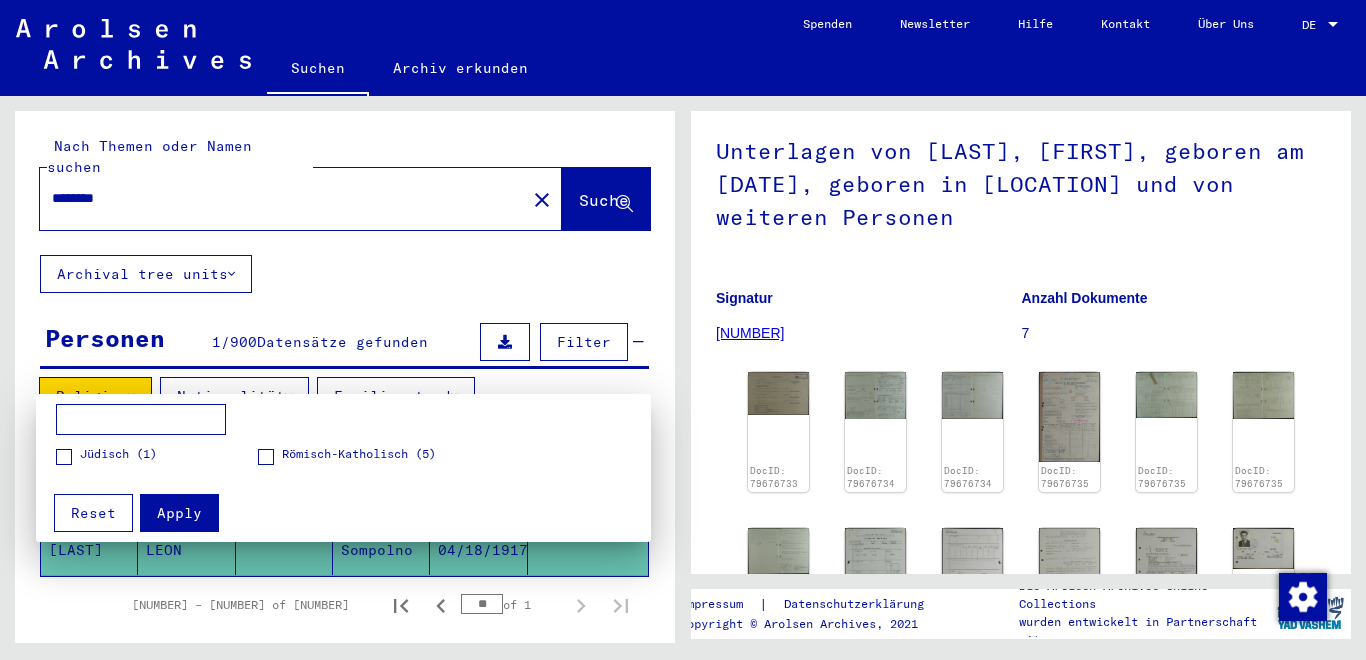click on "Apply" at bounding box center [179, 513] 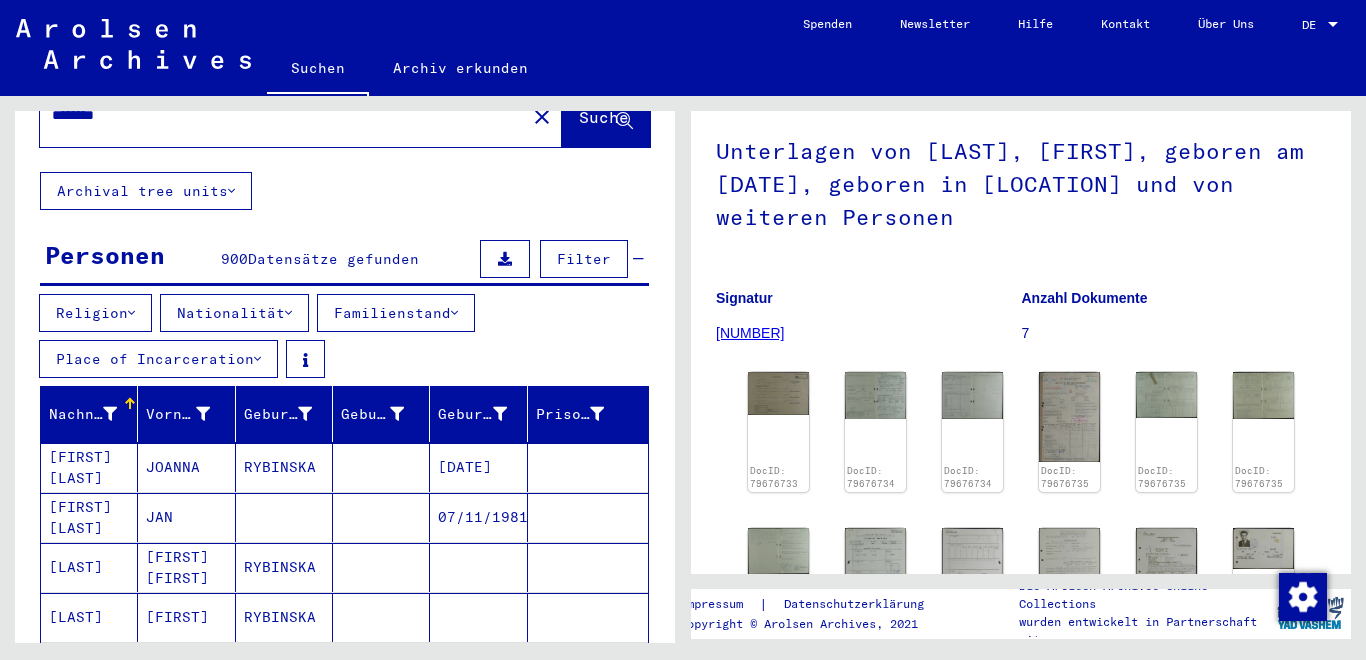 scroll, scrollTop: 76, scrollLeft: 0, axis: vertical 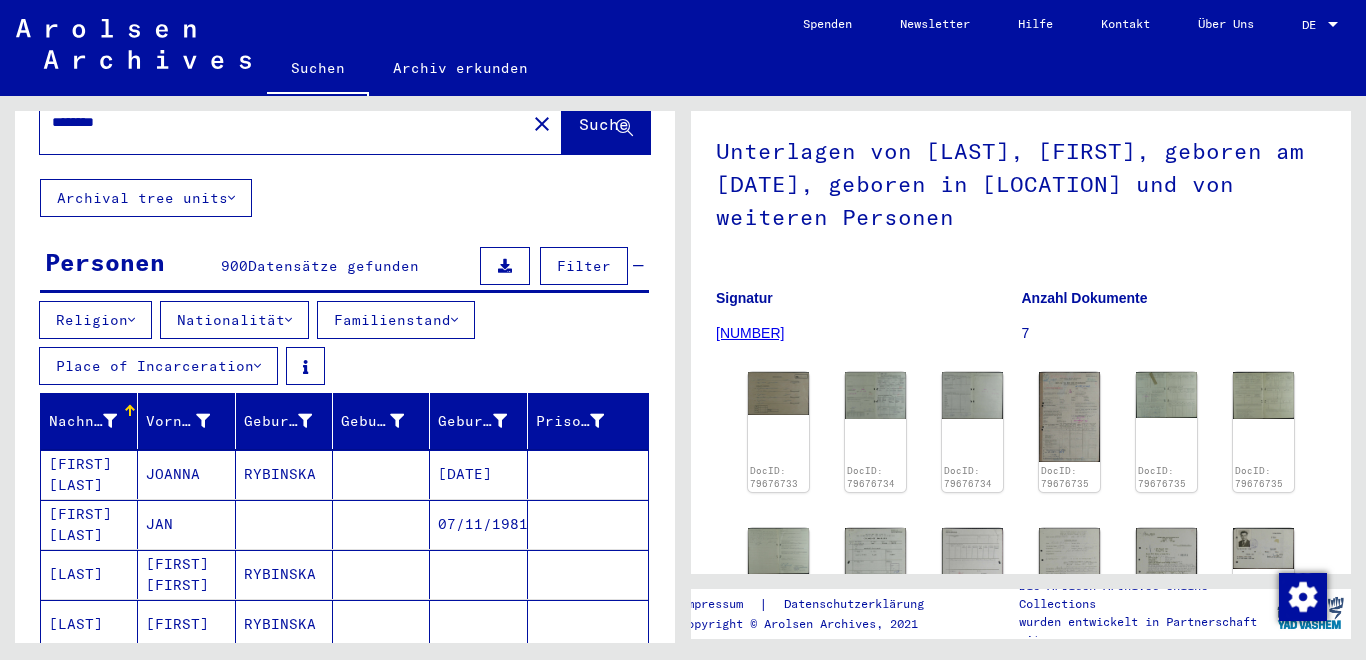 click on "Nationalität" at bounding box center [234, 320] 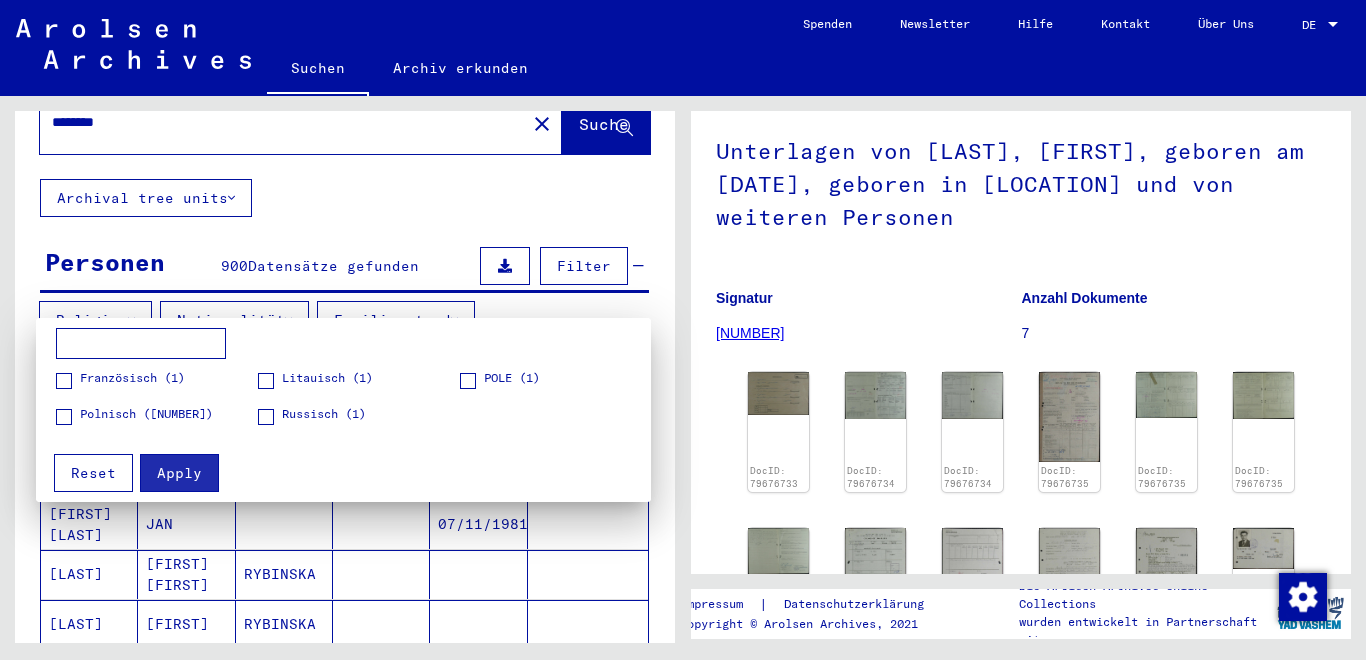 click at bounding box center [683, 330] 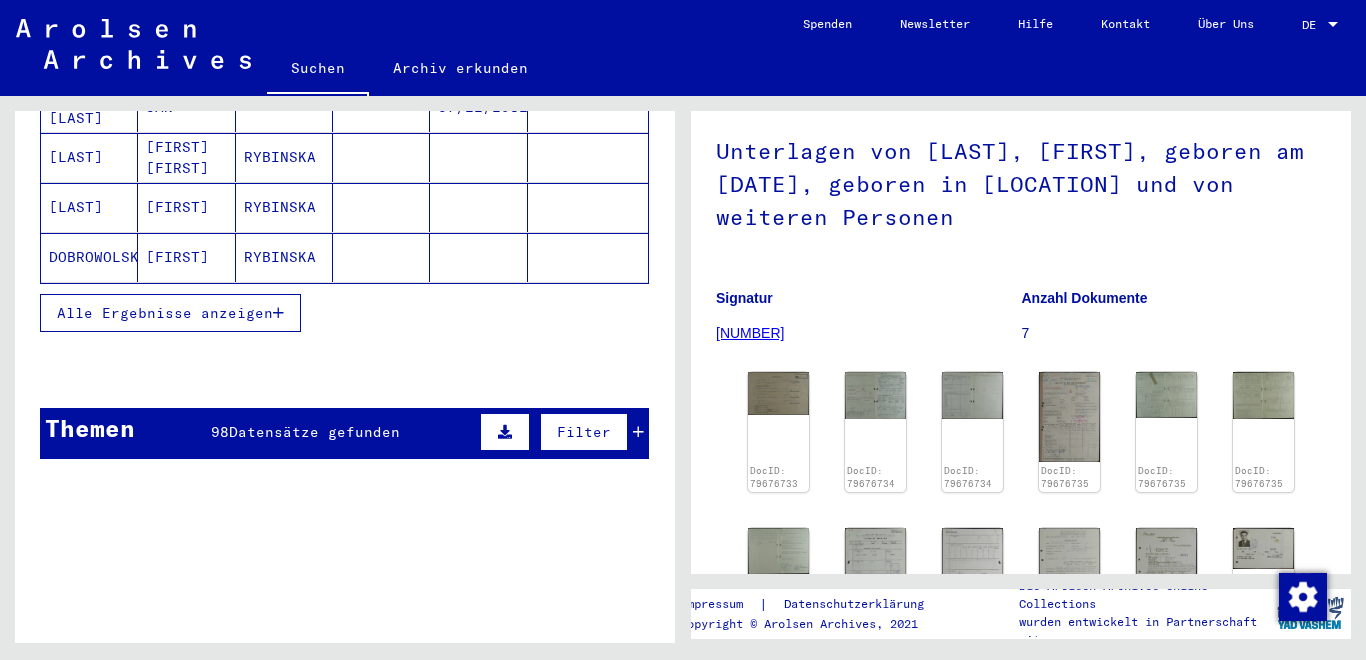 scroll, scrollTop: 490, scrollLeft: 0, axis: vertical 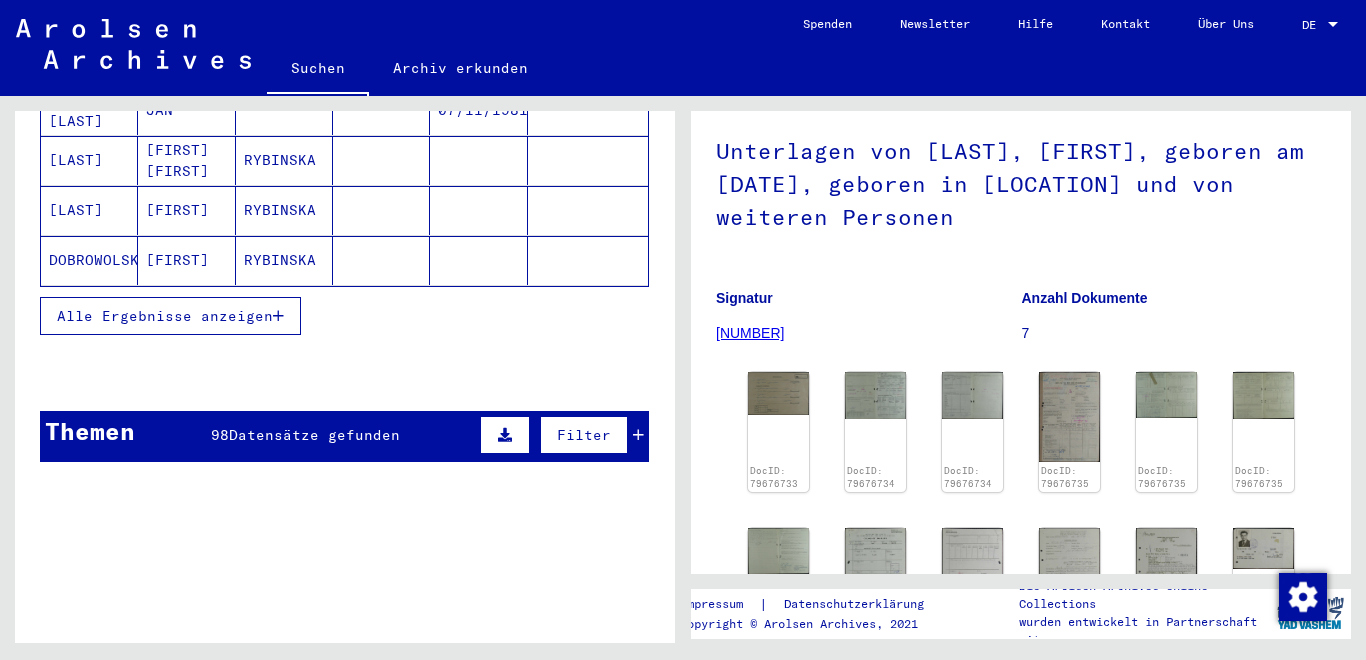 click at bounding box center (278, 316) 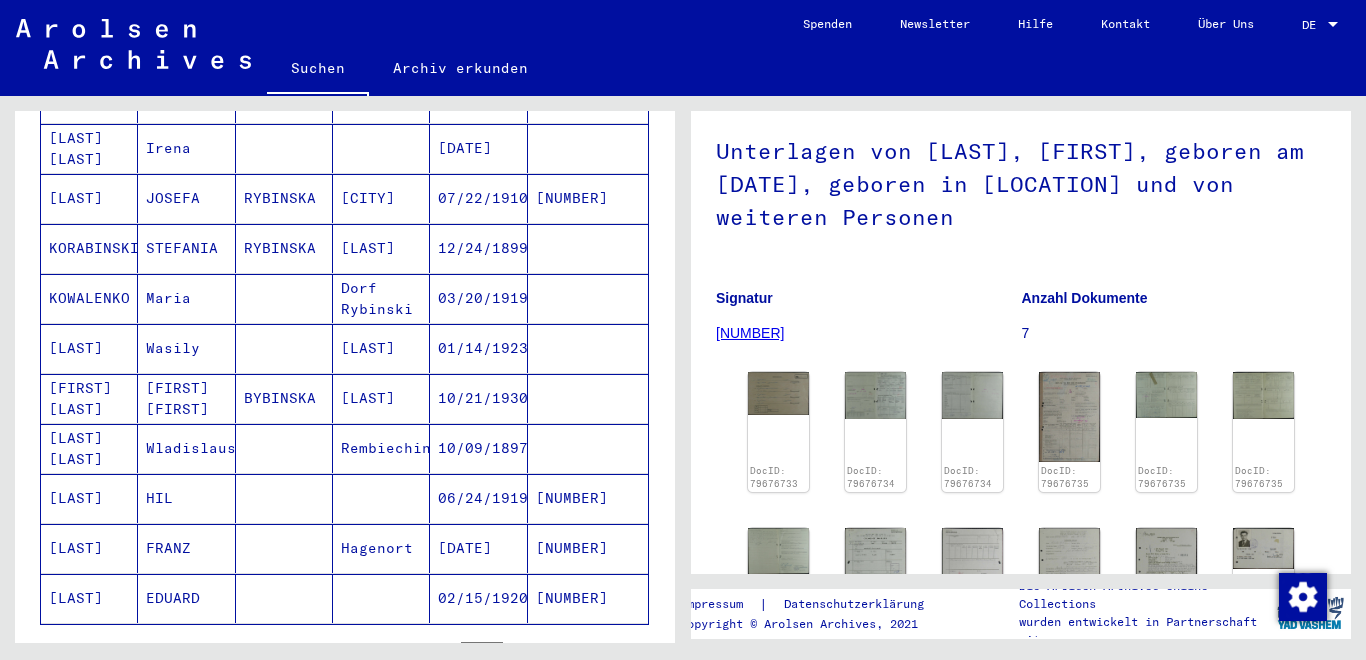 scroll, scrollTop: 1215, scrollLeft: 0, axis: vertical 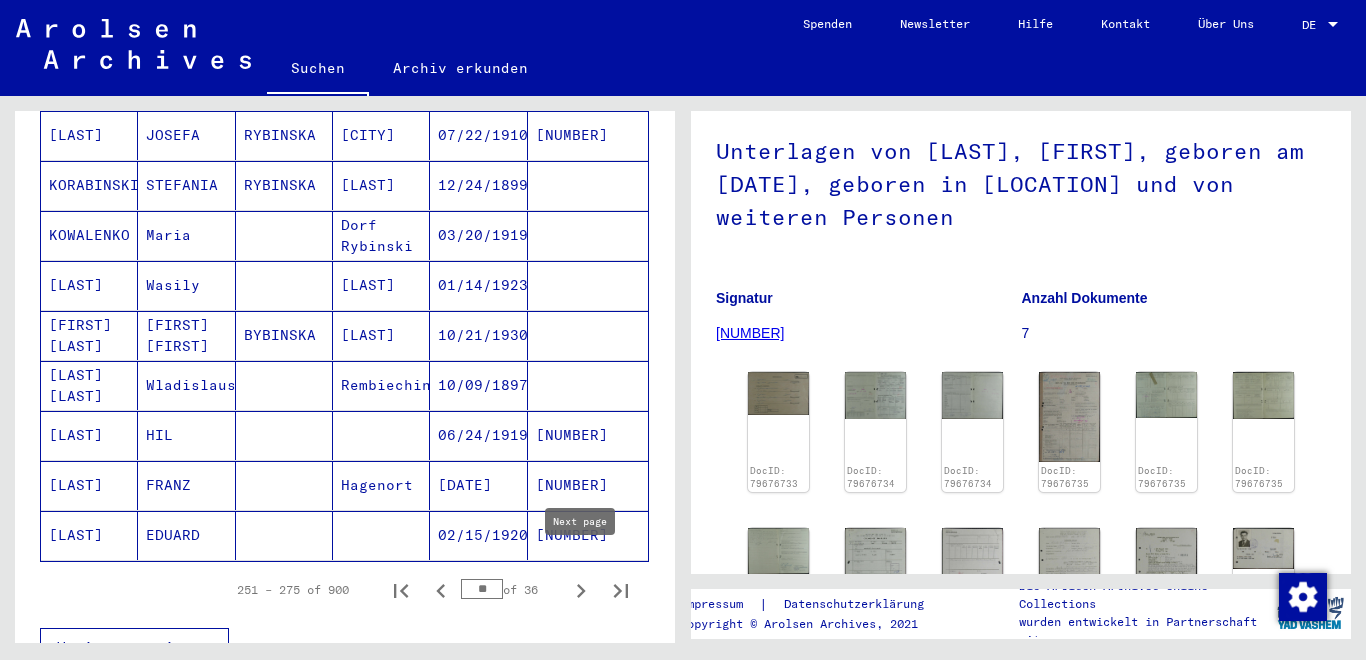 click 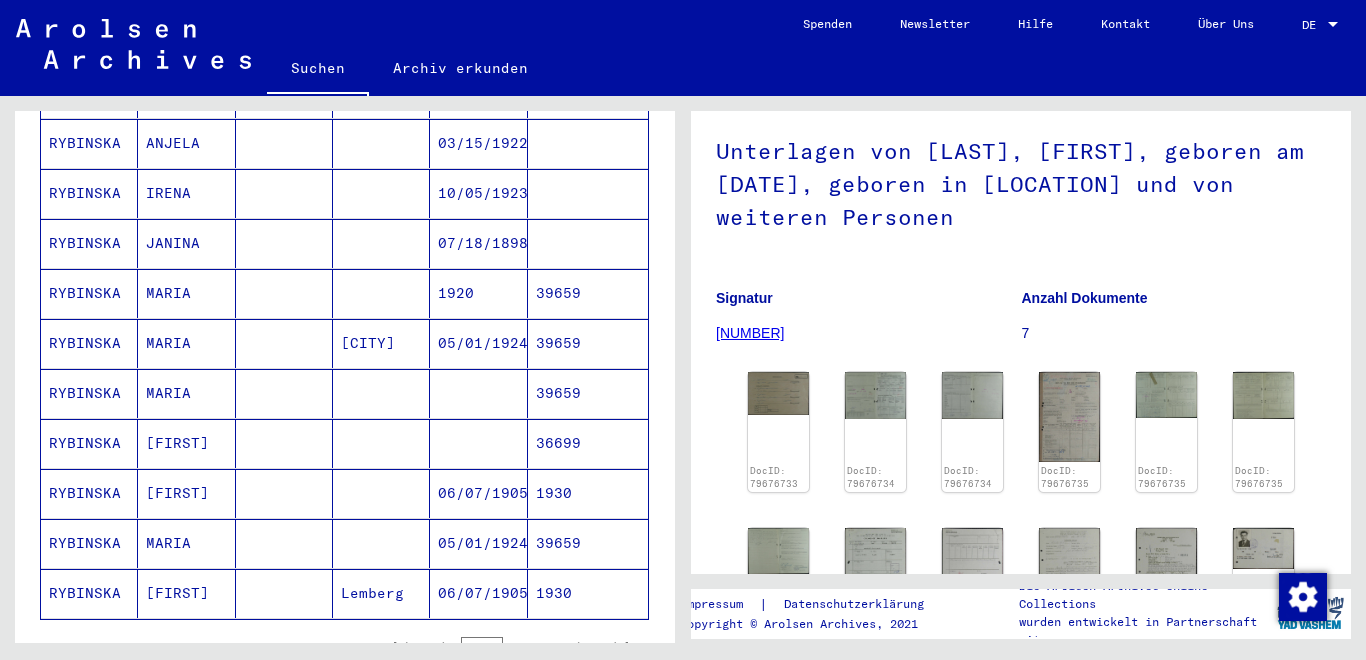 scroll, scrollTop: 1211, scrollLeft: 0, axis: vertical 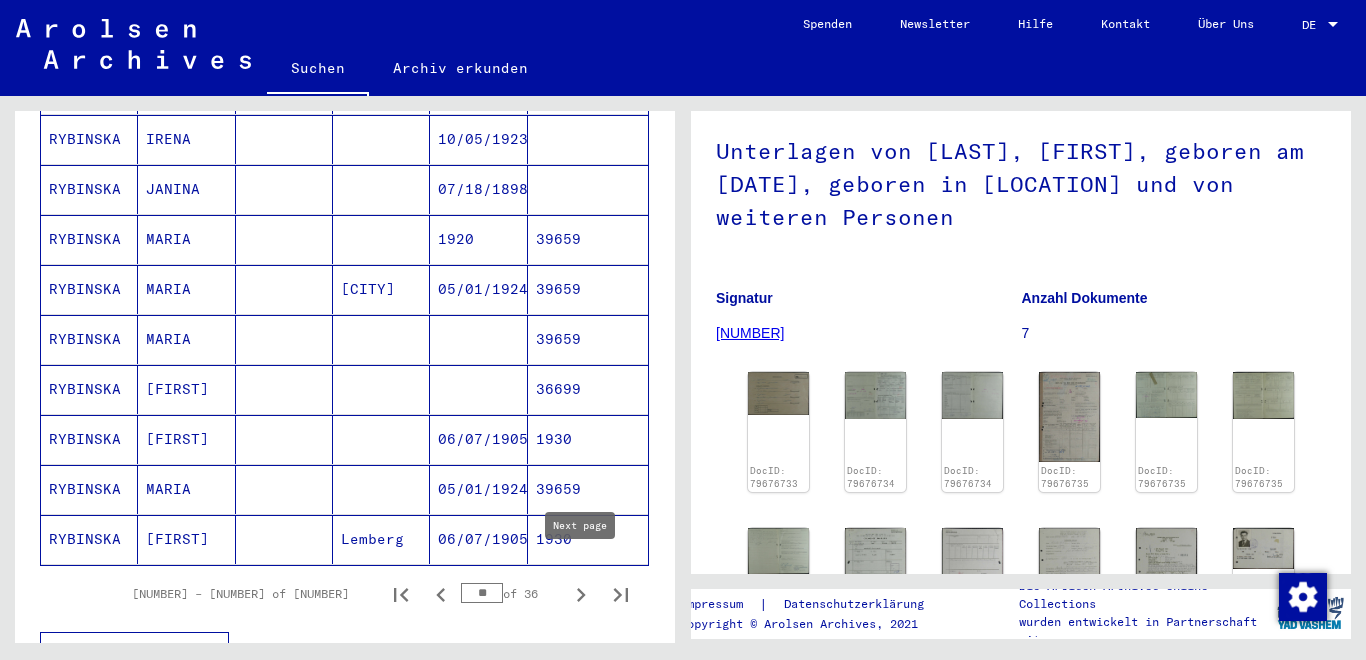 click 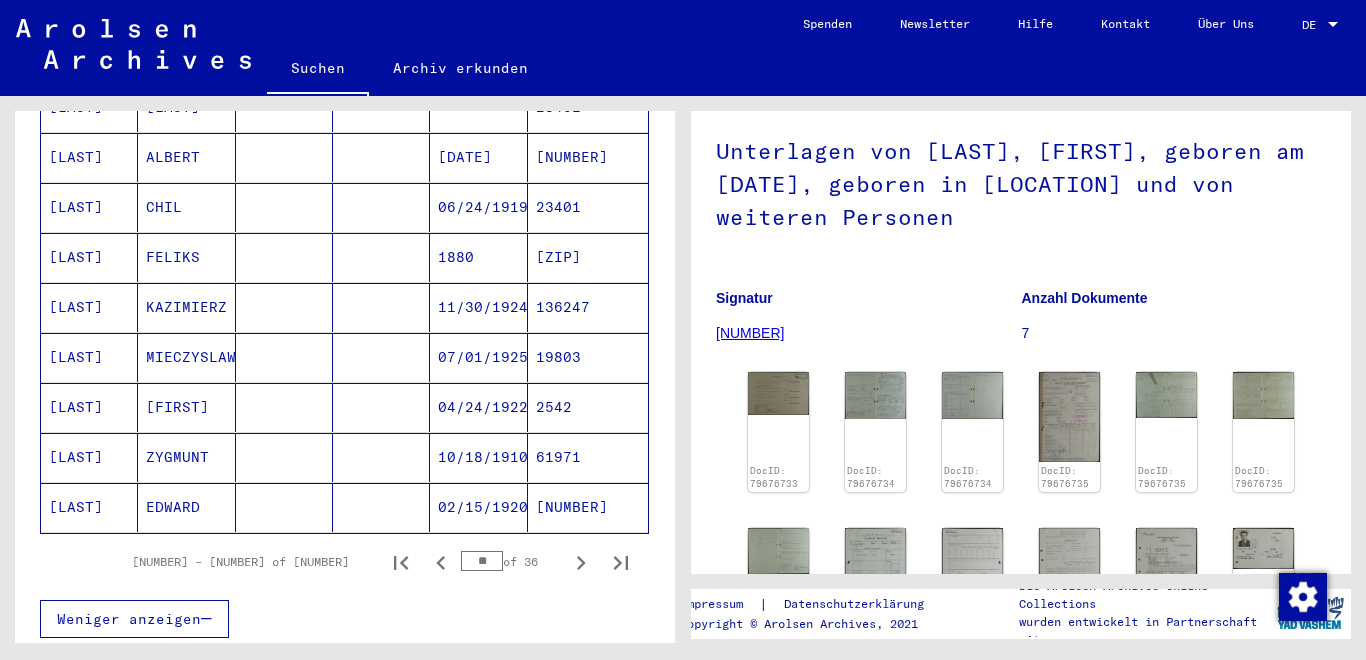 scroll, scrollTop: 1244, scrollLeft: 0, axis: vertical 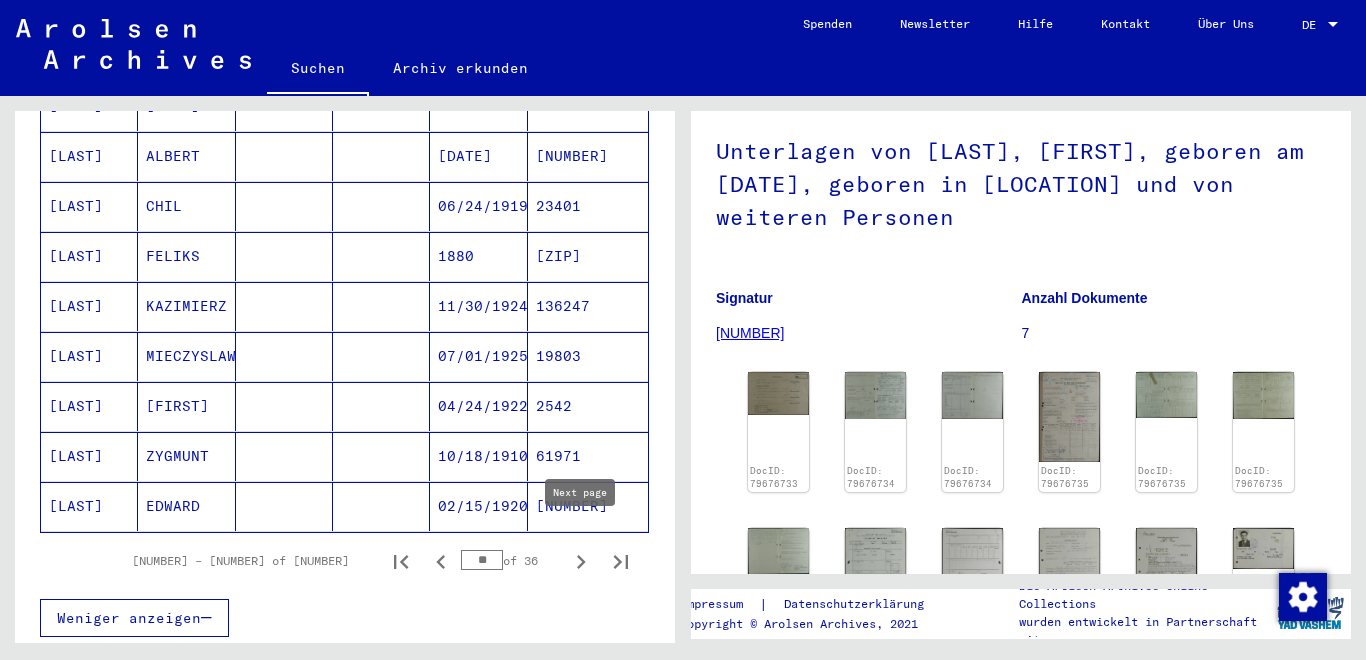 click 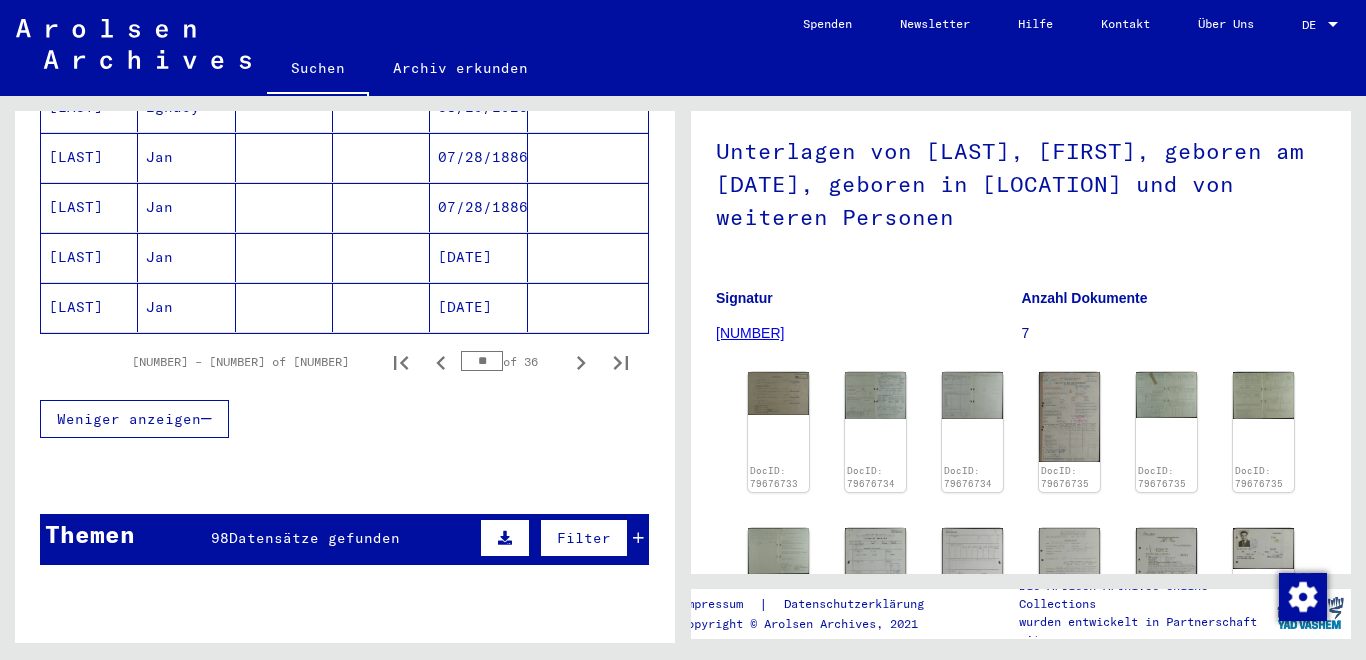 scroll, scrollTop: 1427, scrollLeft: 0, axis: vertical 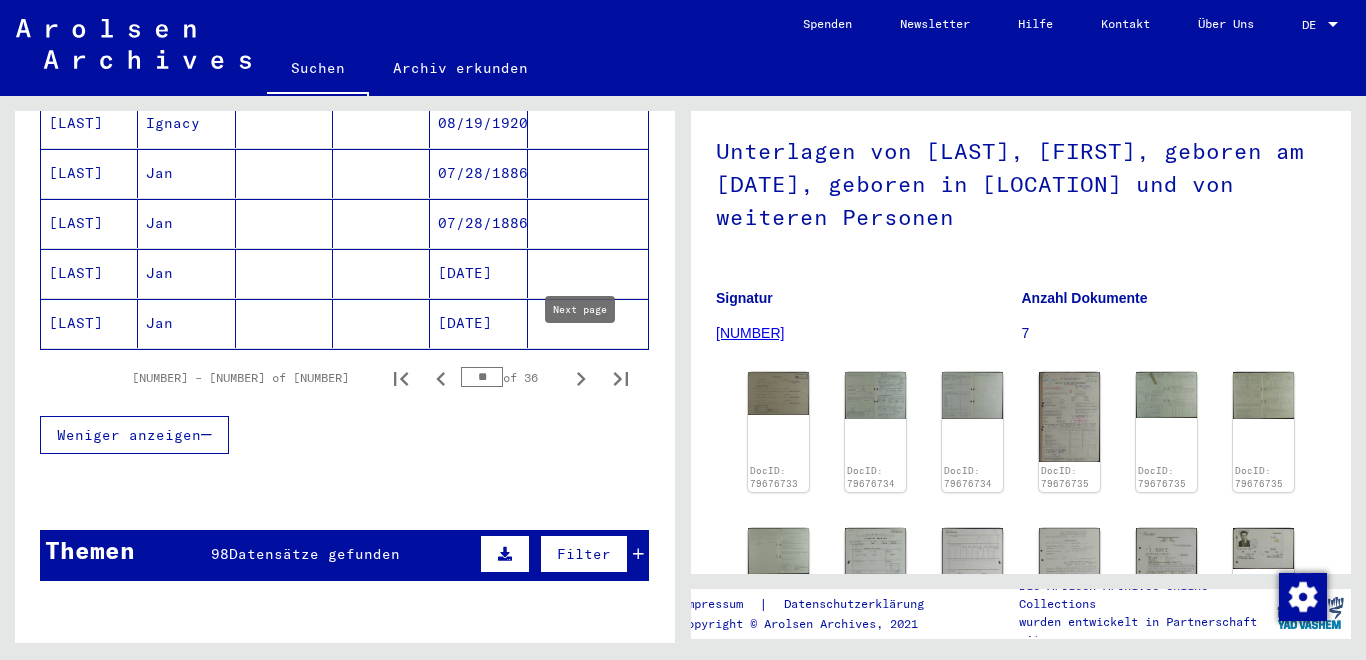 click 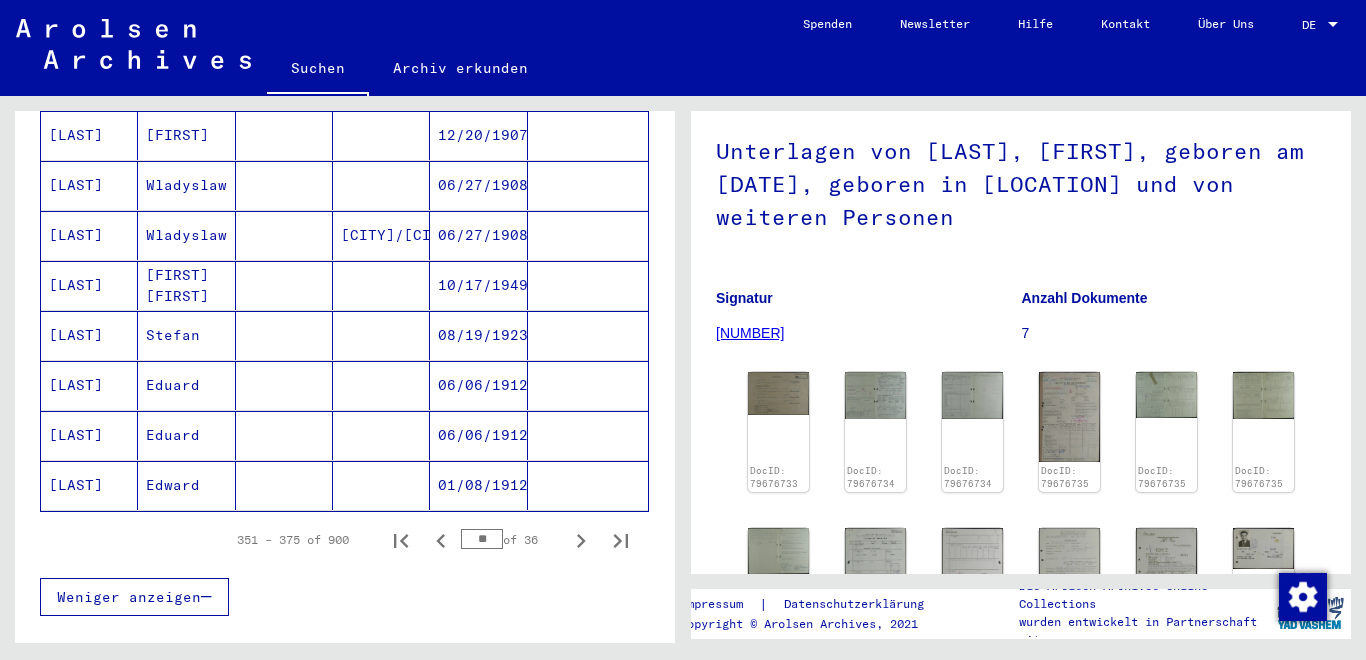 scroll, scrollTop: 1264, scrollLeft: 0, axis: vertical 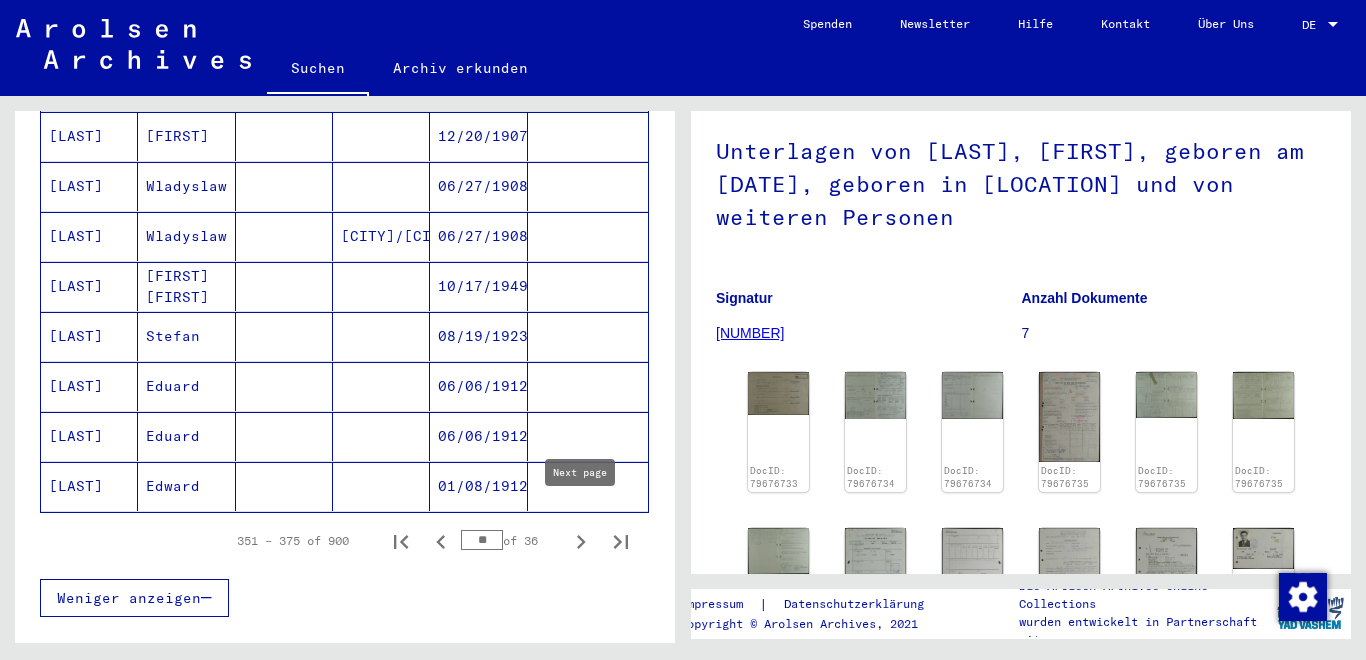 click 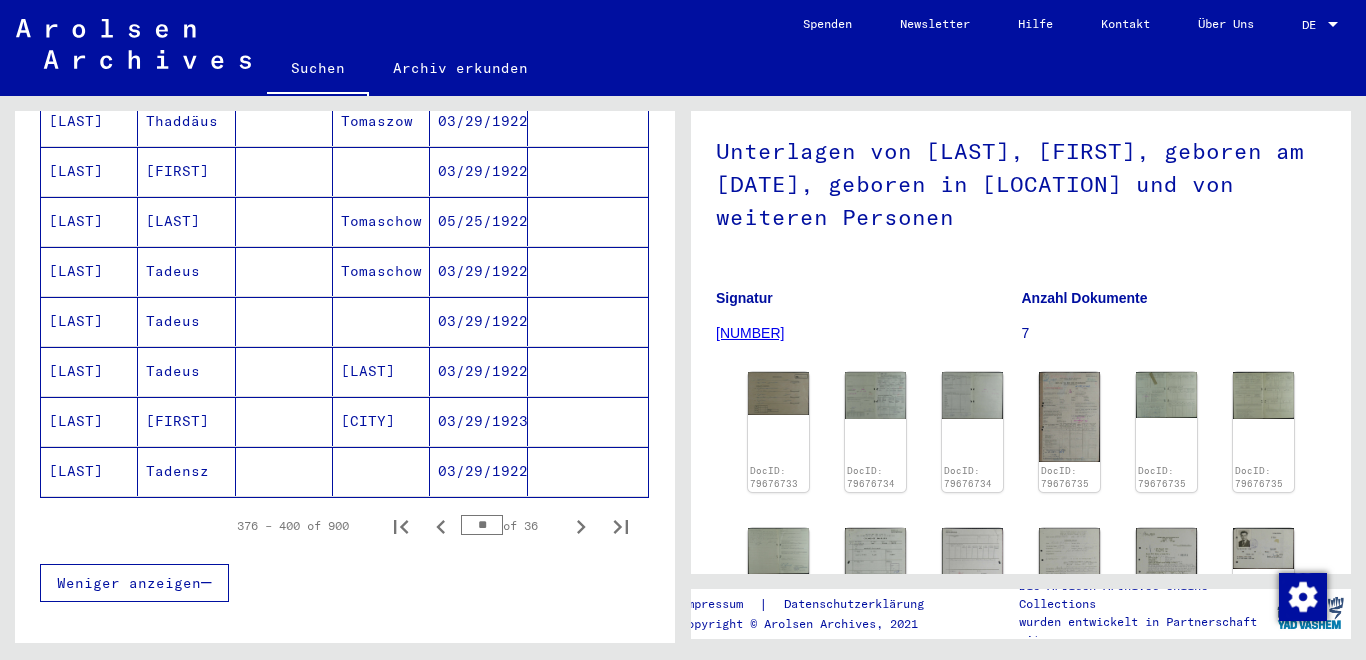 scroll, scrollTop: 1281, scrollLeft: 0, axis: vertical 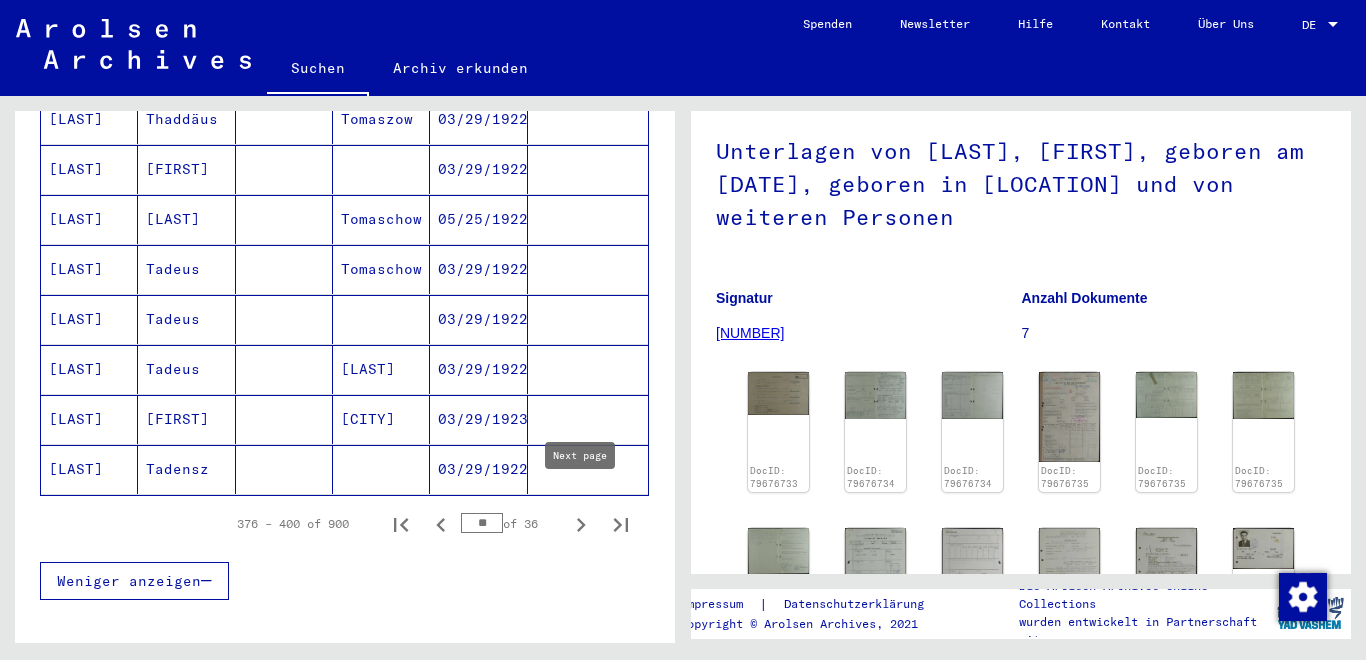 click 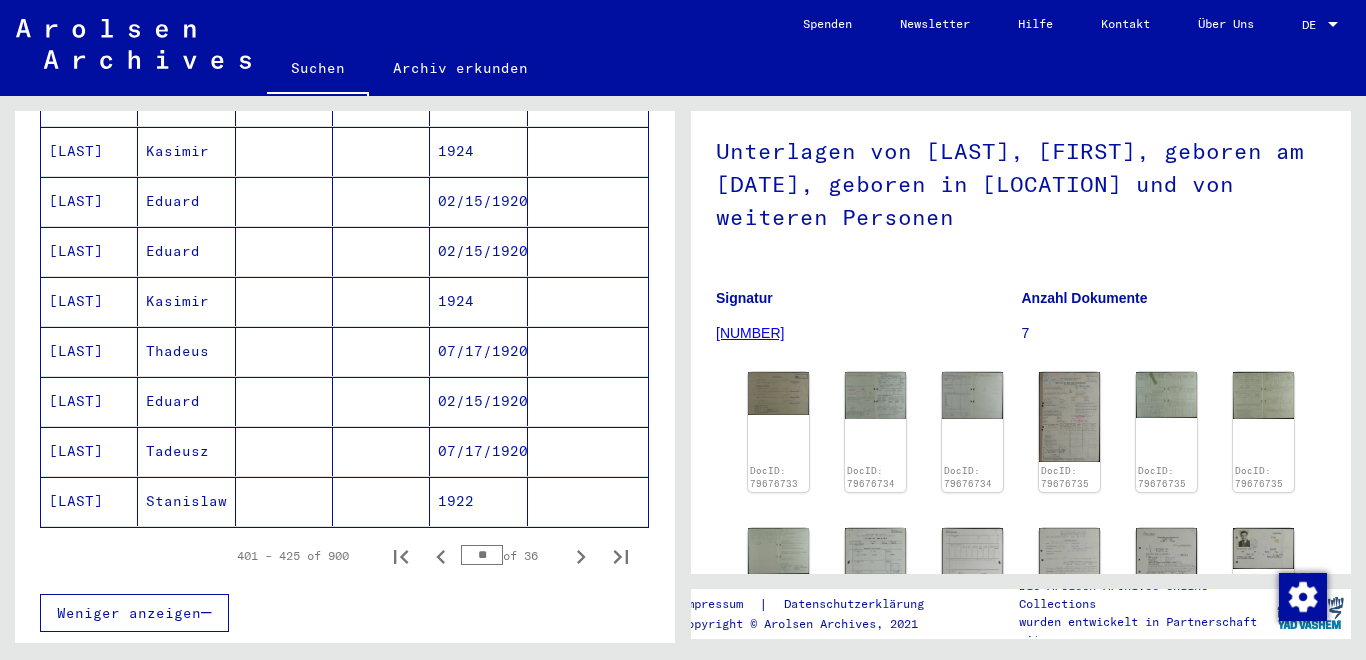 scroll, scrollTop: 1262, scrollLeft: 0, axis: vertical 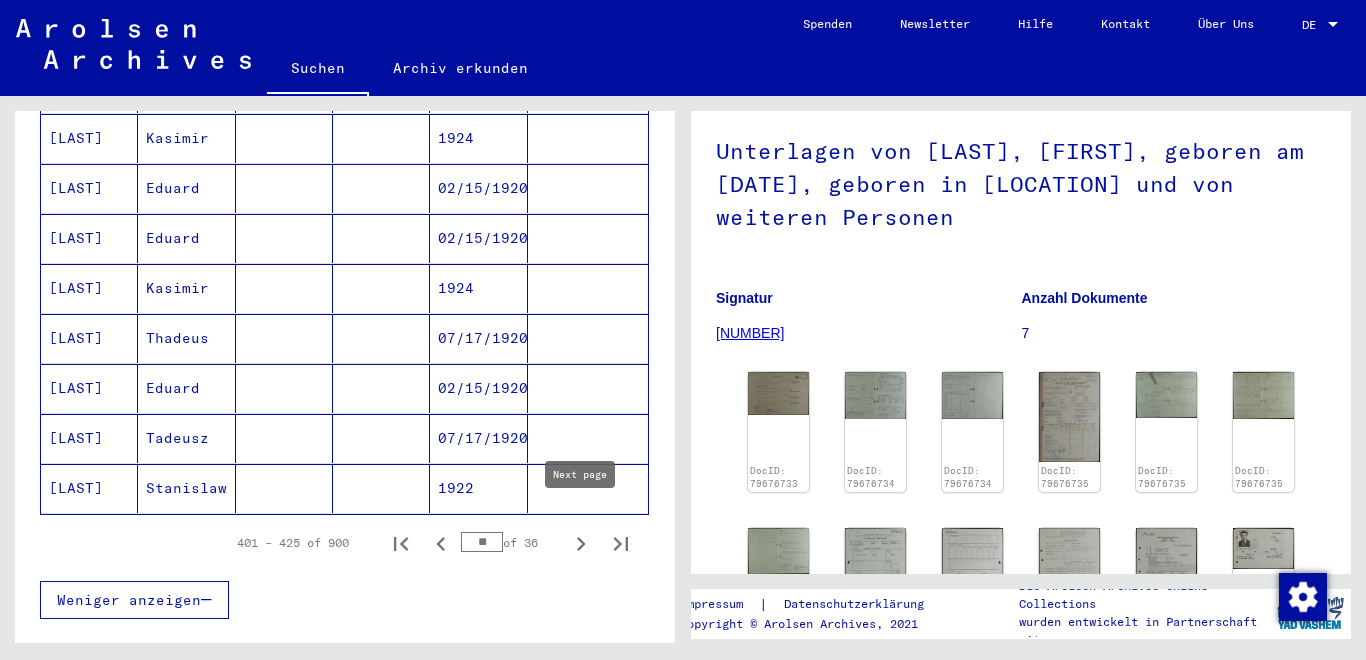 click 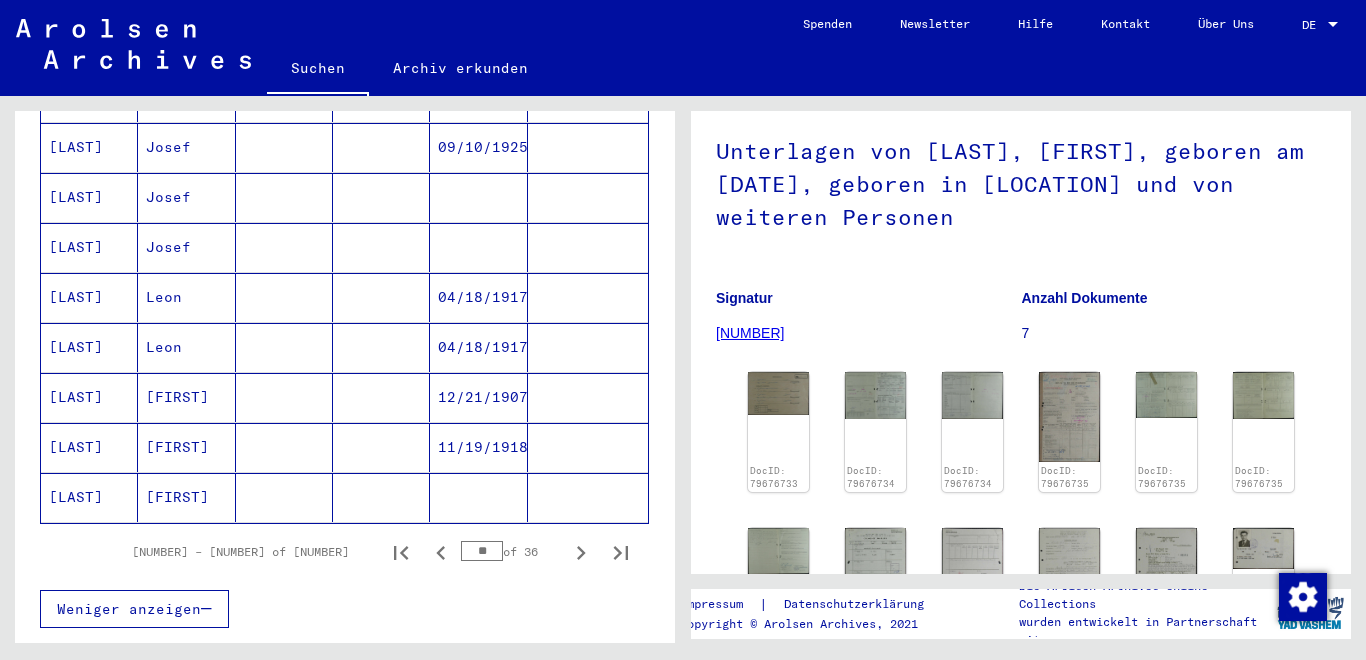 scroll, scrollTop: 1254, scrollLeft: 0, axis: vertical 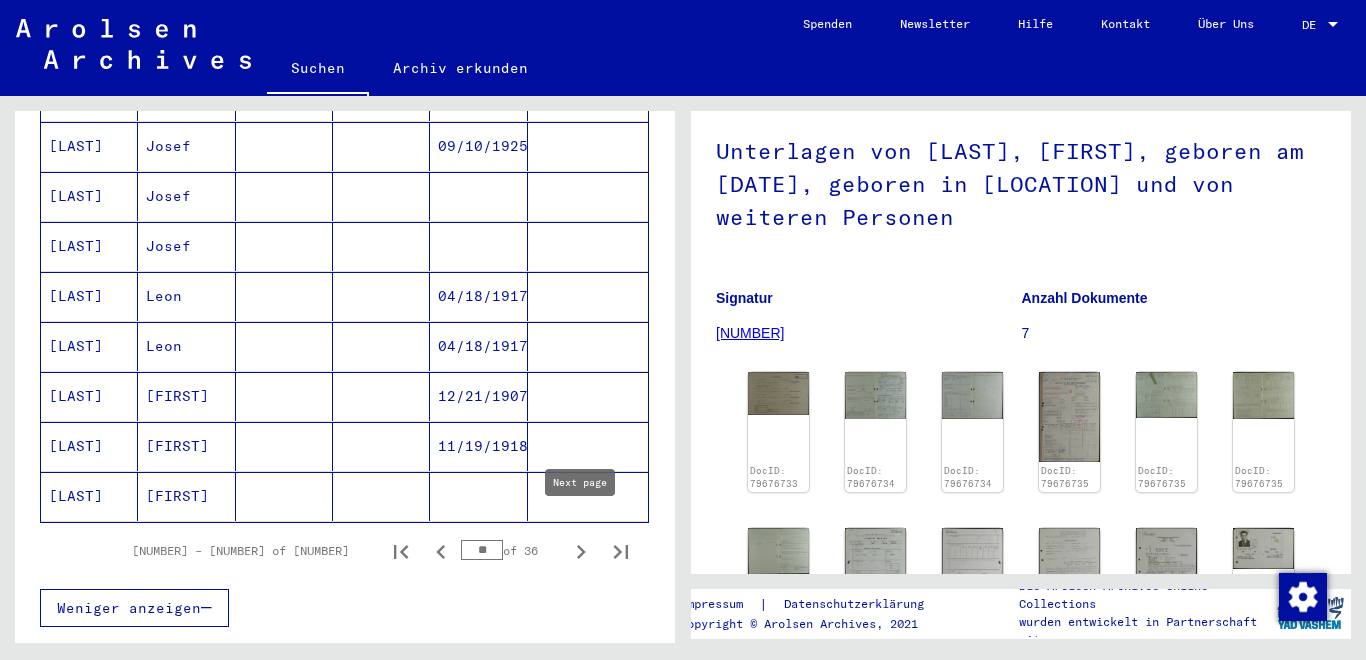 click 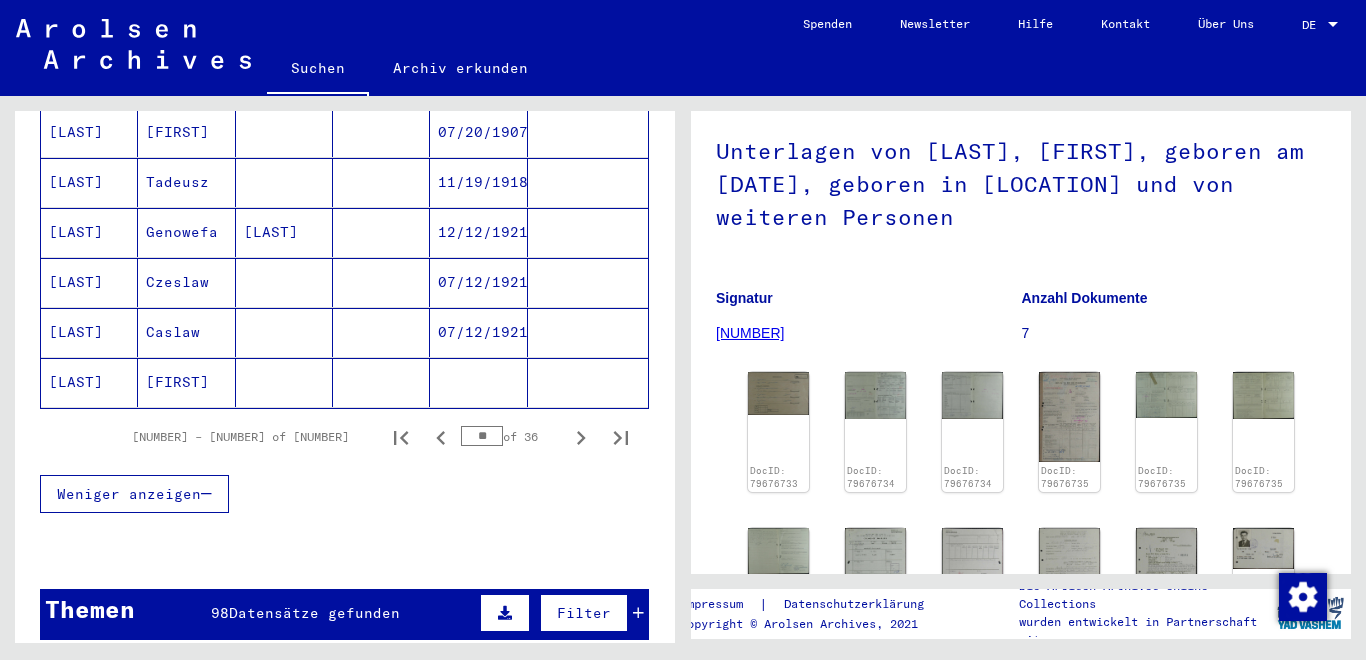 scroll, scrollTop: 1370, scrollLeft: 0, axis: vertical 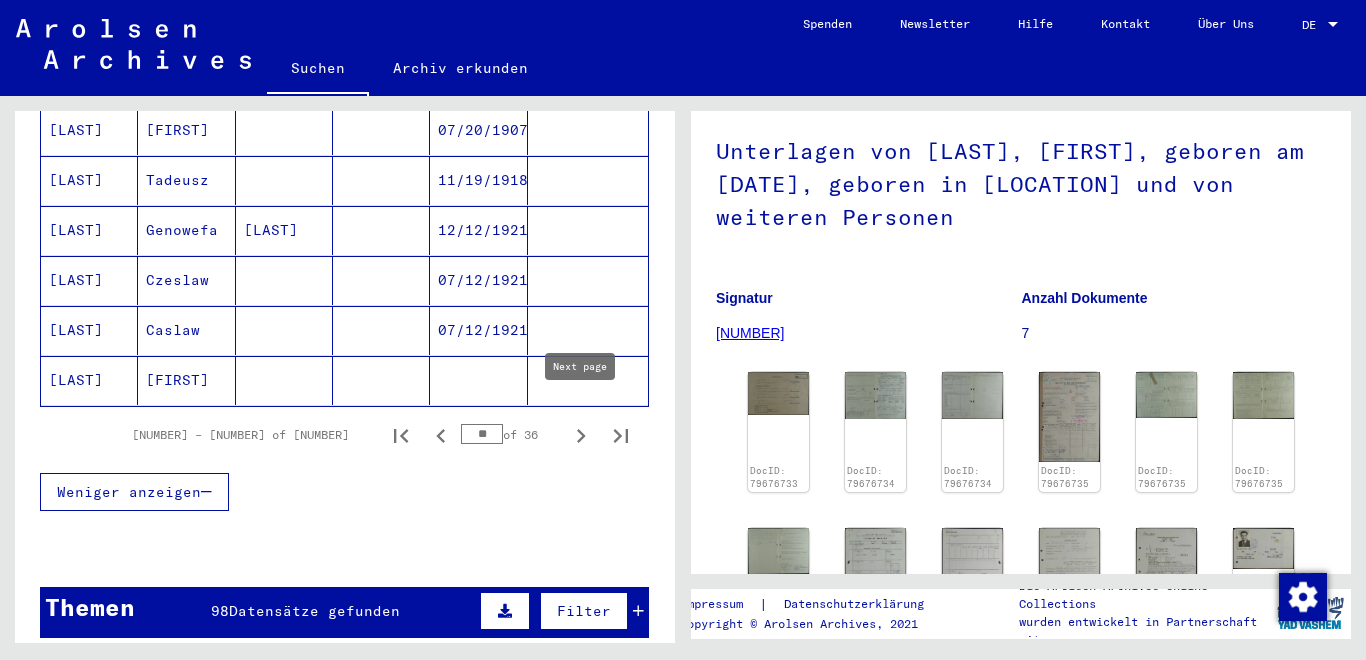 click 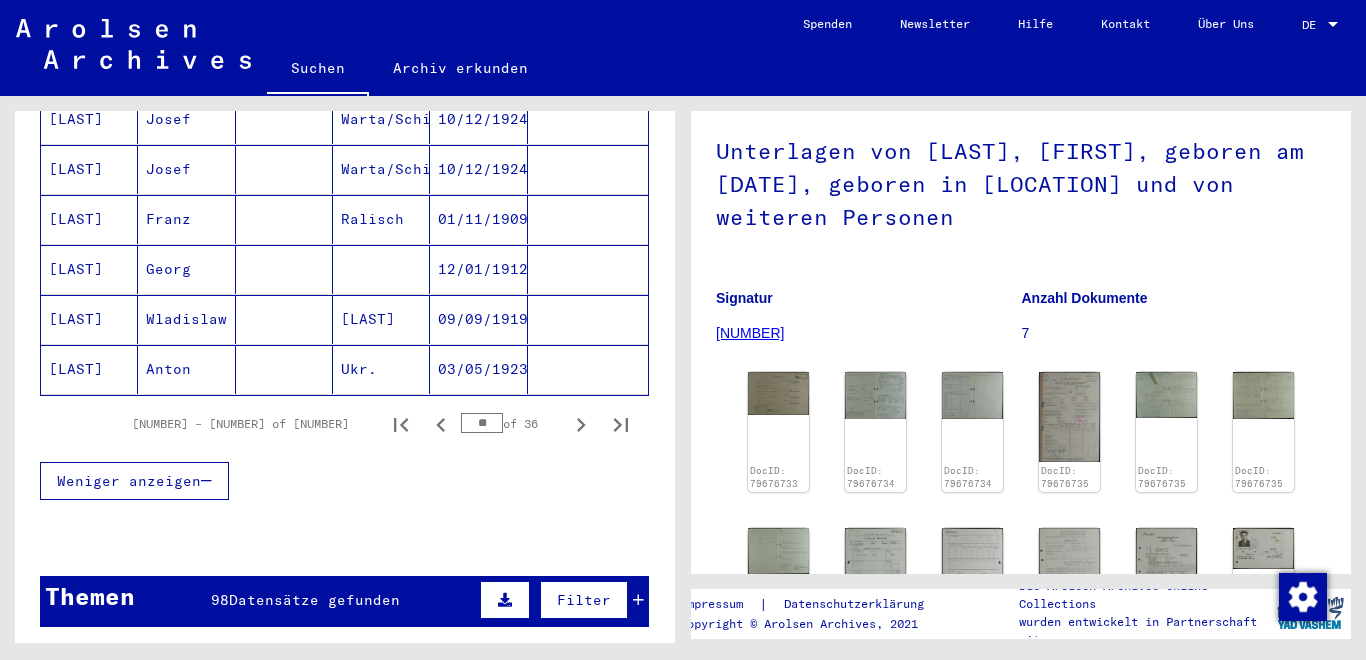 scroll, scrollTop: 1416, scrollLeft: 0, axis: vertical 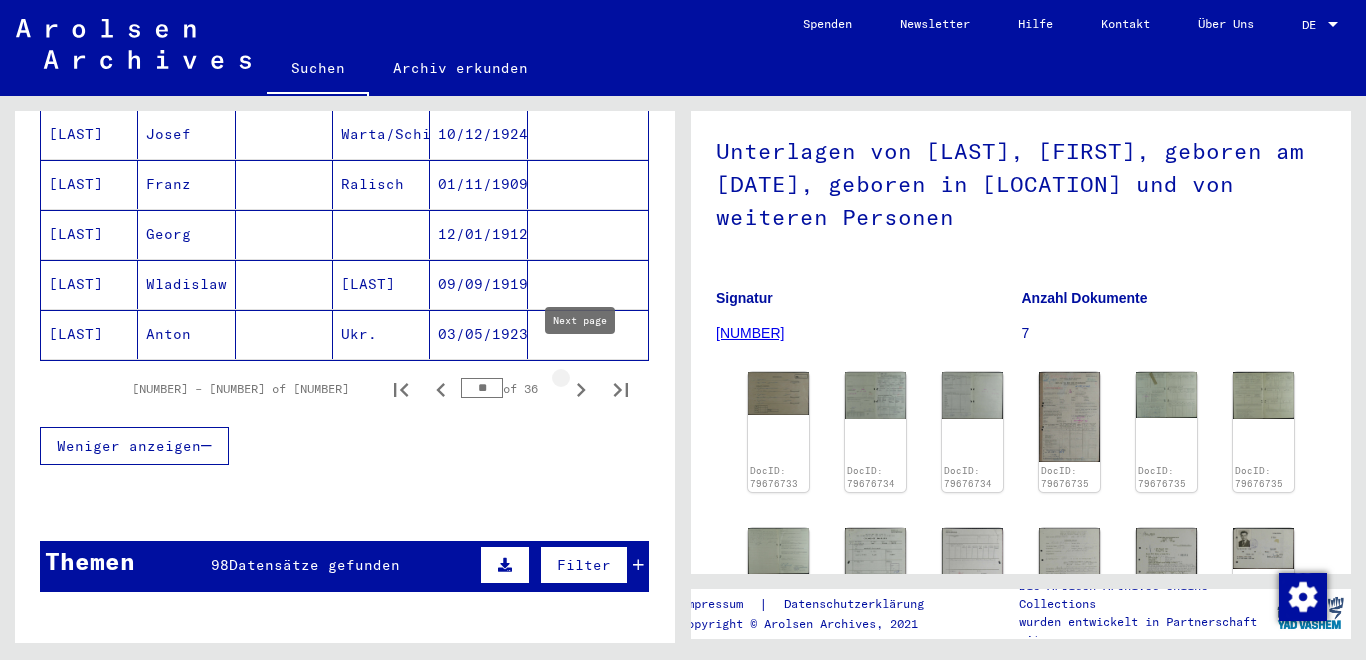 click 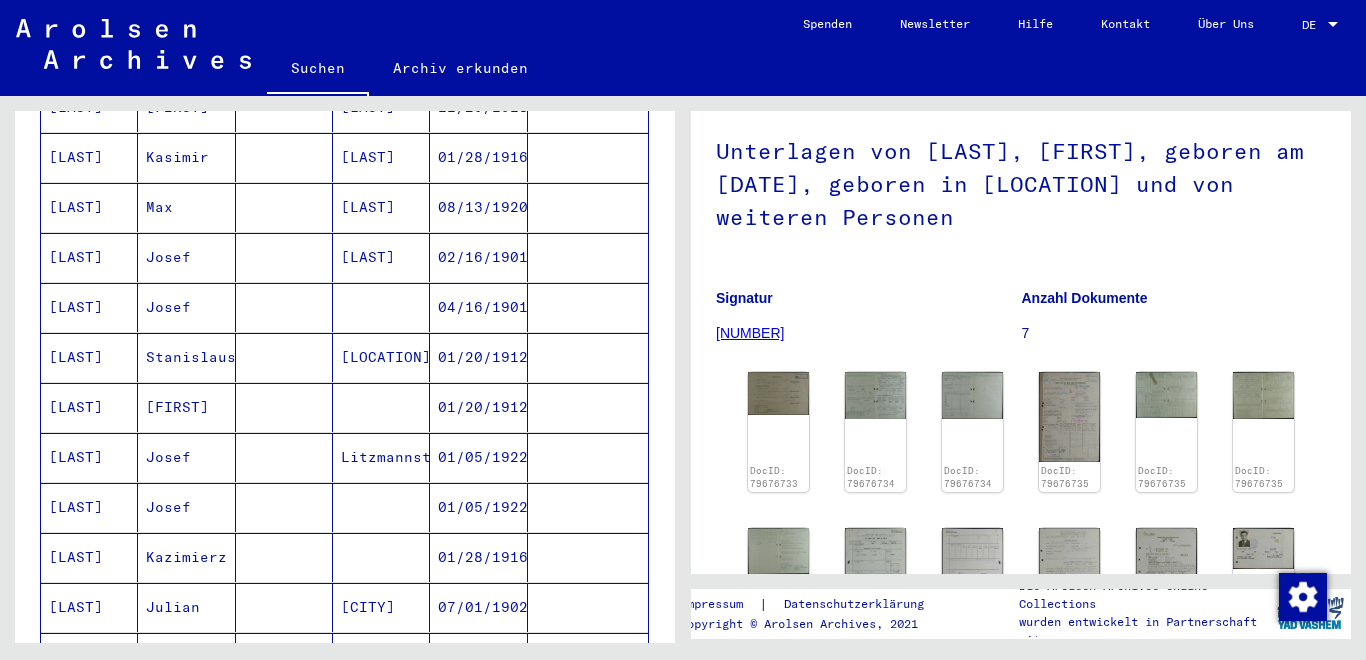 scroll, scrollTop: 893, scrollLeft: 0, axis: vertical 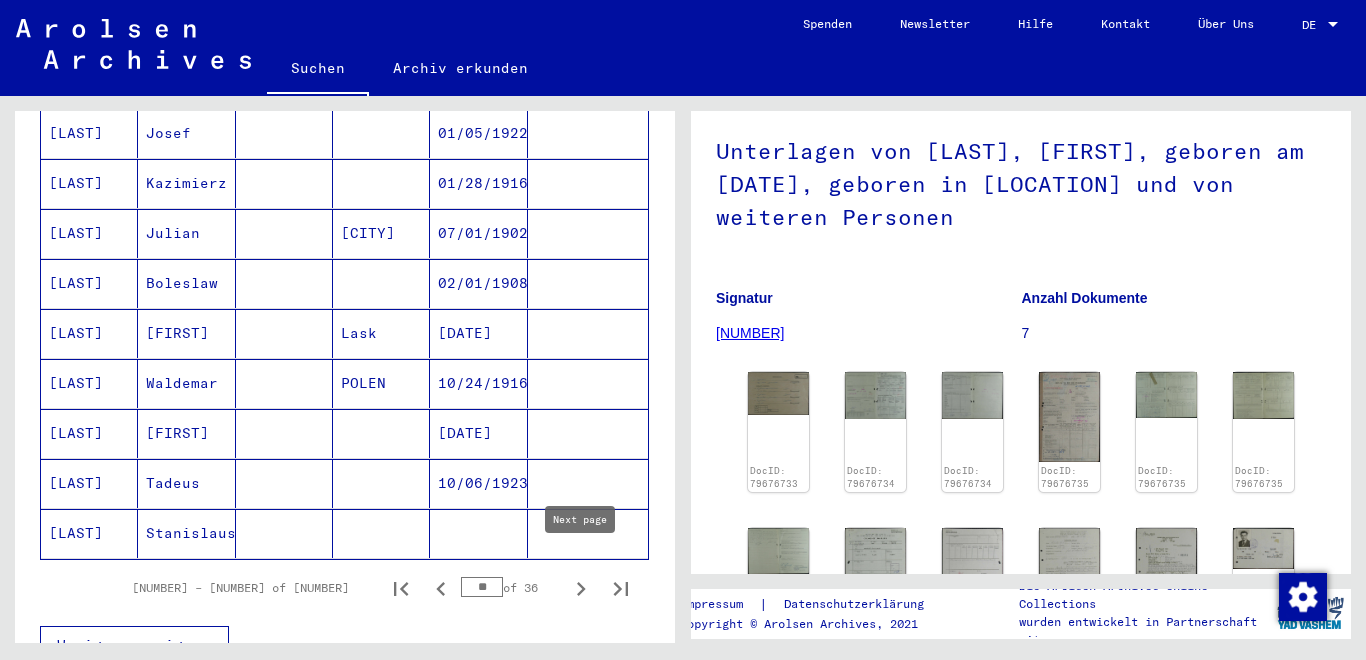 click 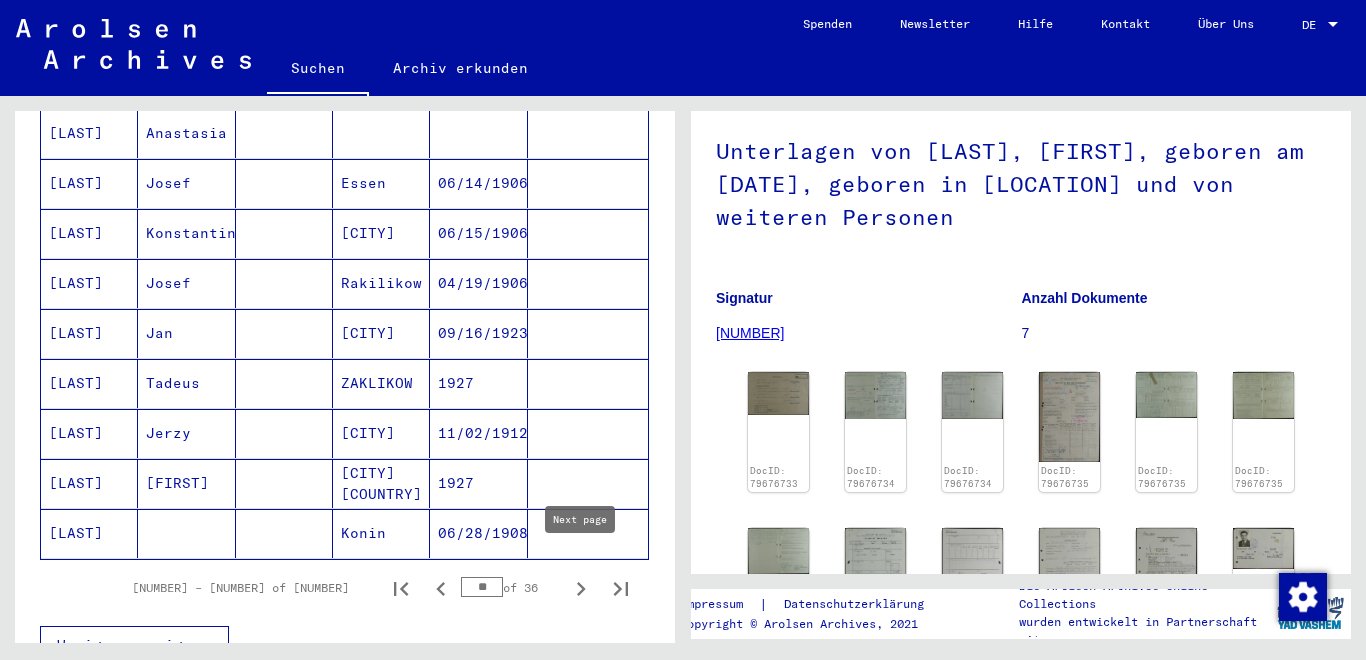 click 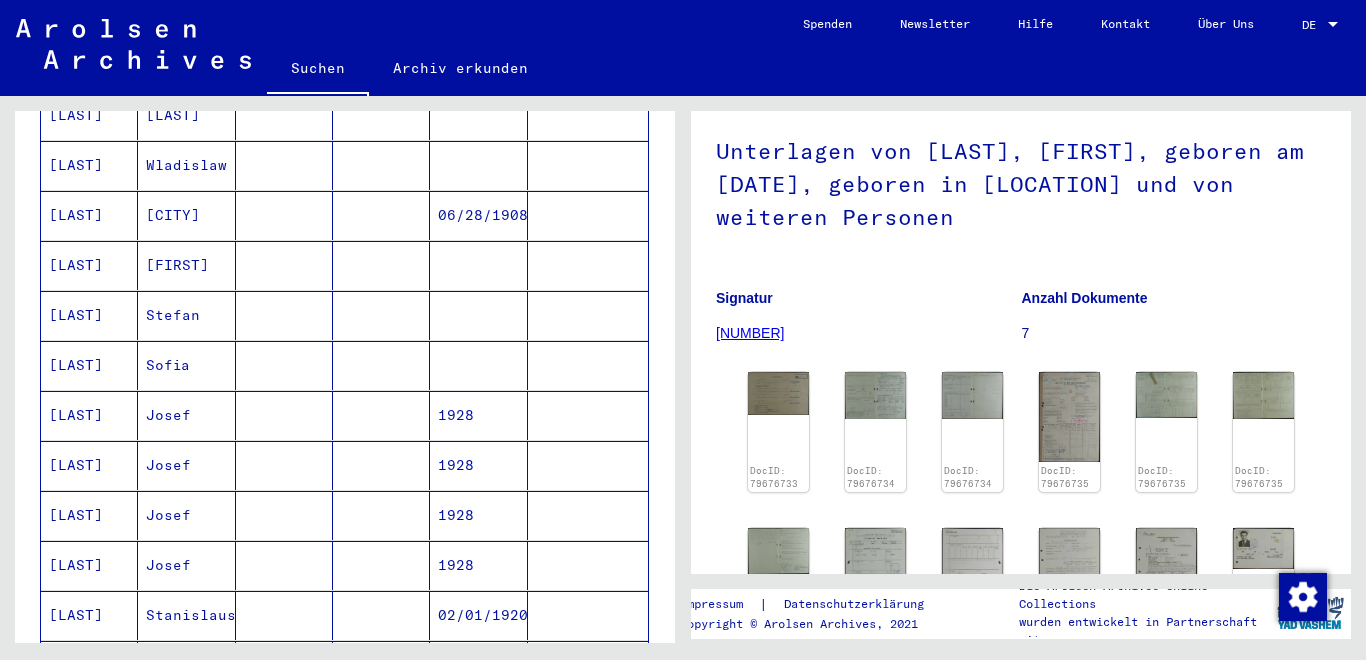 scroll, scrollTop: 469, scrollLeft: 0, axis: vertical 